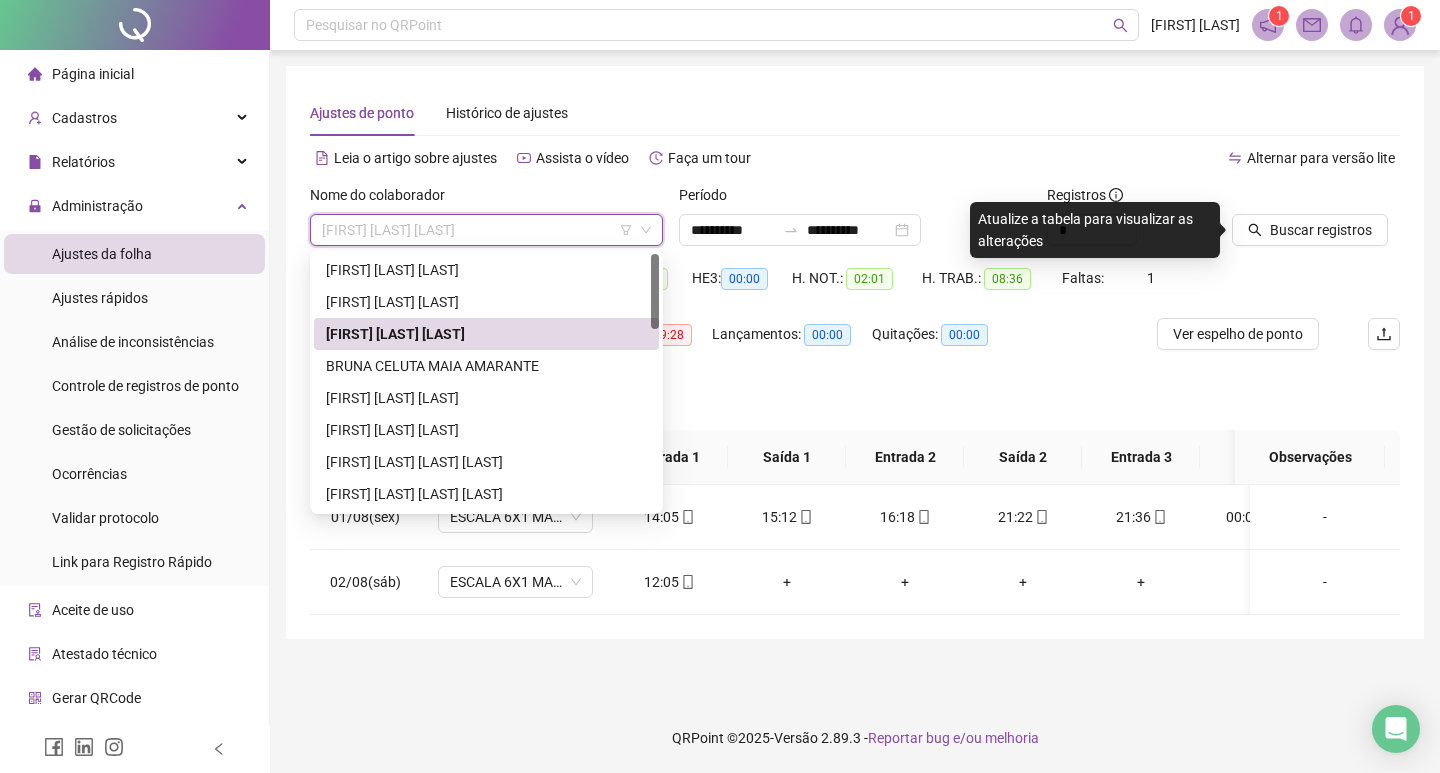 scroll, scrollTop: 0, scrollLeft: 0, axis: both 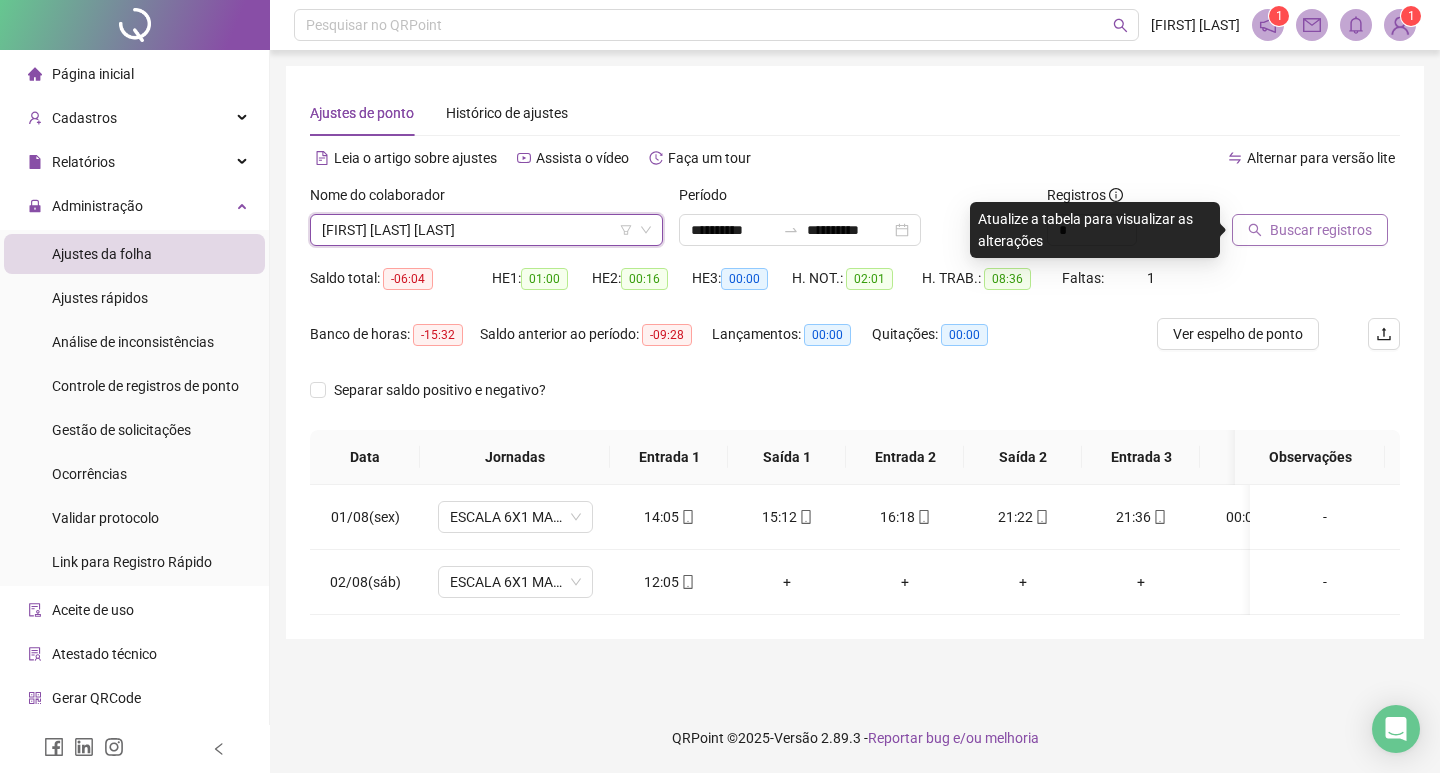 click on "Buscar registros" at bounding box center (1321, 230) 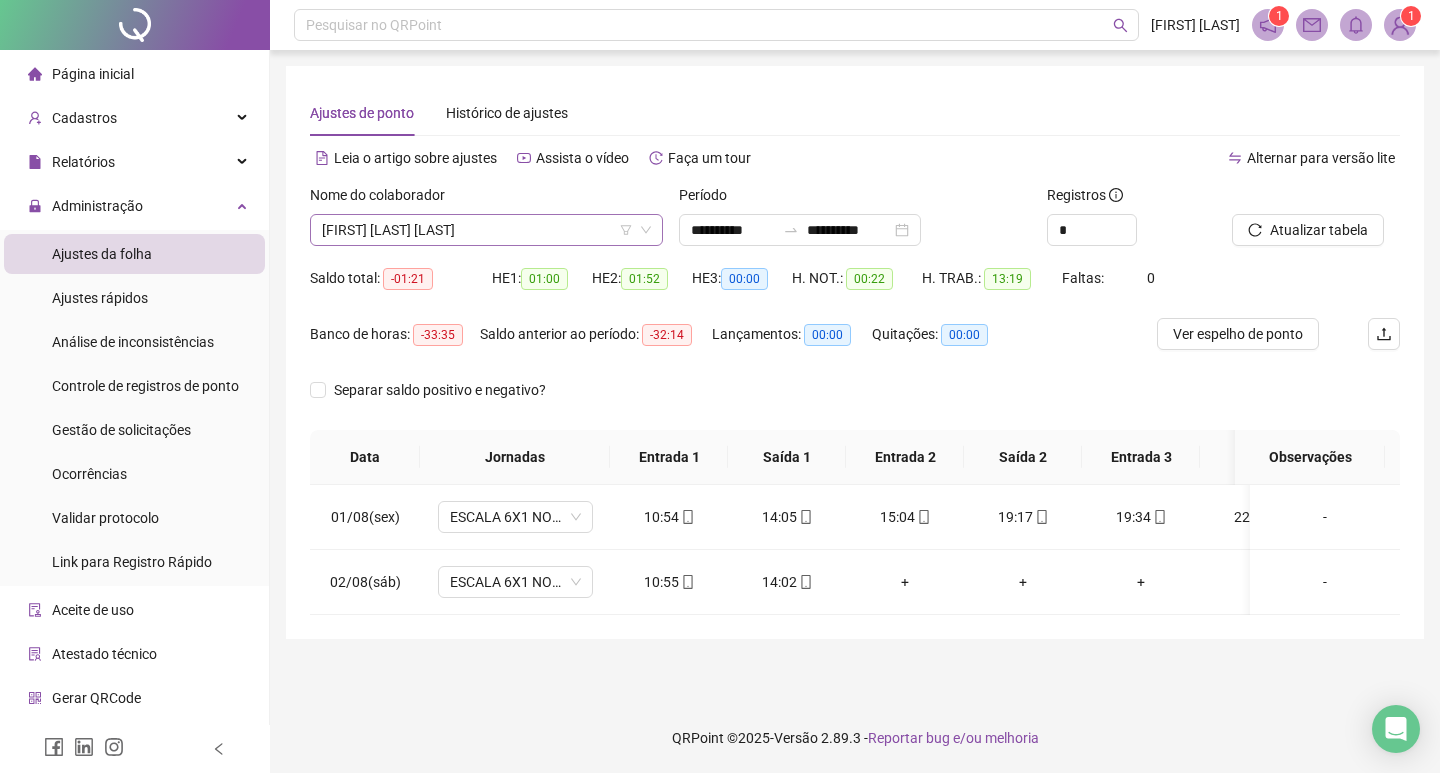 click on "[FIRST] [LAST] [LAST]" at bounding box center (486, 230) 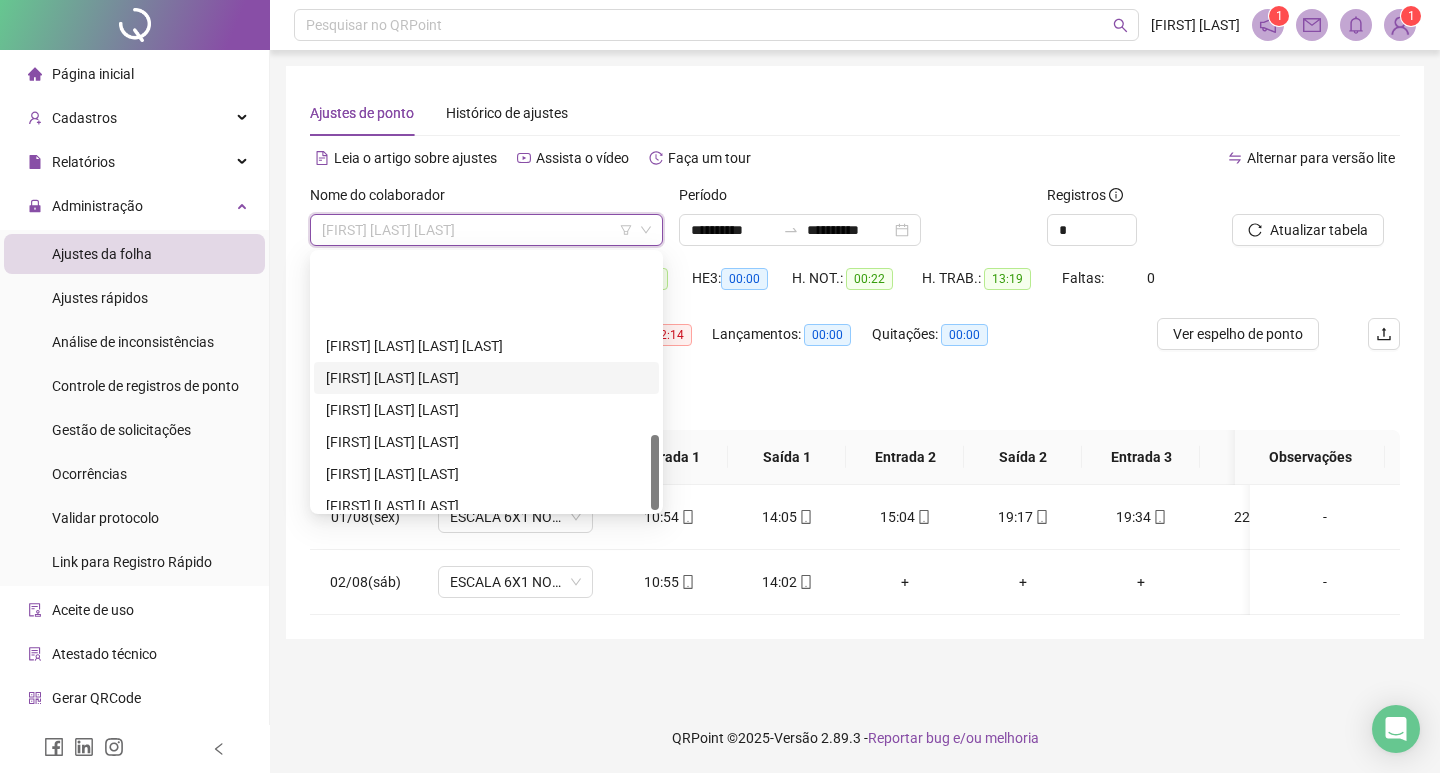 scroll, scrollTop: 608, scrollLeft: 0, axis: vertical 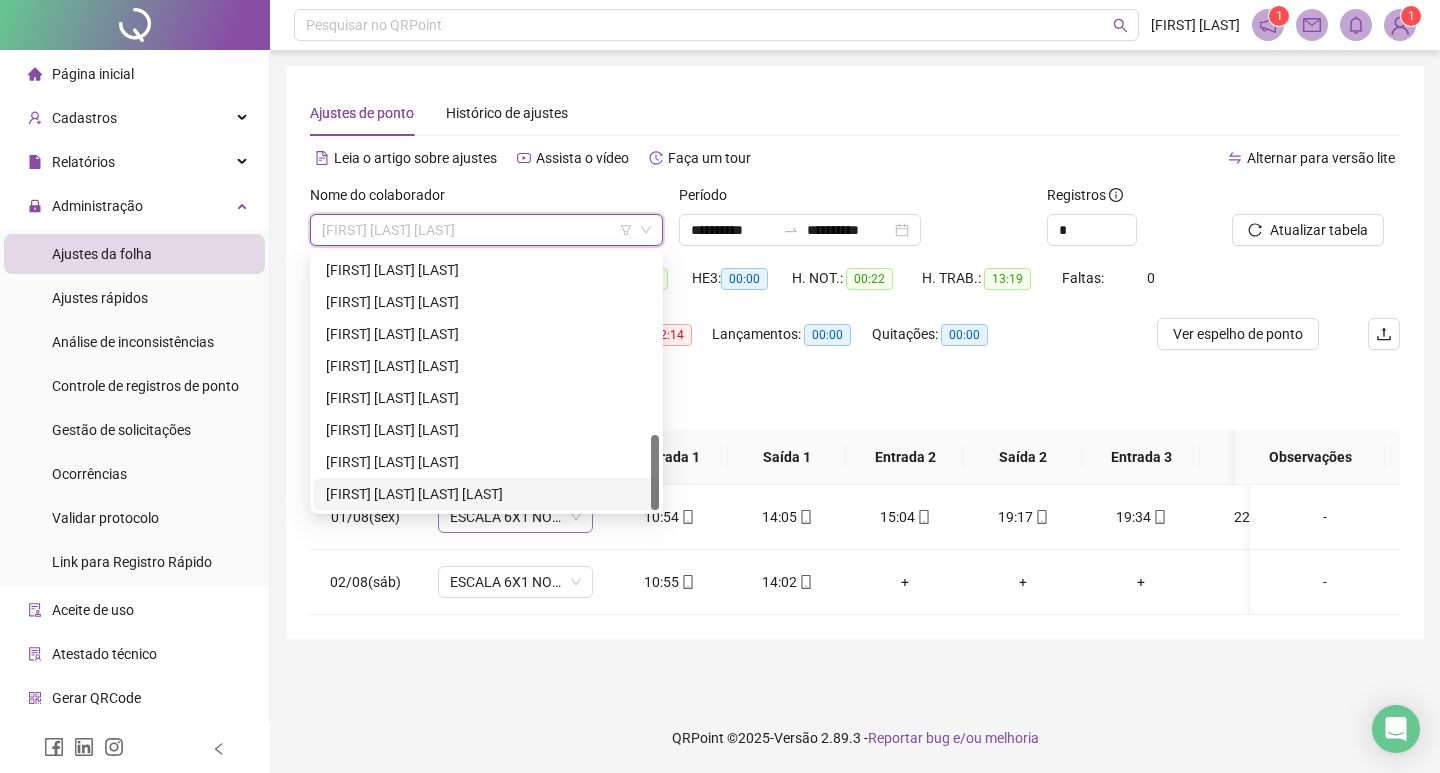 drag, startPoint x: 518, startPoint y: 494, endPoint x: 502, endPoint y: 502, distance: 17.888544 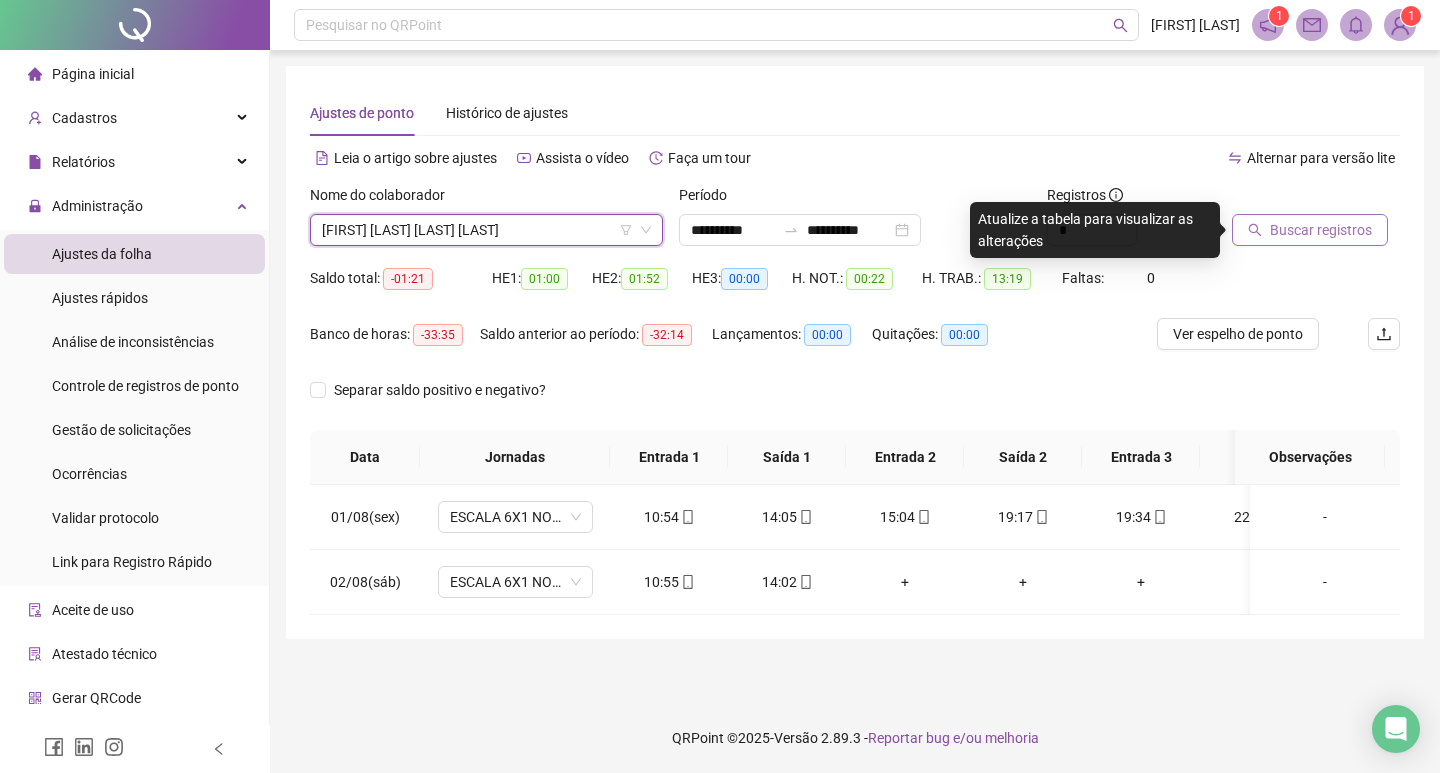 click on "Buscar registros" at bounding box center [1321, 230] 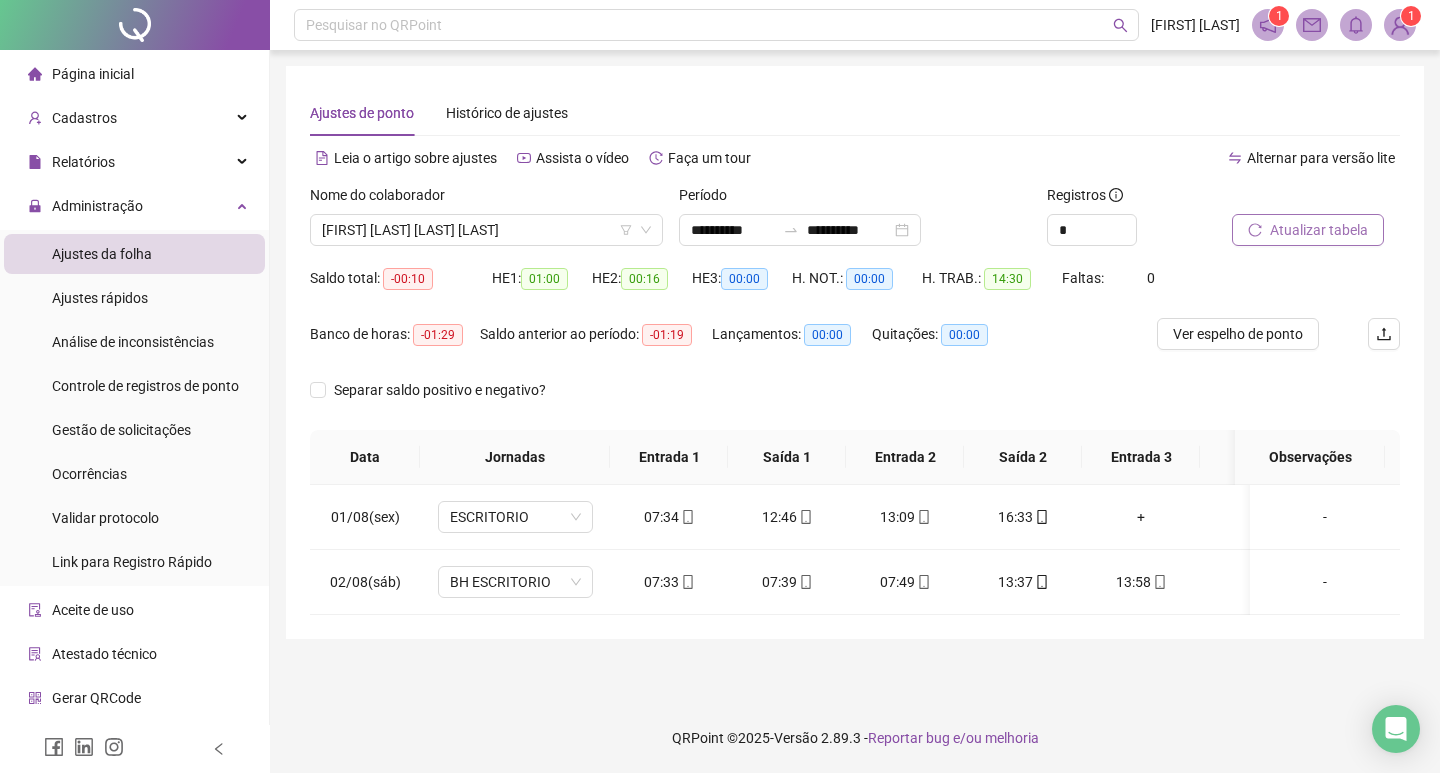 scroll, scrollTop: 0, scrollLeft: 7, axis: horizontal 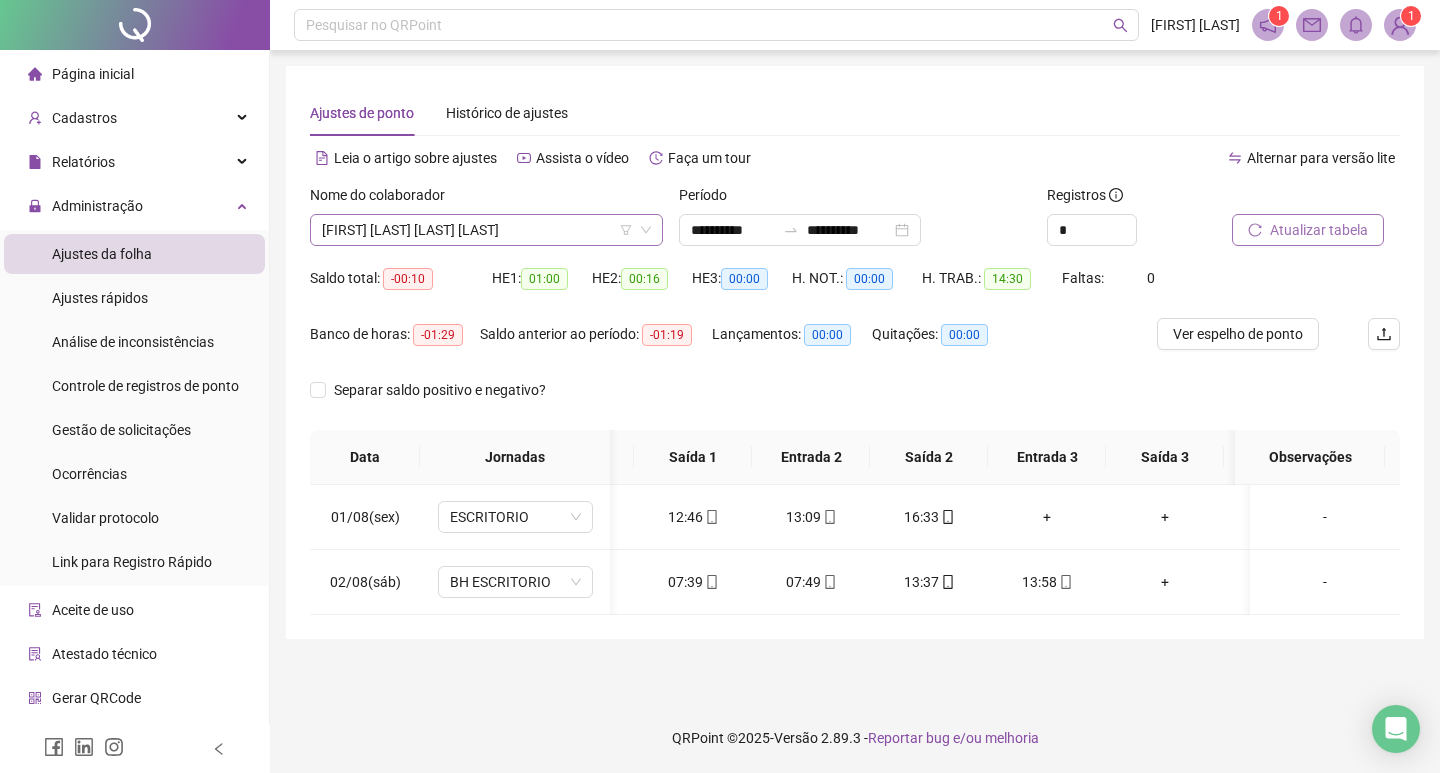 click on "[FIRST] [LAST] [LAST] [LAST]" at bounding box center [486, 230] 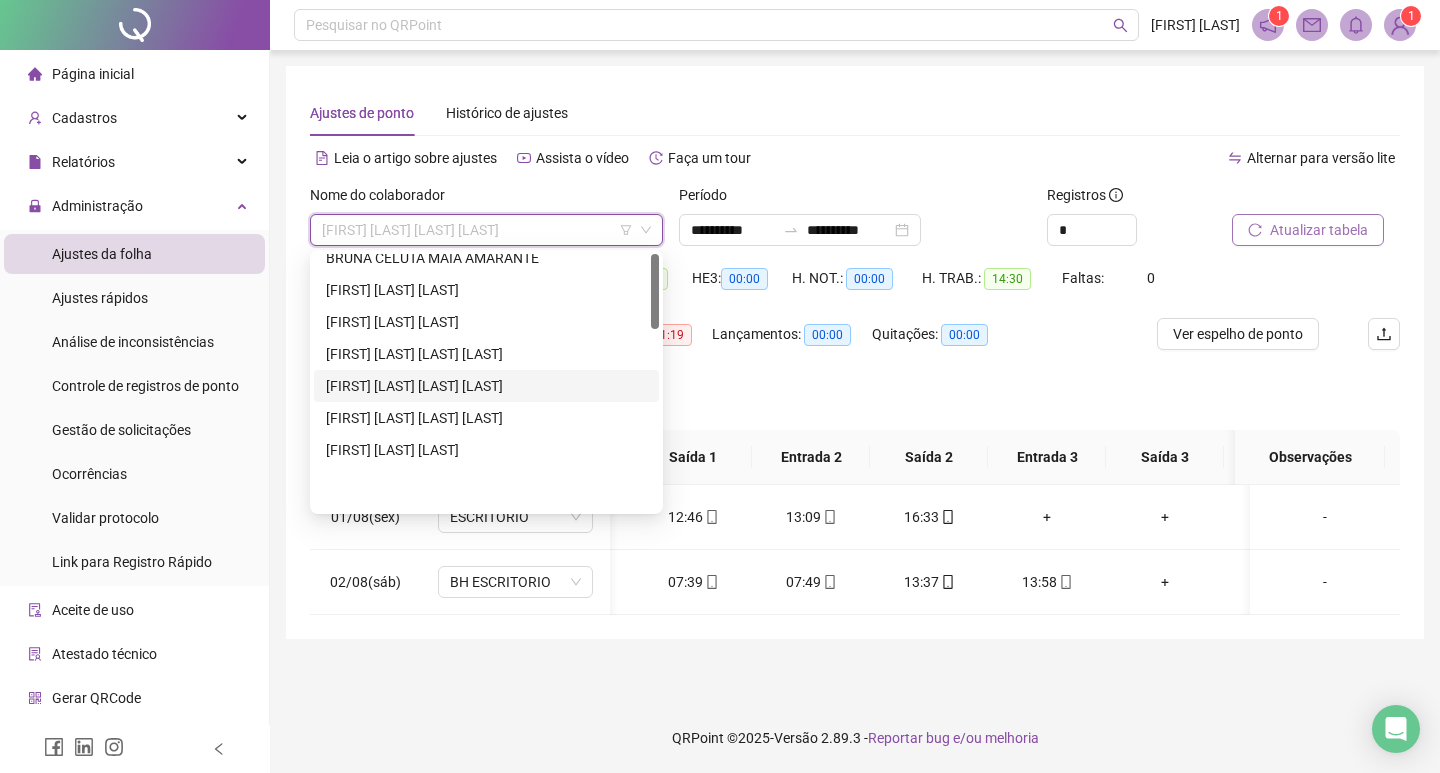 scroll, scrollTop: 0, scrollLeft: 0, axis: both 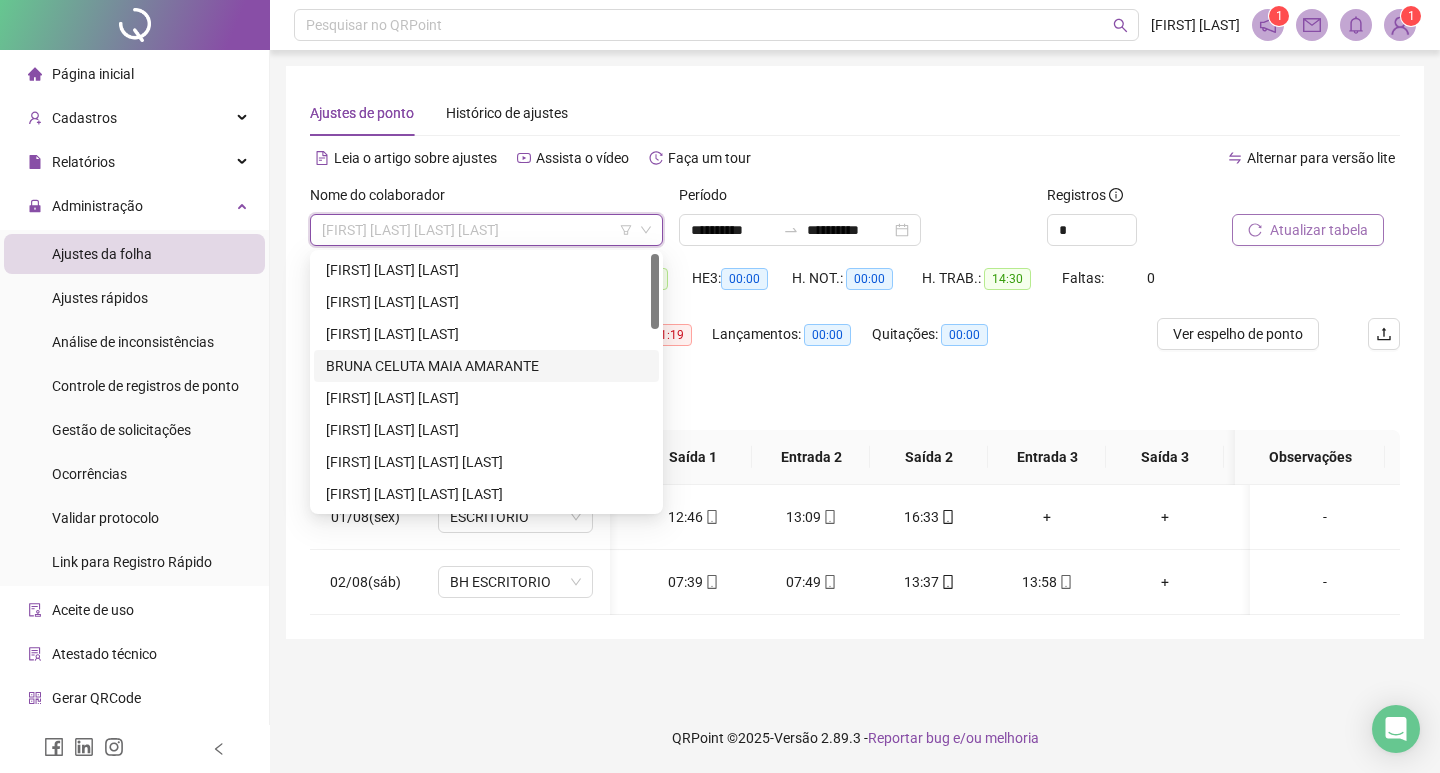 click on "BRUNA CELUTA MAIA AMARANTE" at bounding box center [486, 366] 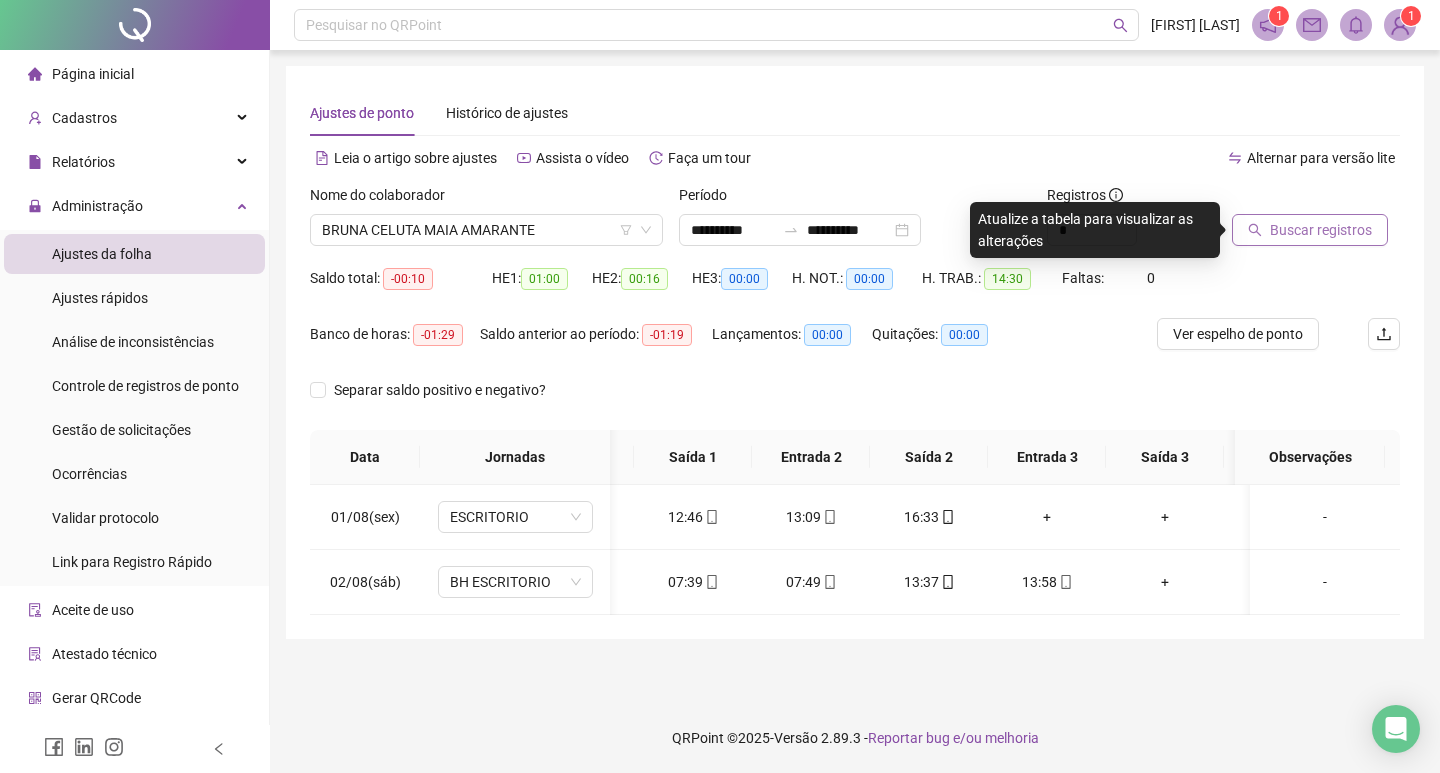 click on "Buscar registros" at bounding box center [1321, 230] 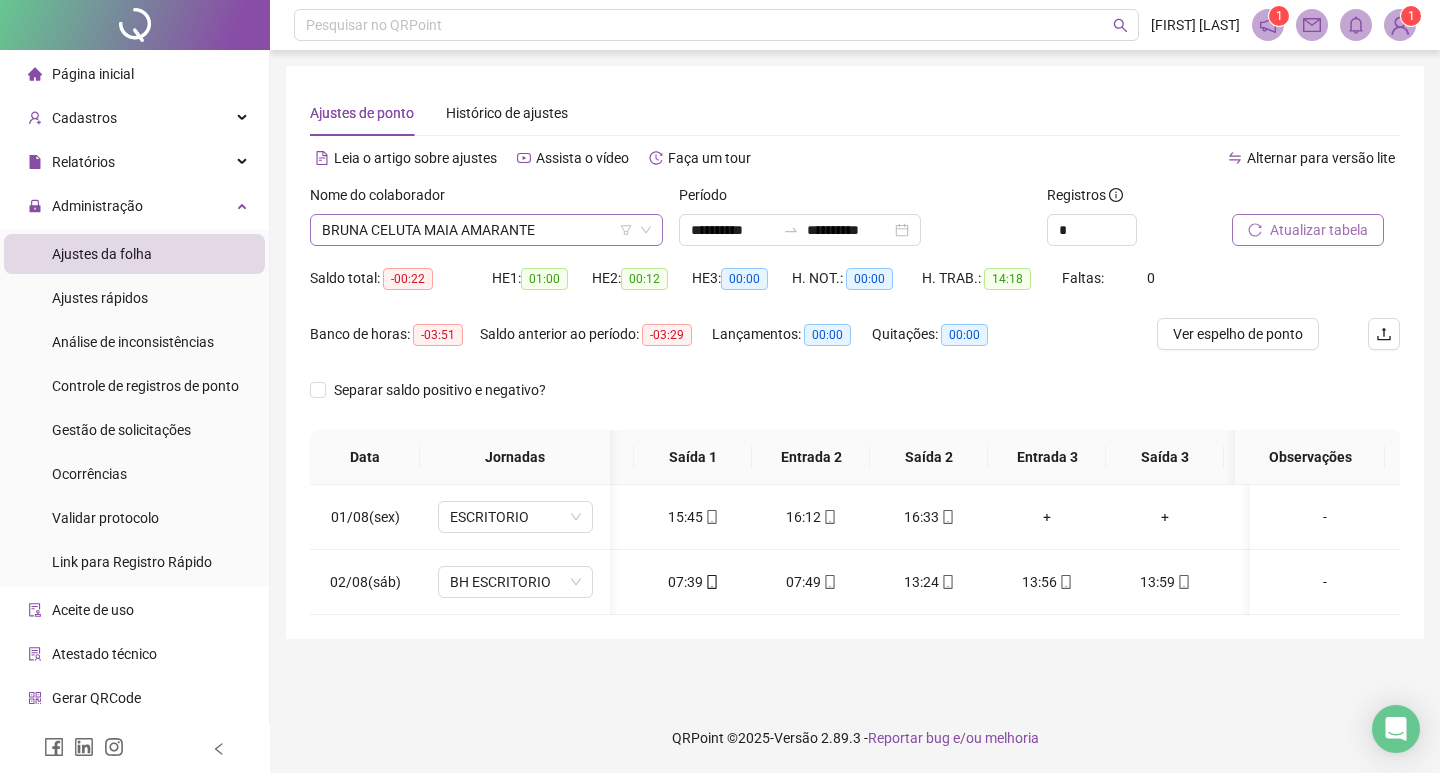 click on "BRUNA CELUTA MAIA AMARANTE" at bounding box center (486, 230) 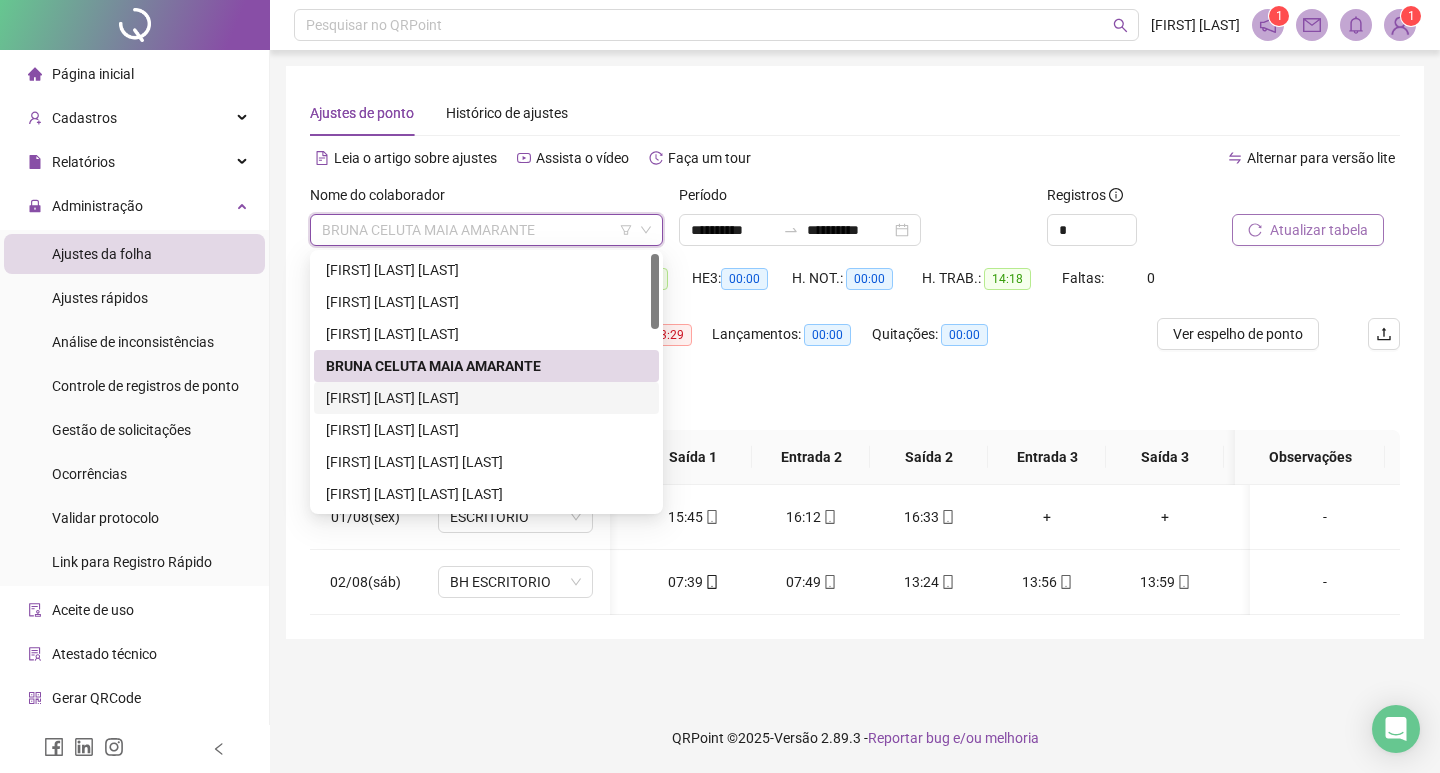 click on "[FIRST] [LAST] [LAST]" at bounding box center (486, 398) 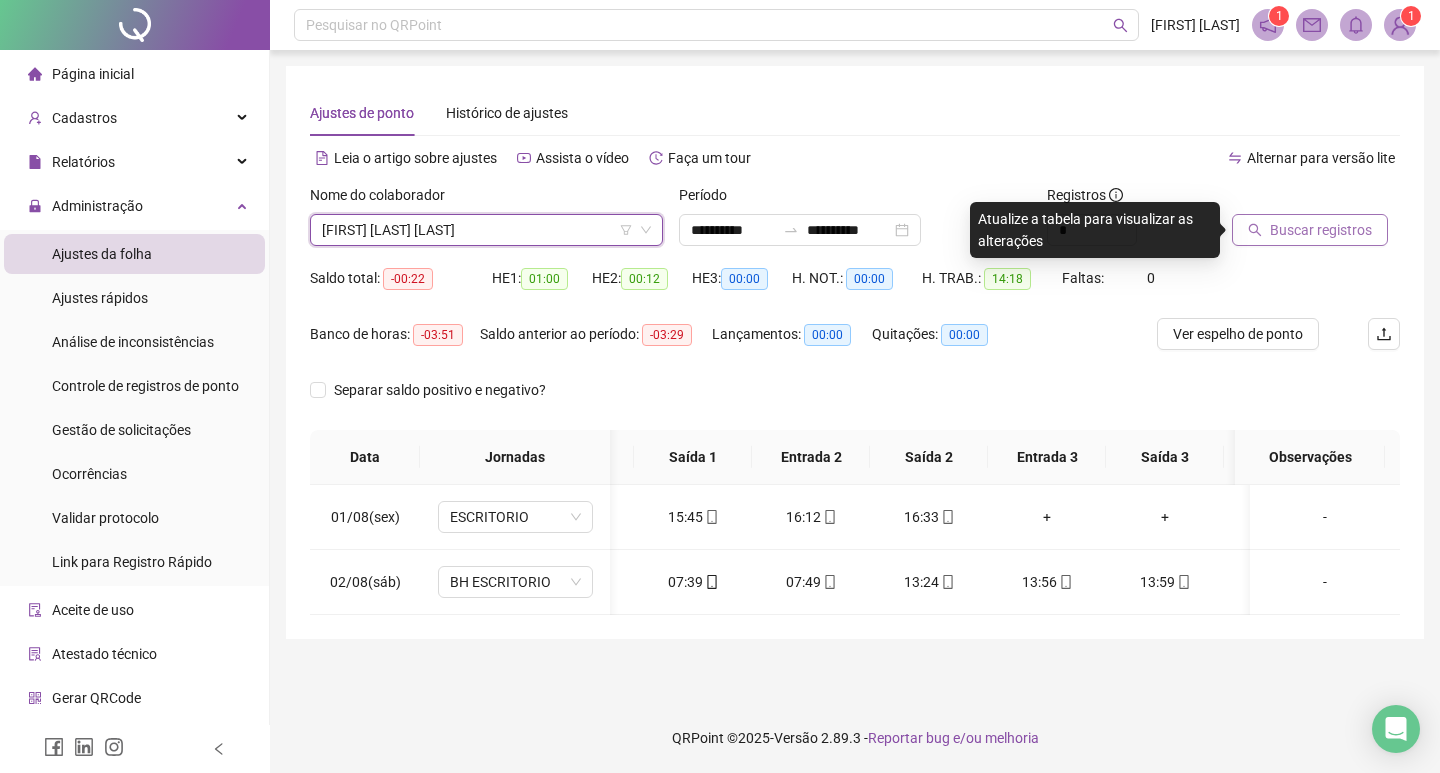 click on "Buscar registros" at bounding box center [1321, 230] 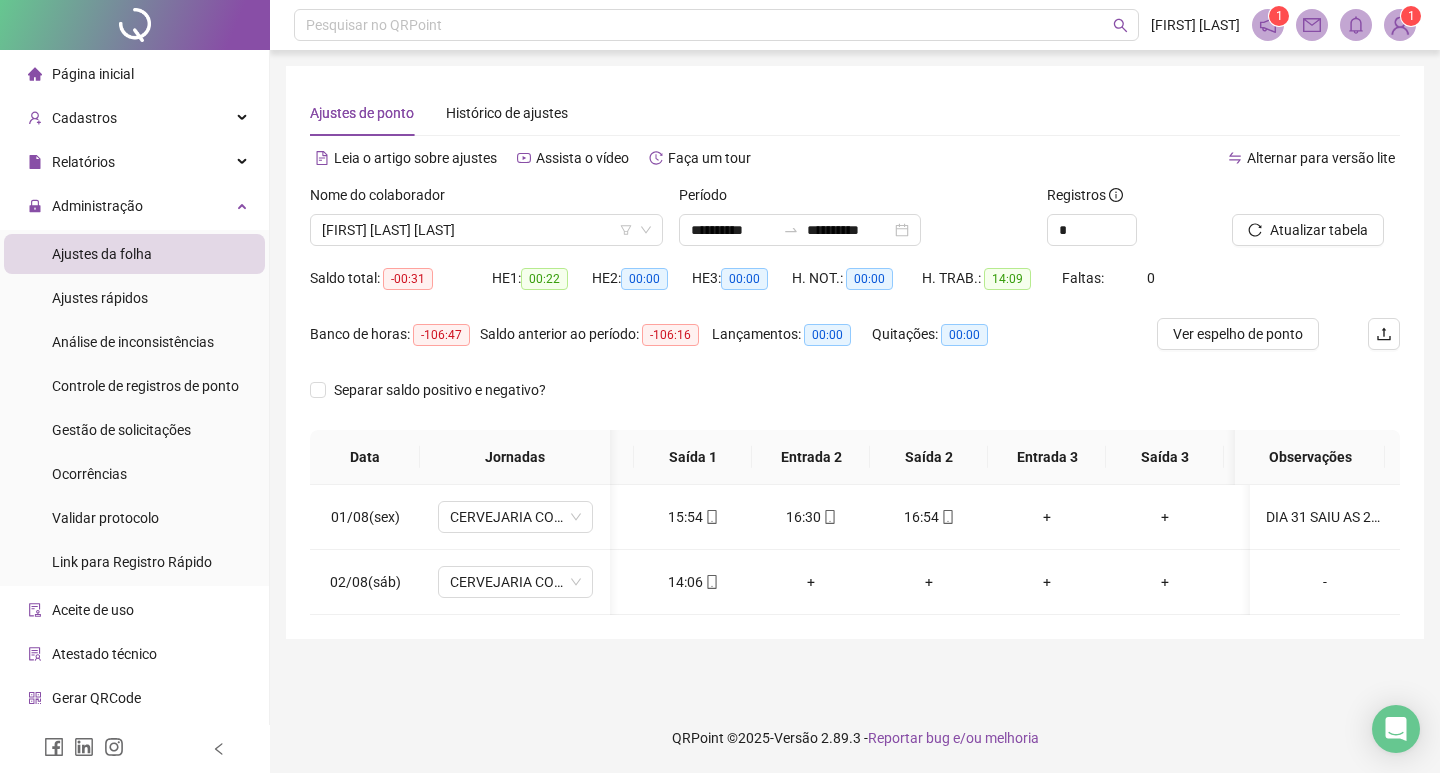 scroll, scrollTop: 0, scrollLeft: 12, axis: horizontal 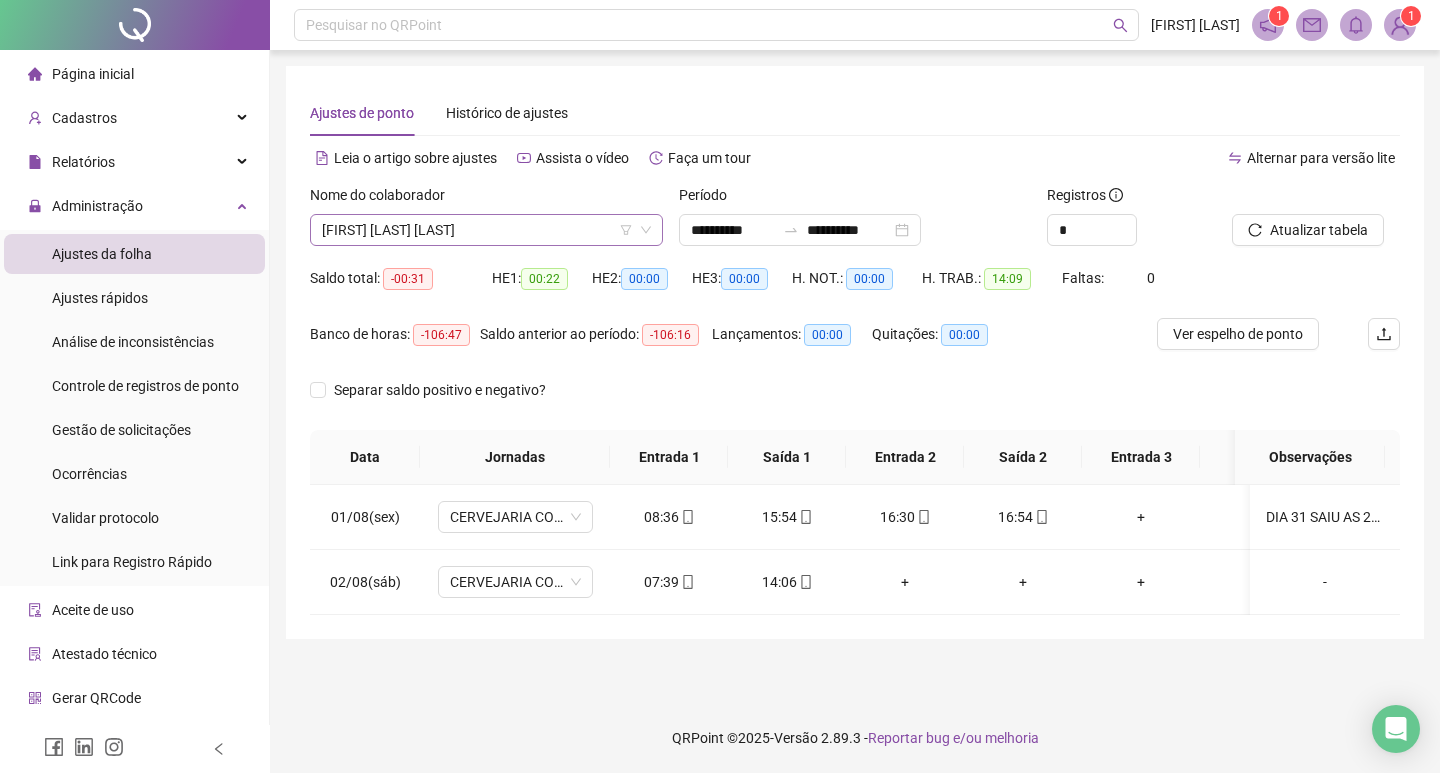click on "[FIRST] [LAST] [LAST]" at bounding box center (486, 230) 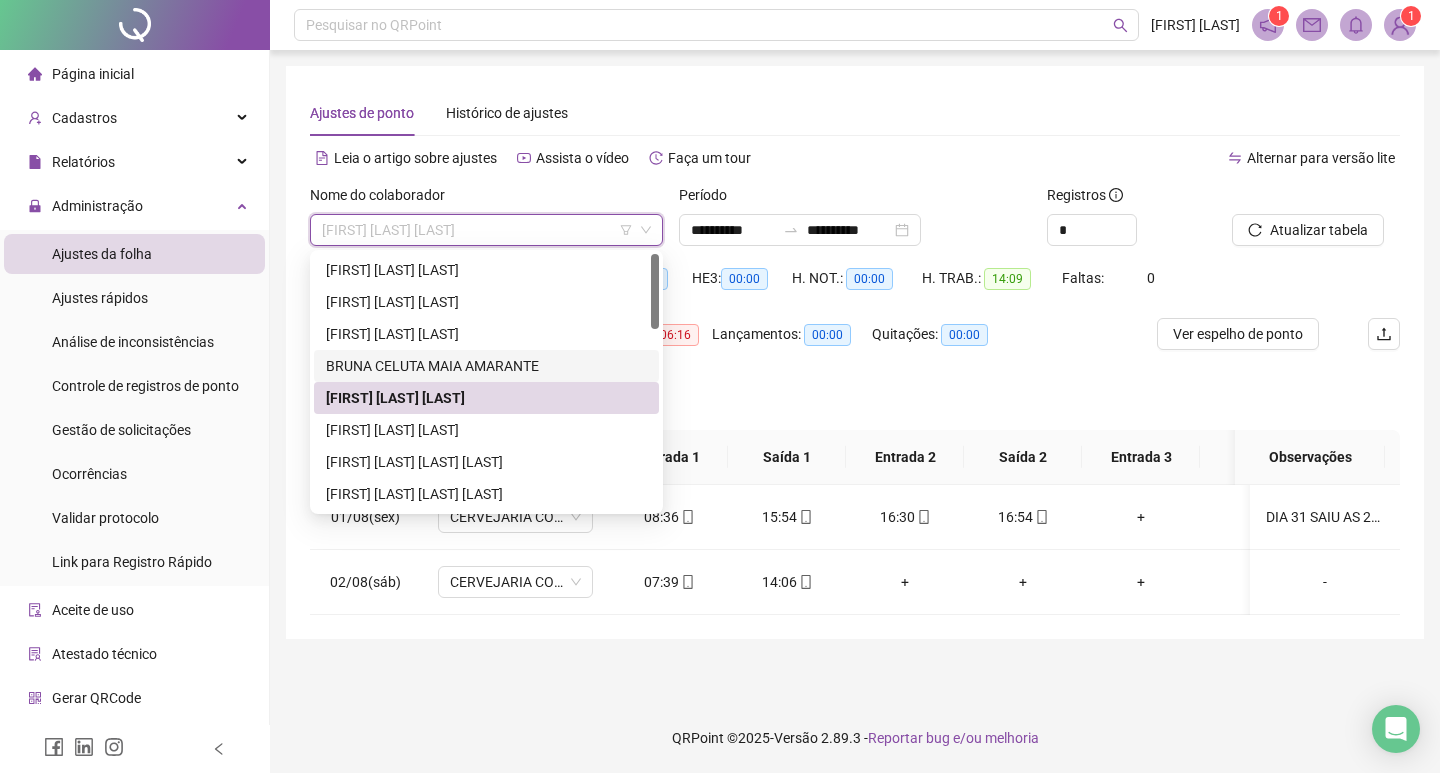 click on "BRUNA CELUTA MAIA AMARANTE" at bounding box center (486, 366) 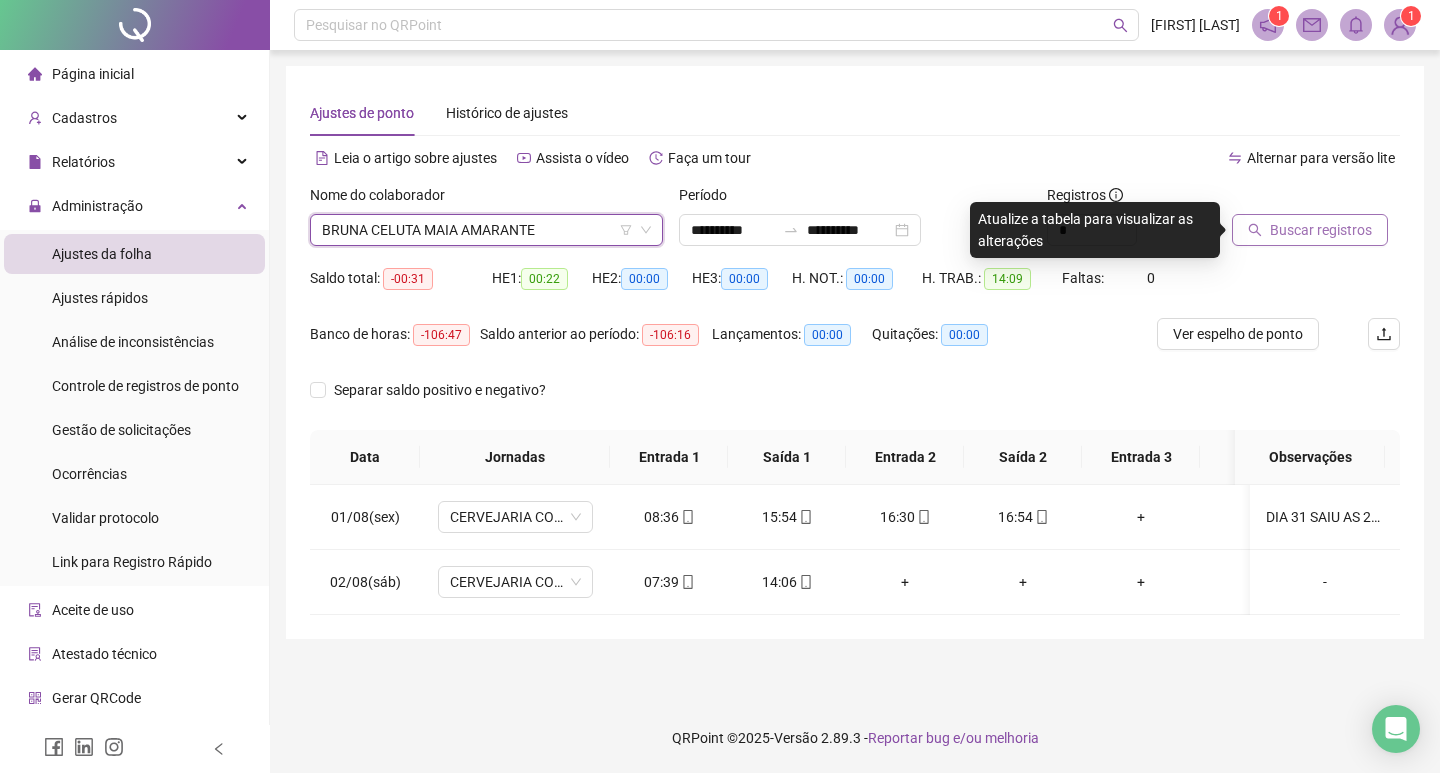 click on "Buscar registros" at bounding box center (1321, 230) 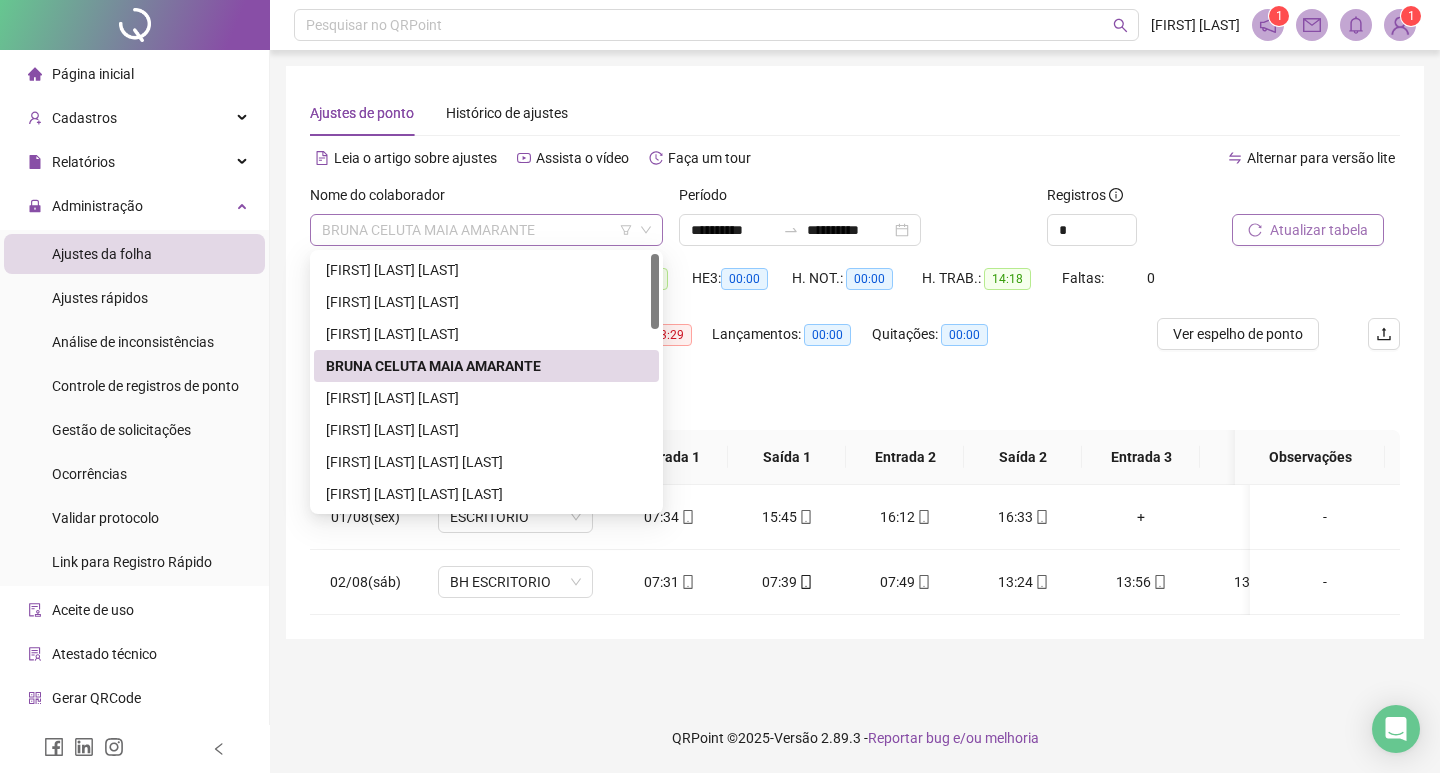 click on "BRUNA CELUTA MAIA AMARANTE" at bounding box center (486, 230) 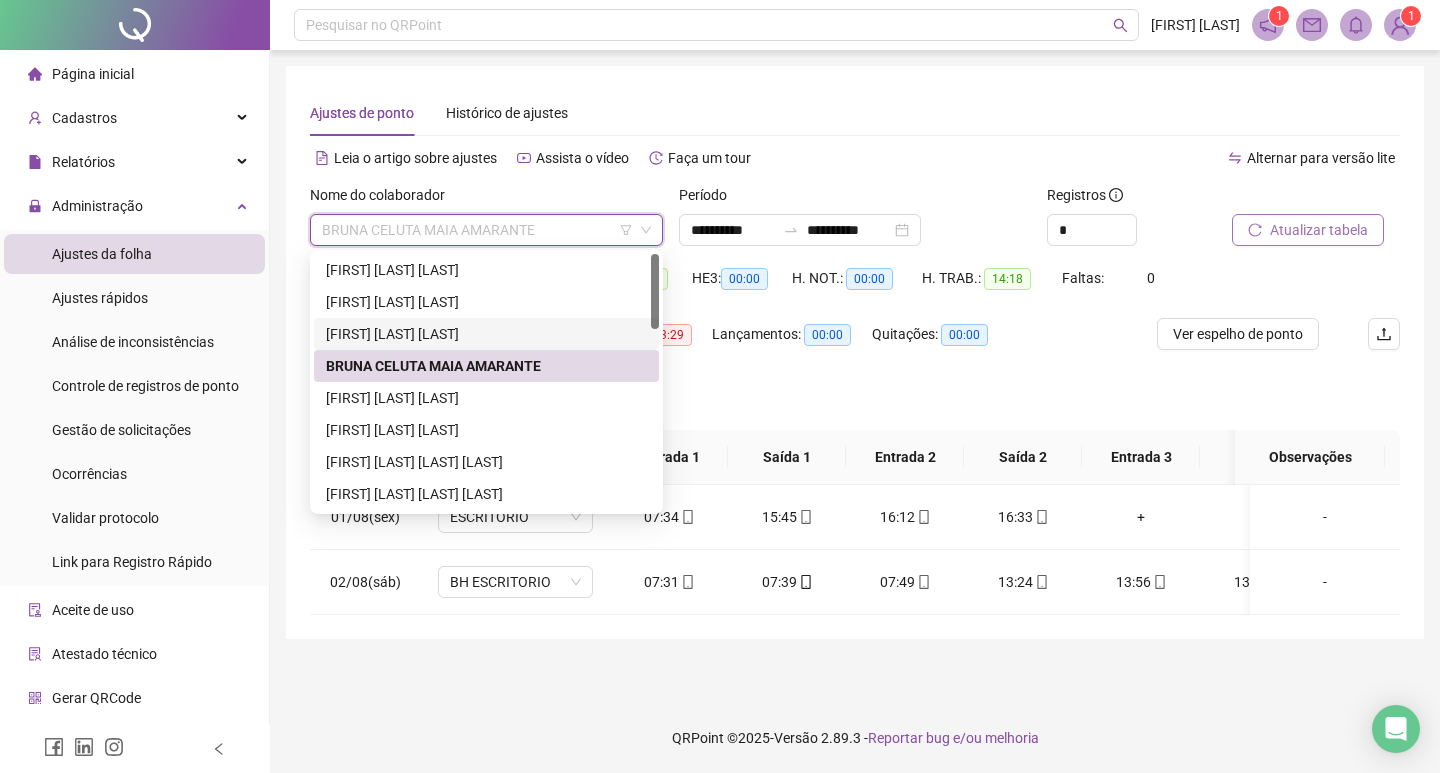 click on "[FIRST] [LAST] [LAST]" at bounding box center (486, 334) 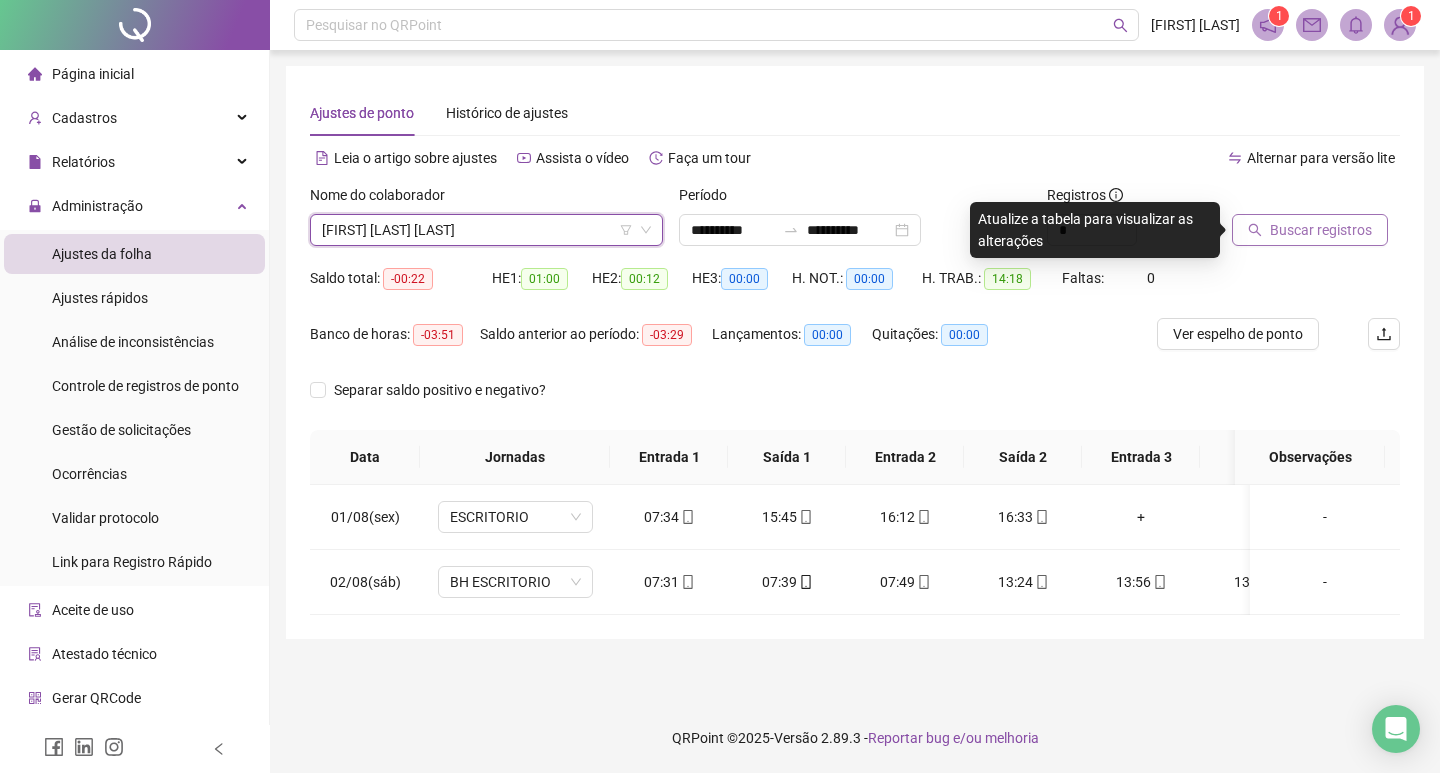click on "Buscar registros" at bounding box center [1321, 230] 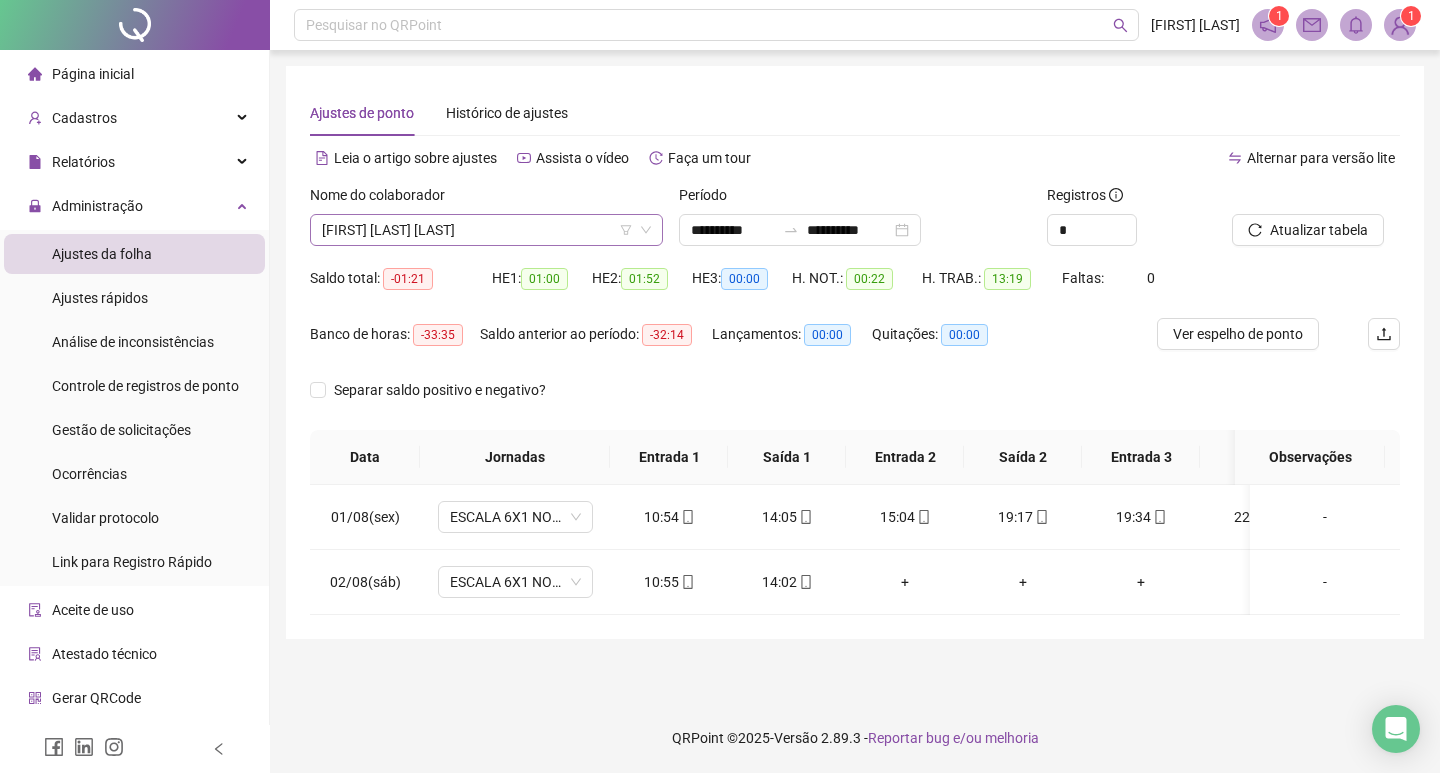 click on "[FIRST] [LAST] [LAST]" at bounding box center (486, 230) 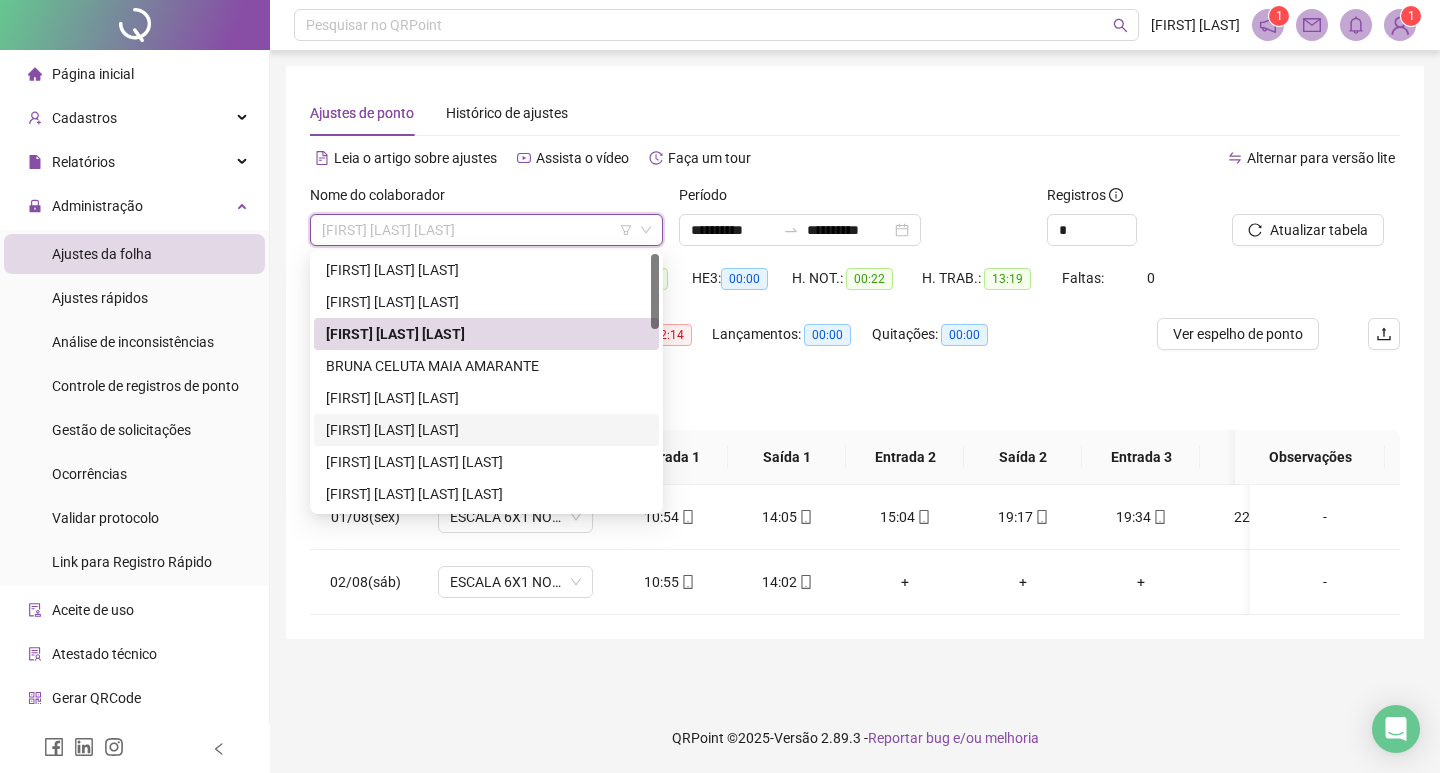 click on "[FIRST] [LAST] [LAST]" at bounding box center (486, 430) 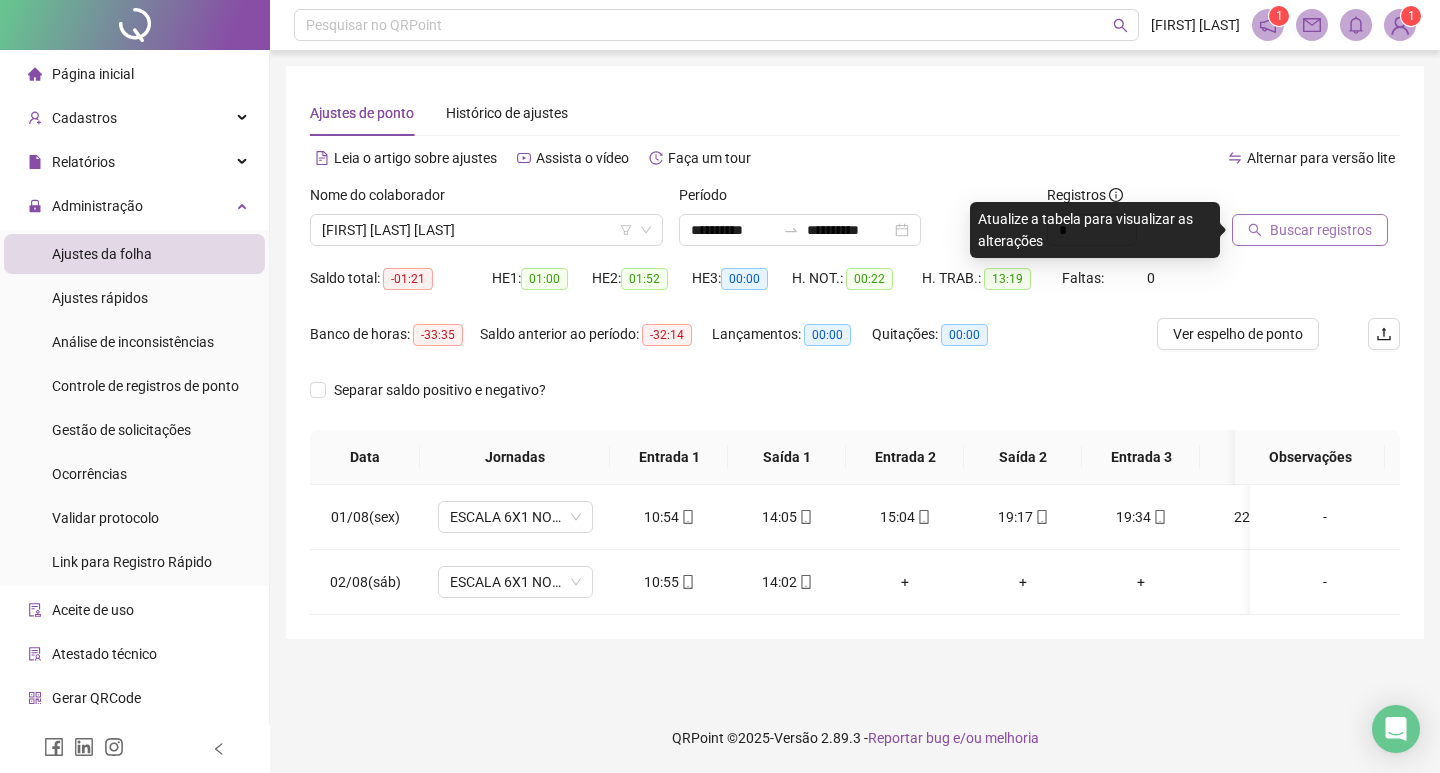 click on "Buscar registros" at bounding box center (1321, 230) 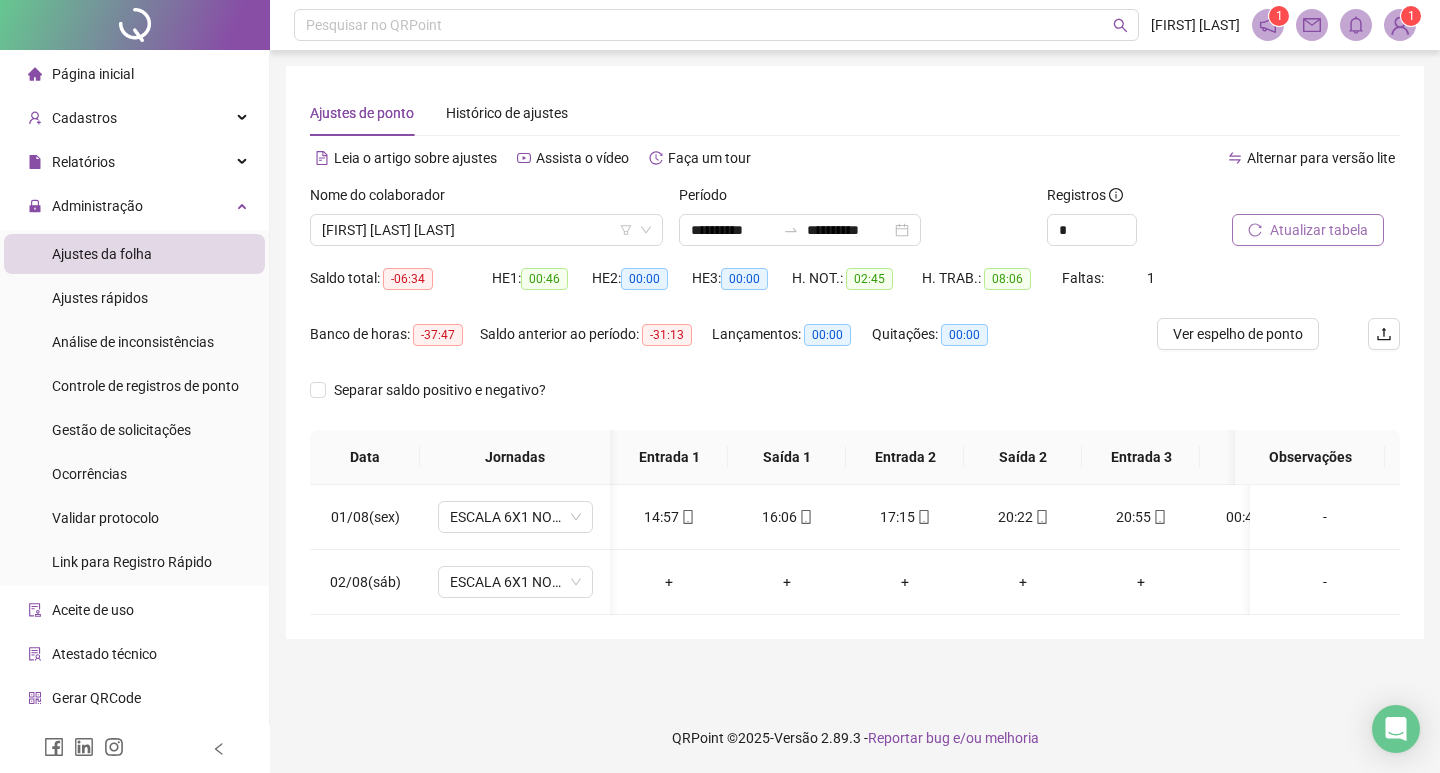 scroll, scrollTop: 0, scrollLeft: 59, axis: horizontal 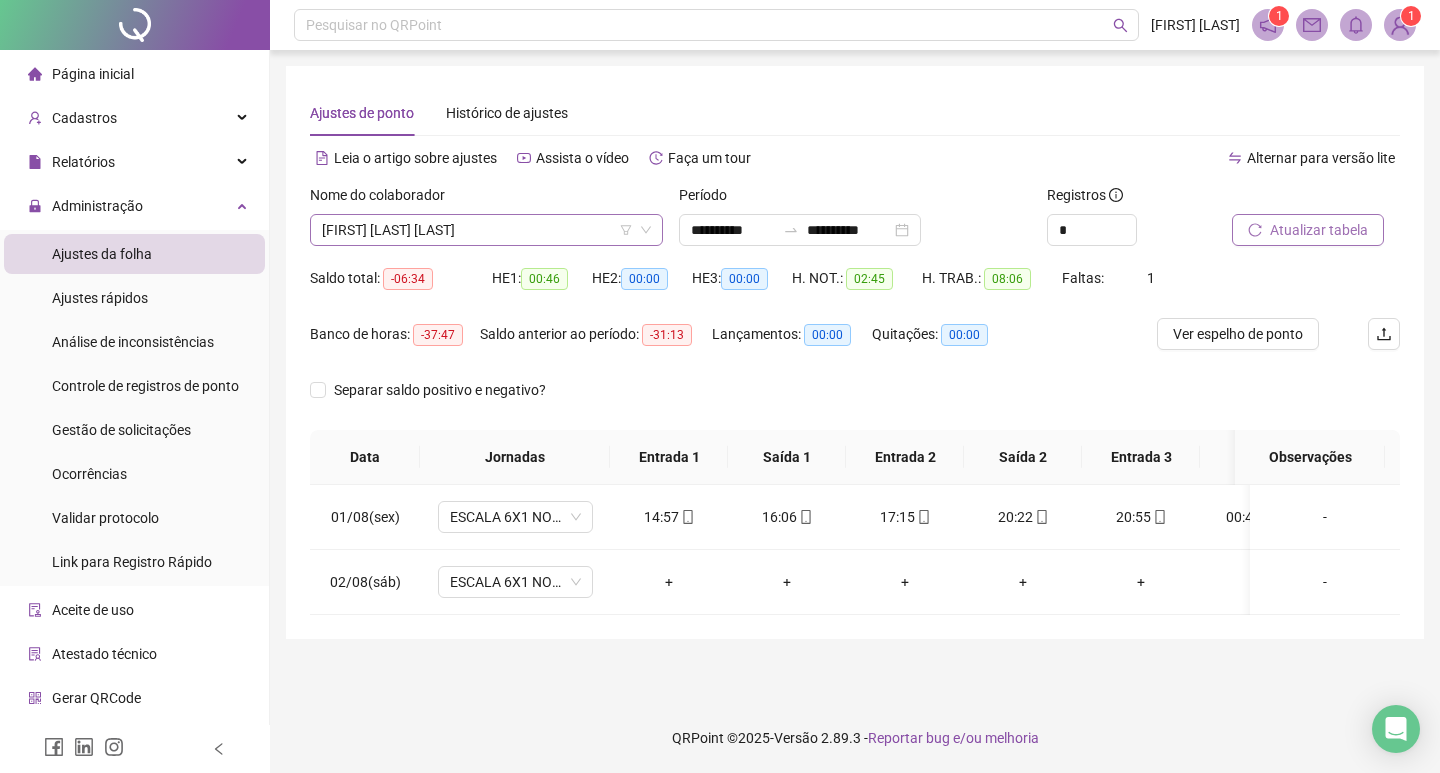 click on "[FIRST] [LAST] [LAST]" at bounding box center [486, 230] 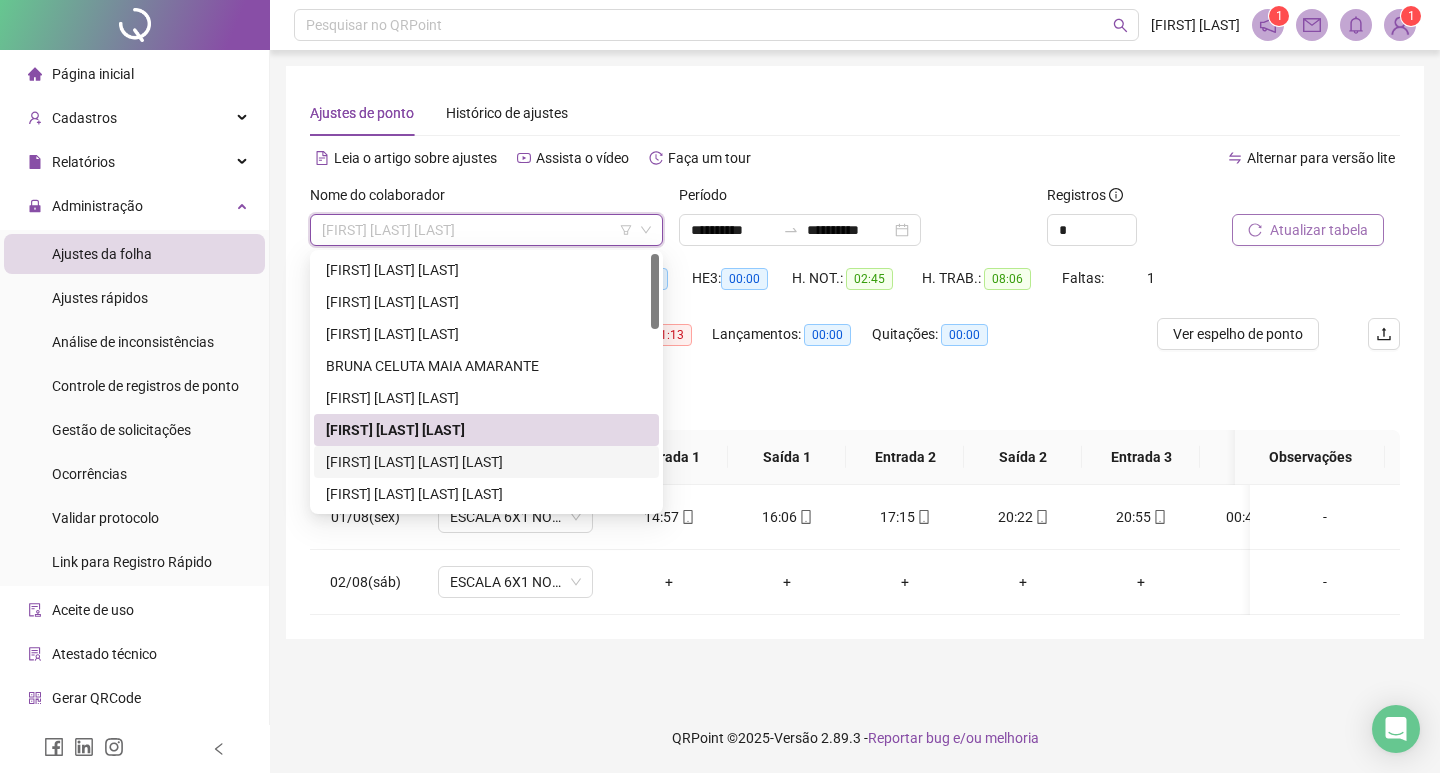 click on "[FIRST] [LAST] [LAST] [LAST]" at bounding box center [486, 462] 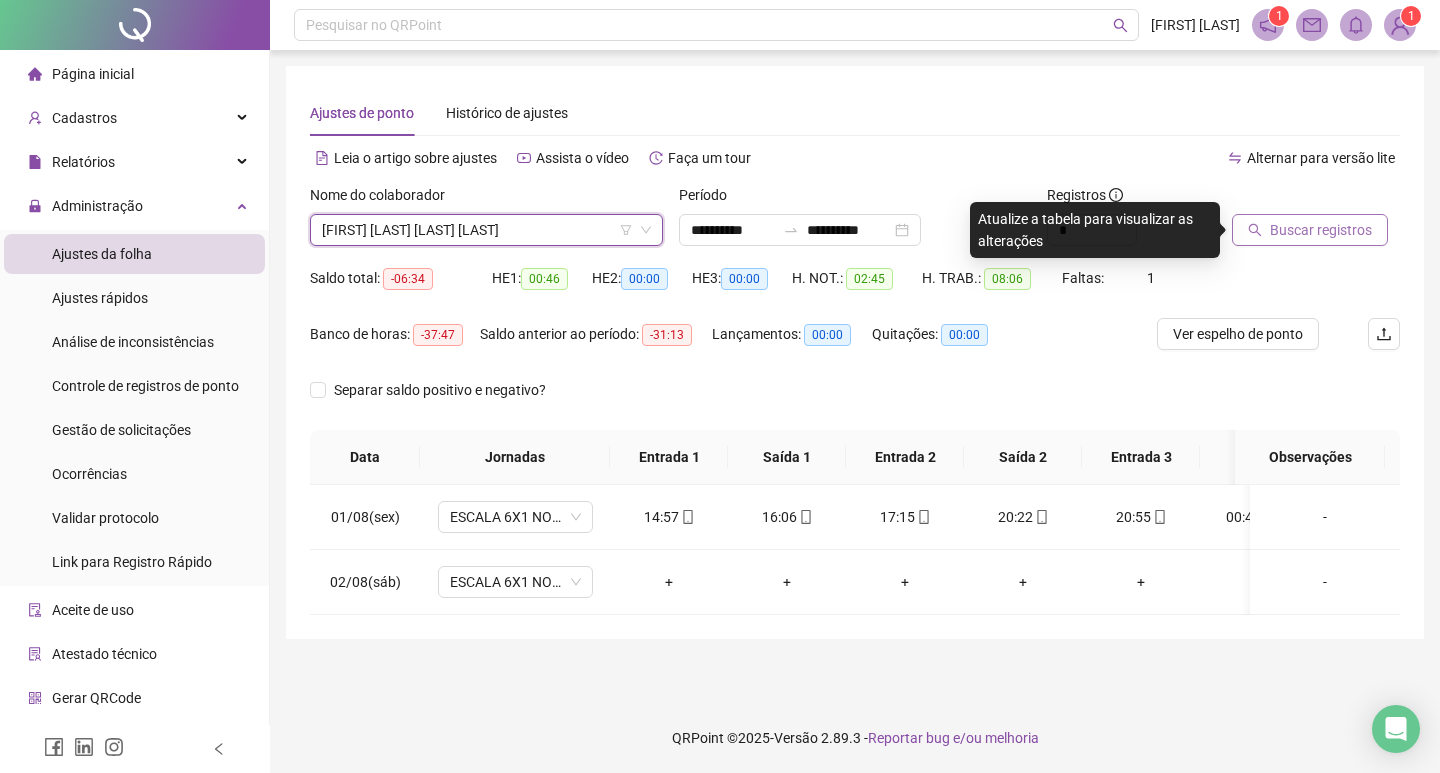 click on "Buscar registros" at bounding box center [1321, 230] 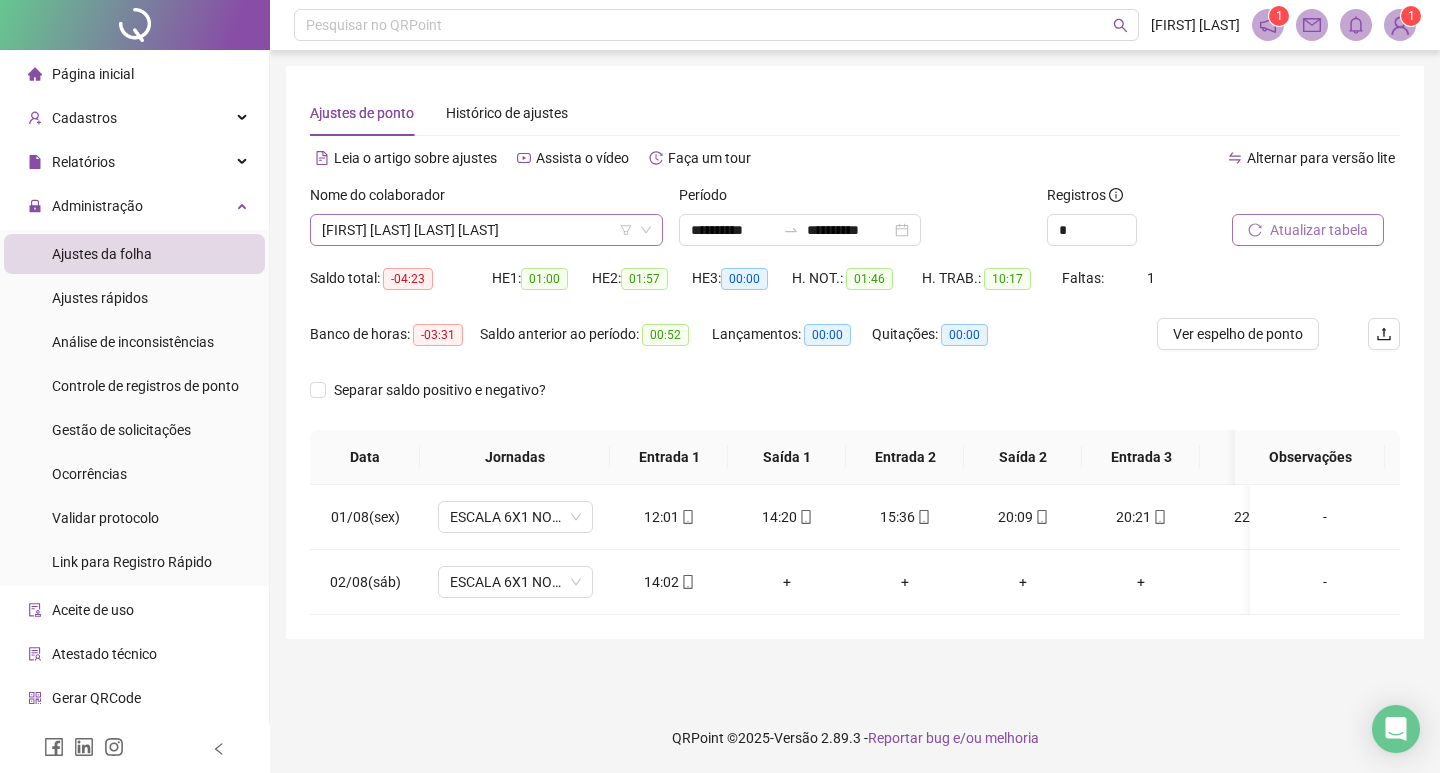 click on "[FIRST] [LAST] [LAST] [LAST]" at bounding box center [486, 230] 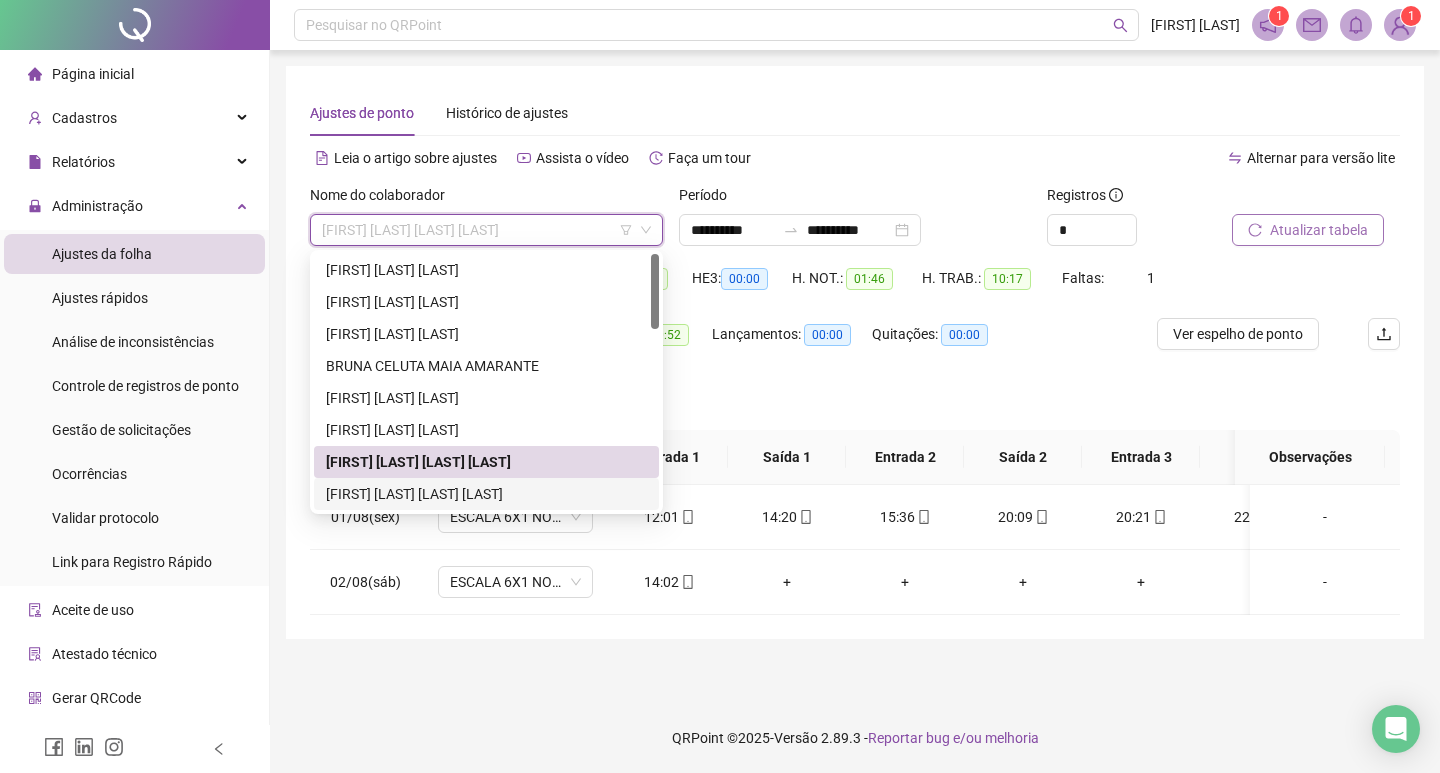 click on "[FIRST] [LAST] [LAST] [LAST]" at bounding box center (486, 494) 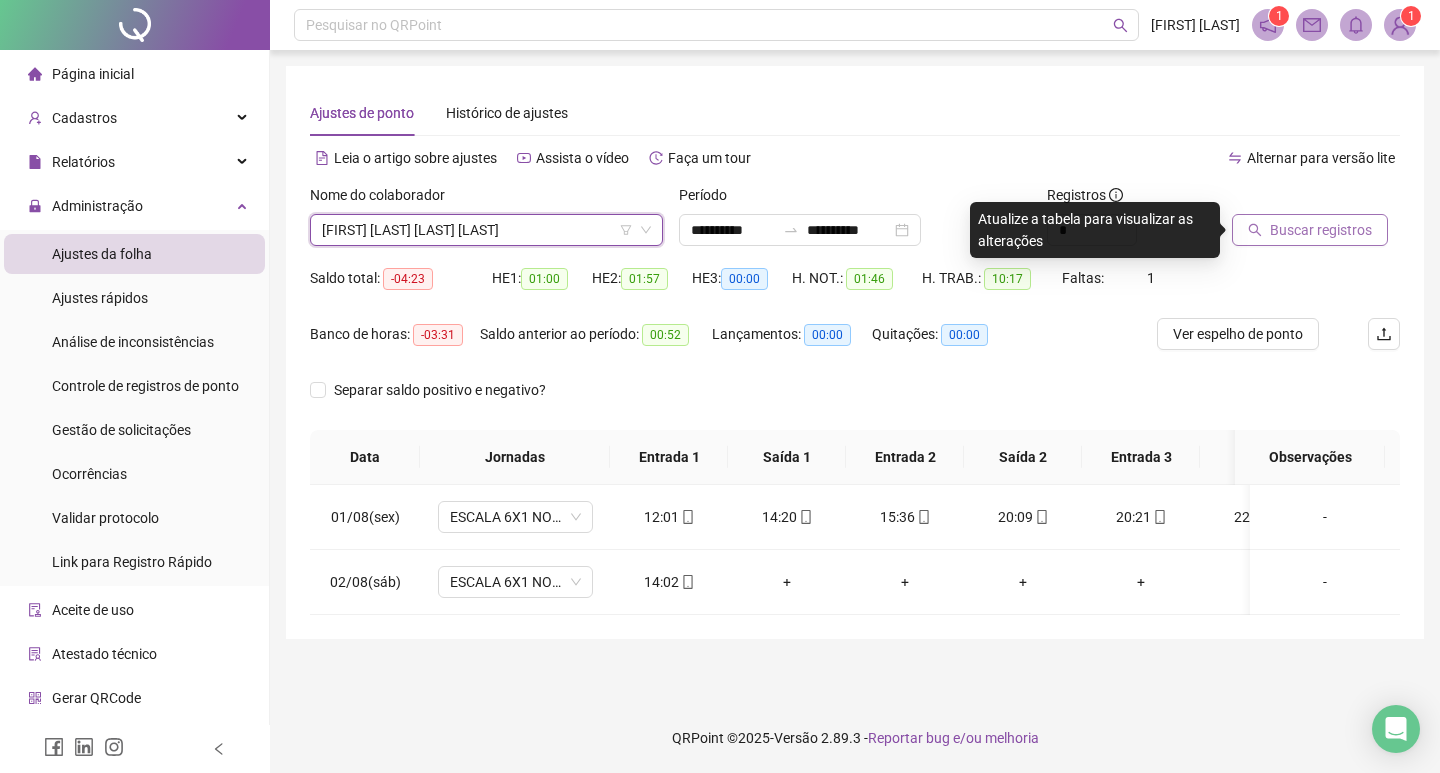 click on "Buscar registros" at bounding box center (1321, 230) 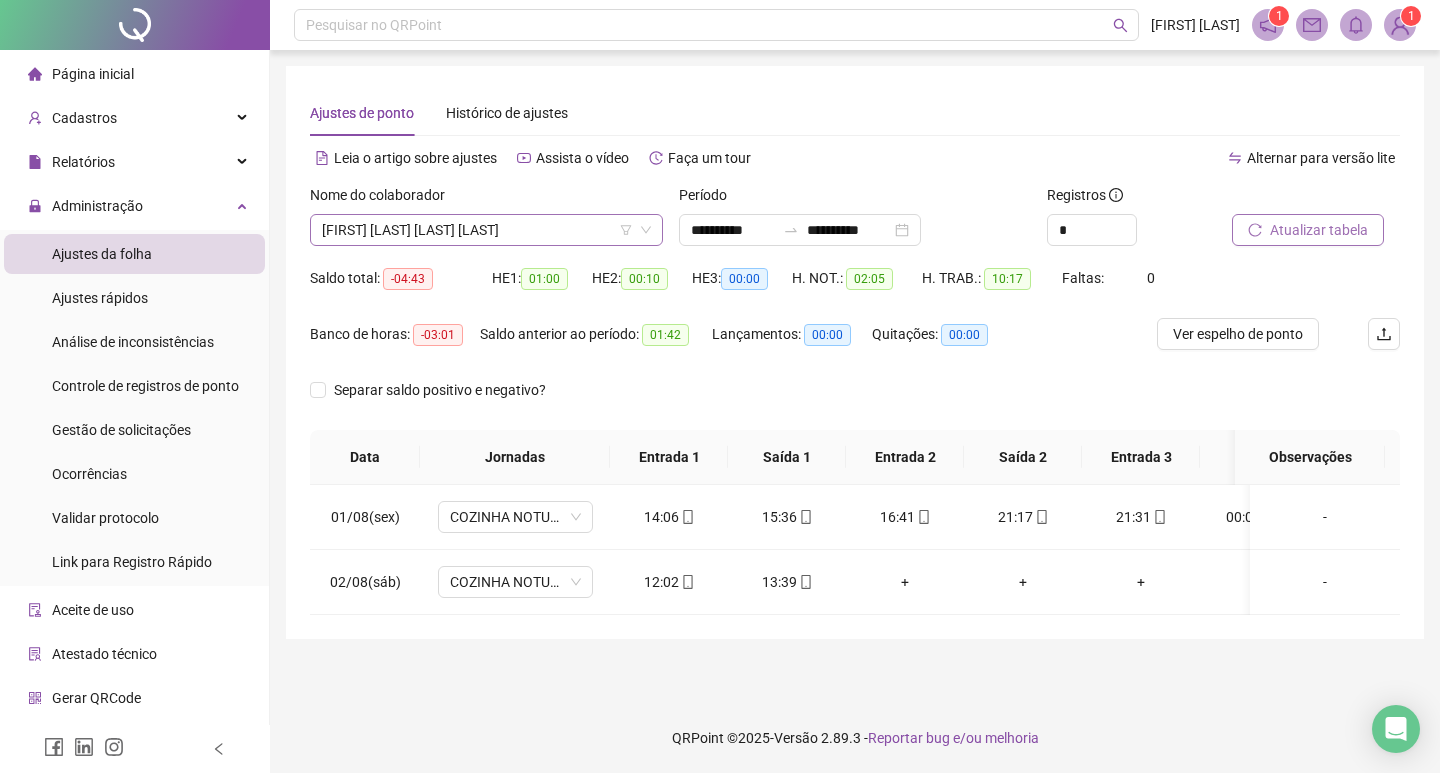 click on "[FIRST] [LAST] [LAST] [LAST]" at bounding box center (486, 230) 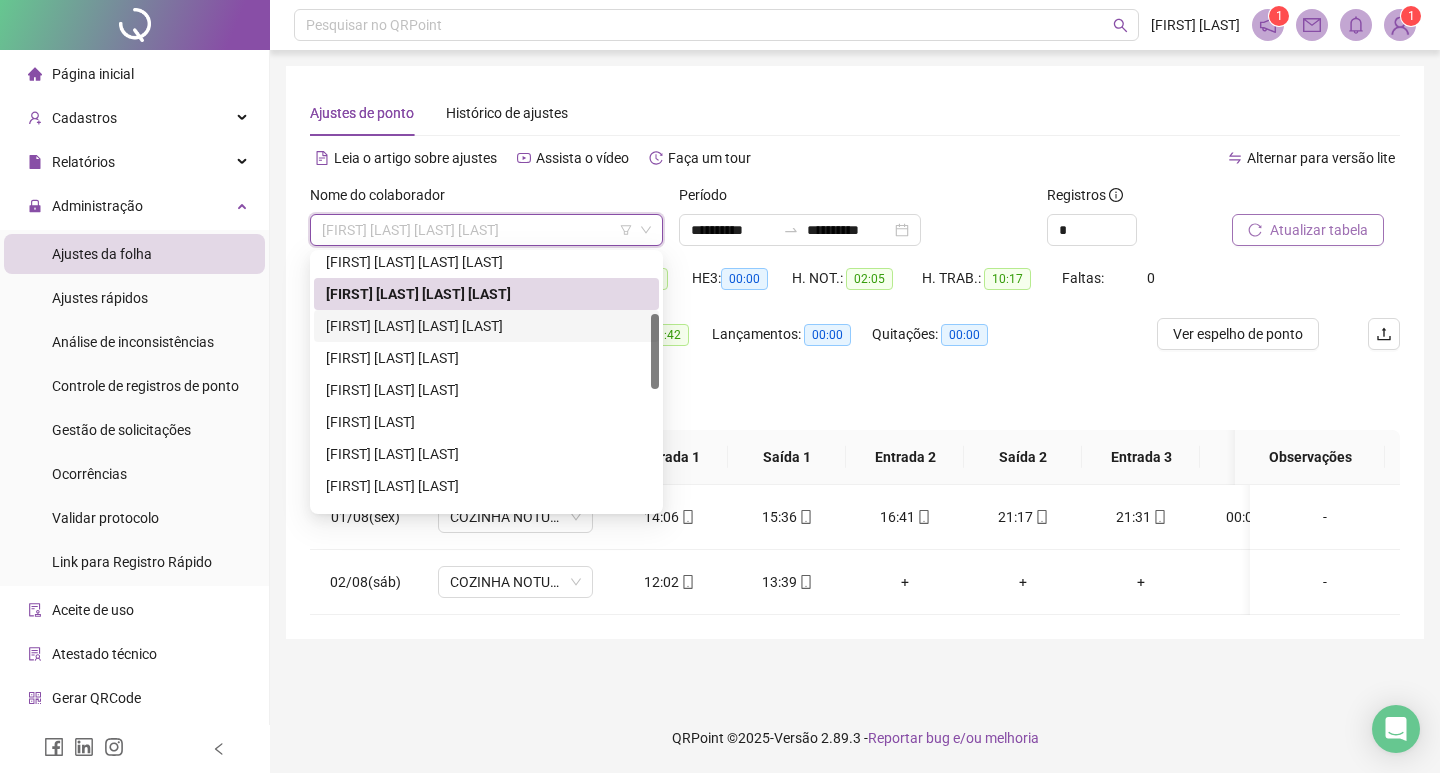click on "[FIRST] [LAST] [LAST] [LAST]" at bounding box center [486, 326] 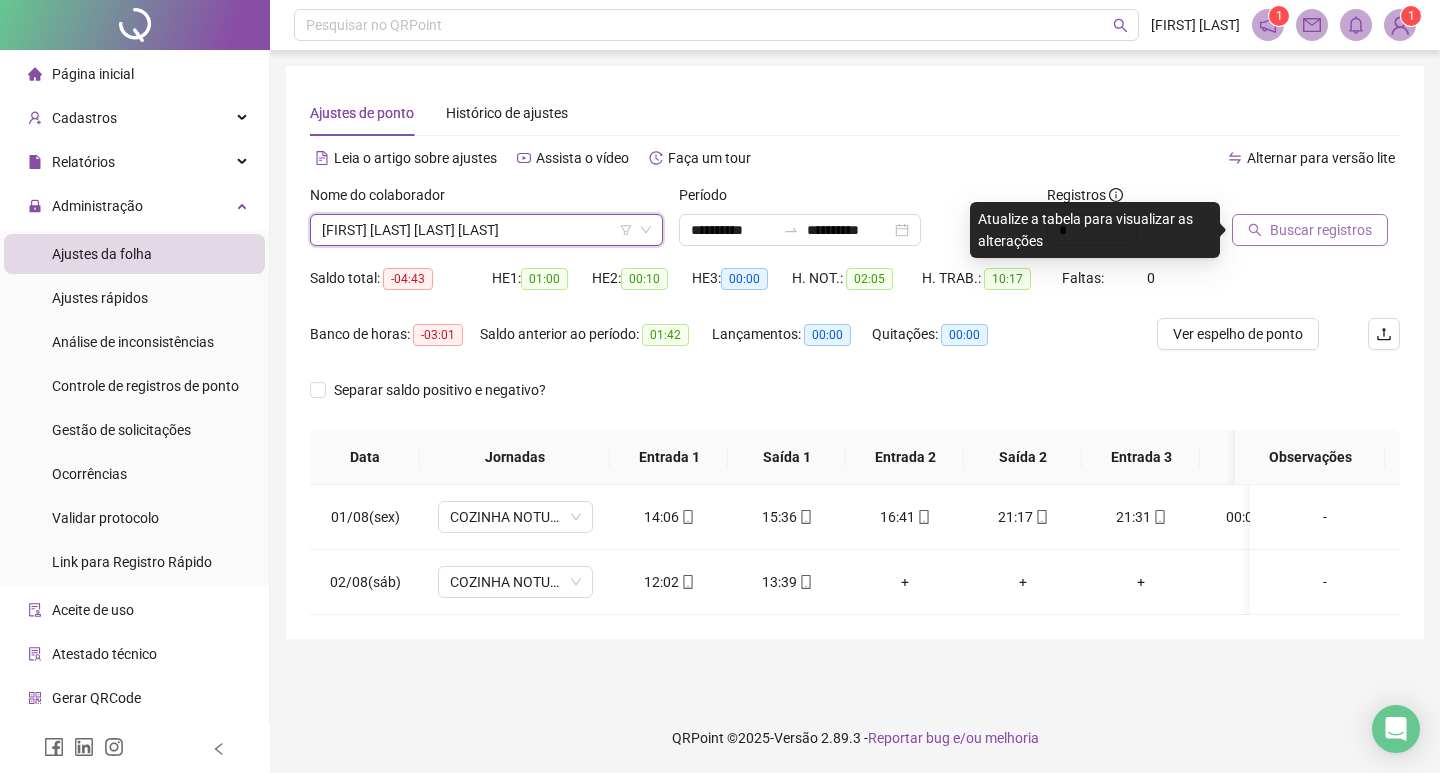 click on "Buscar registros" at bounding box center [1310, 230] 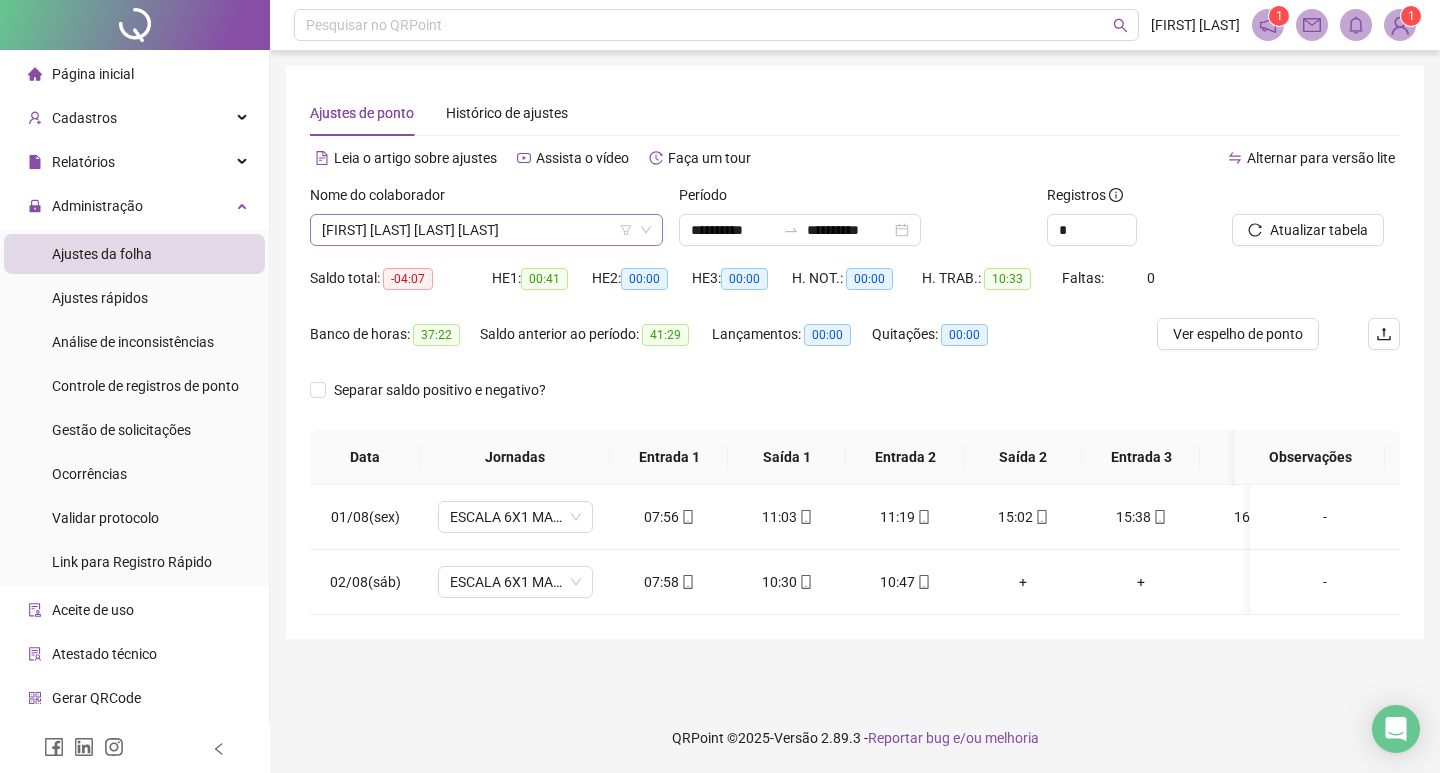 click on "[FIRST] [LAST] [LAST] [LAST]" at bounding box center [486, 230] 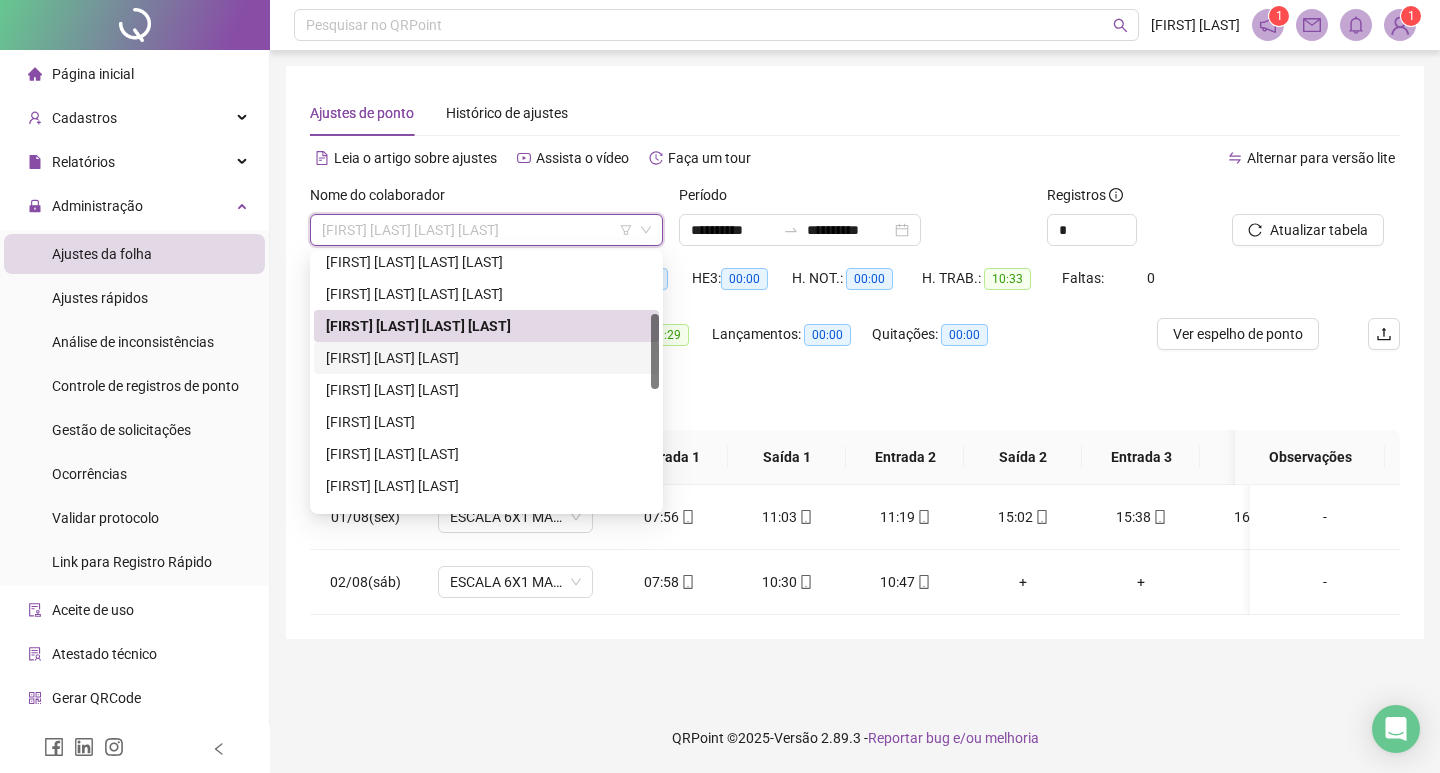 click on "[FIRST] [LAST] [LAST]" at bounding box center [486, 358] 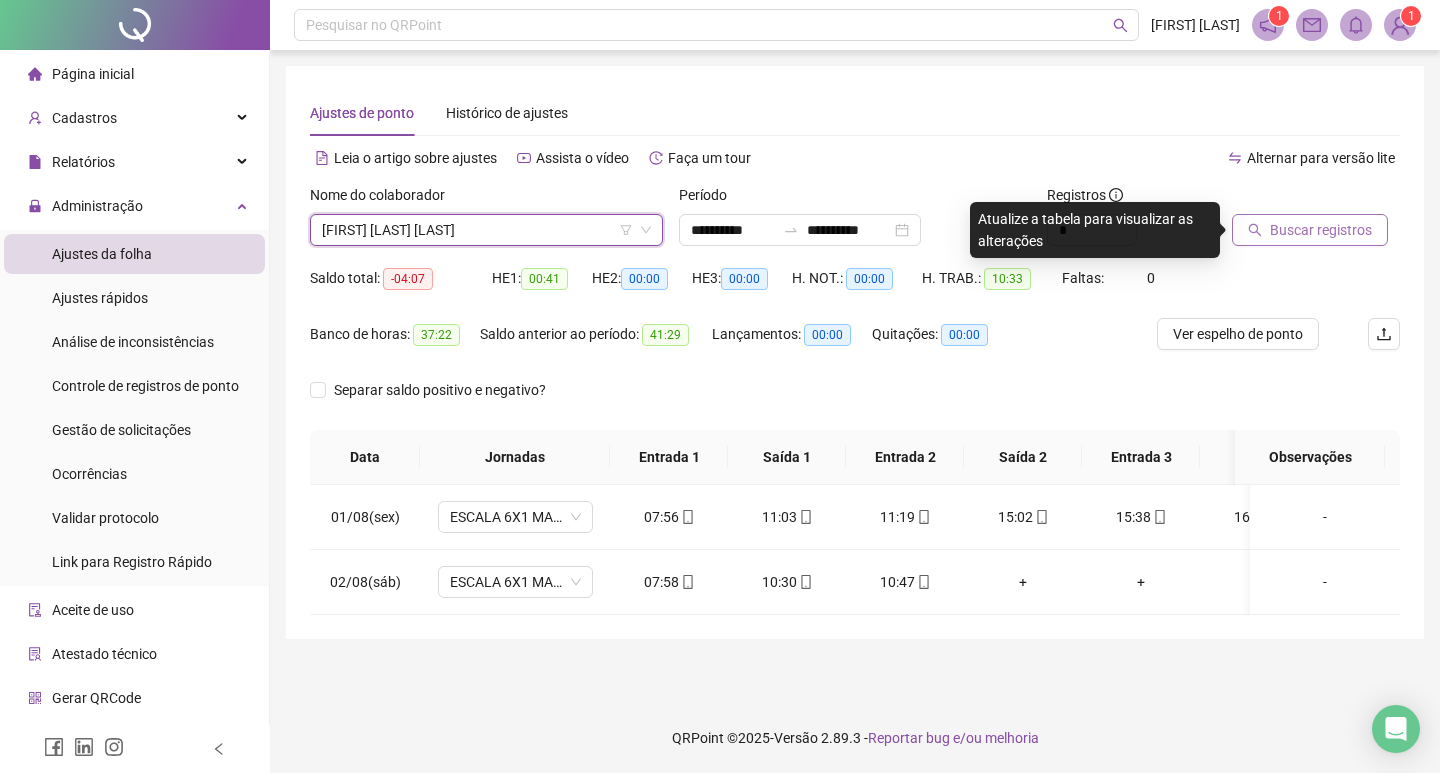 click on "Buscar registros" at bounding box center [1321, 230] 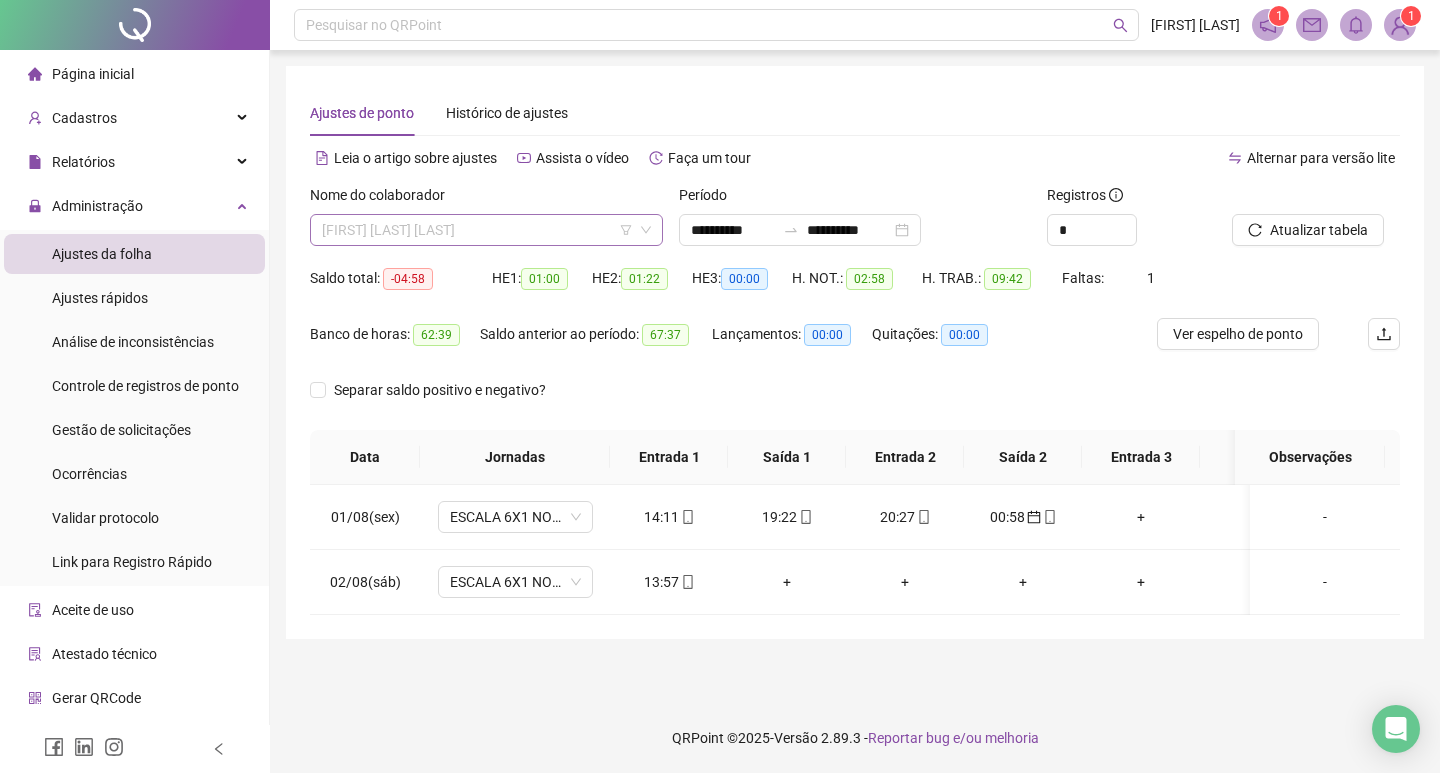 click on "[FIRST] [LAST] [LAST]" at bounding box center (486, 230) 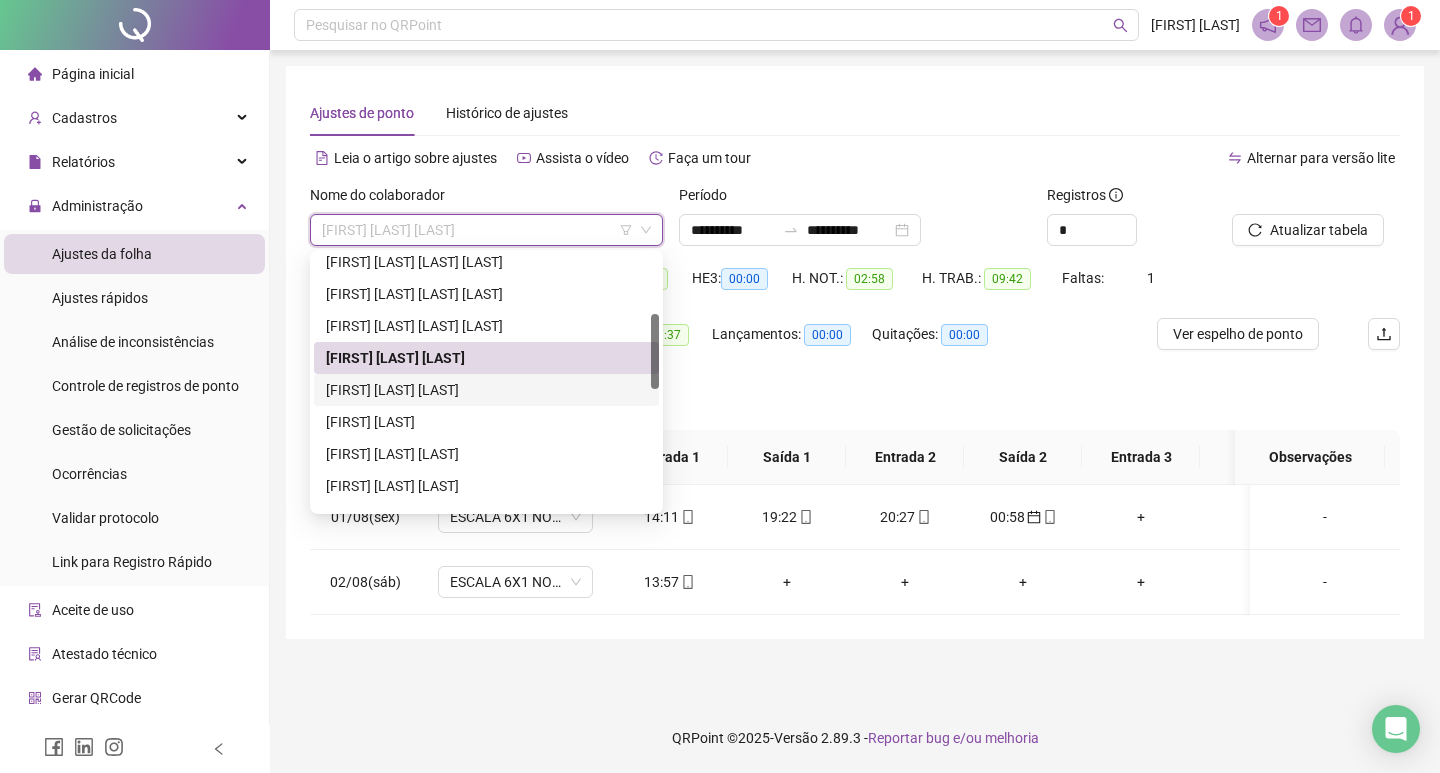 click on "[FIRST] [LAST] [LAST]" at bounding box center (486, 390) 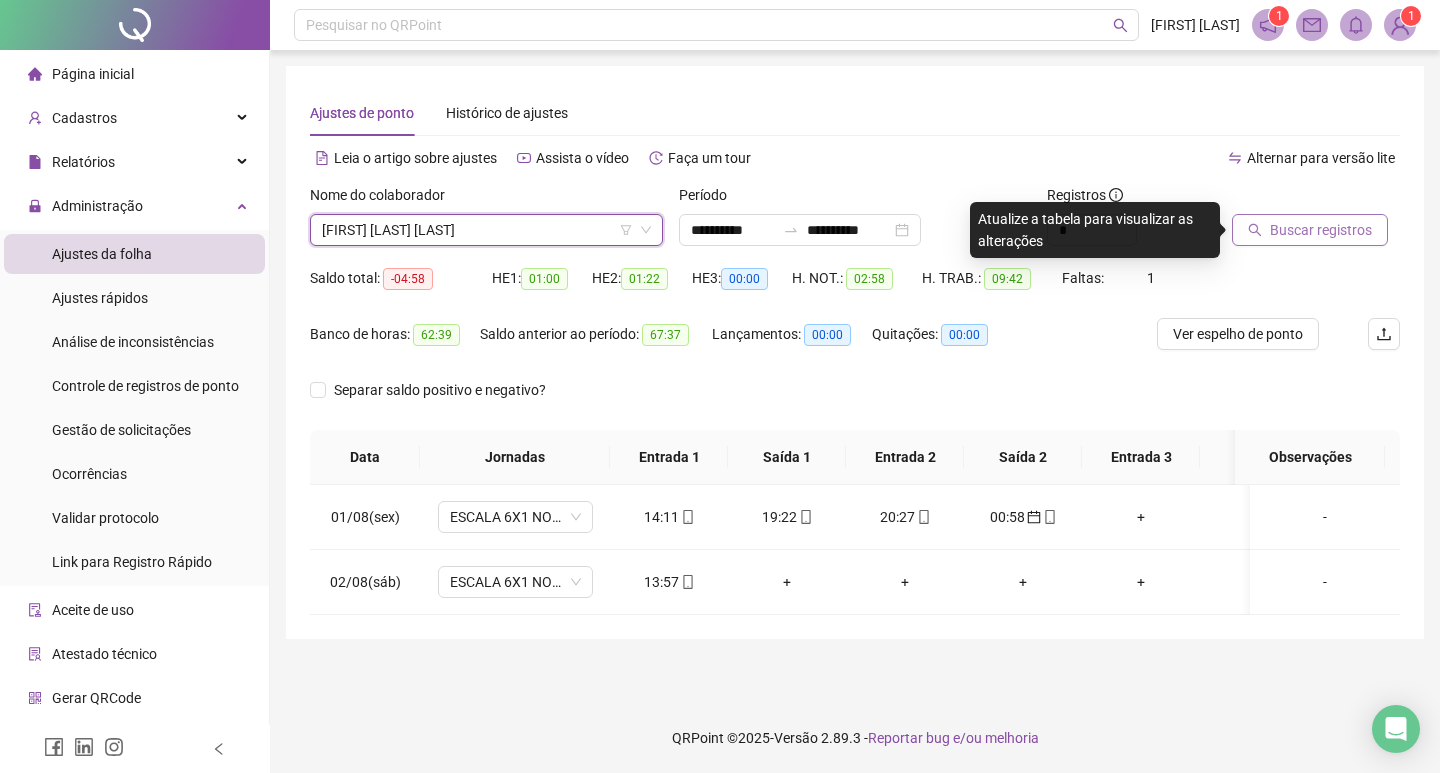 click on "Buscar registros" at bounding box center (1321, 230) 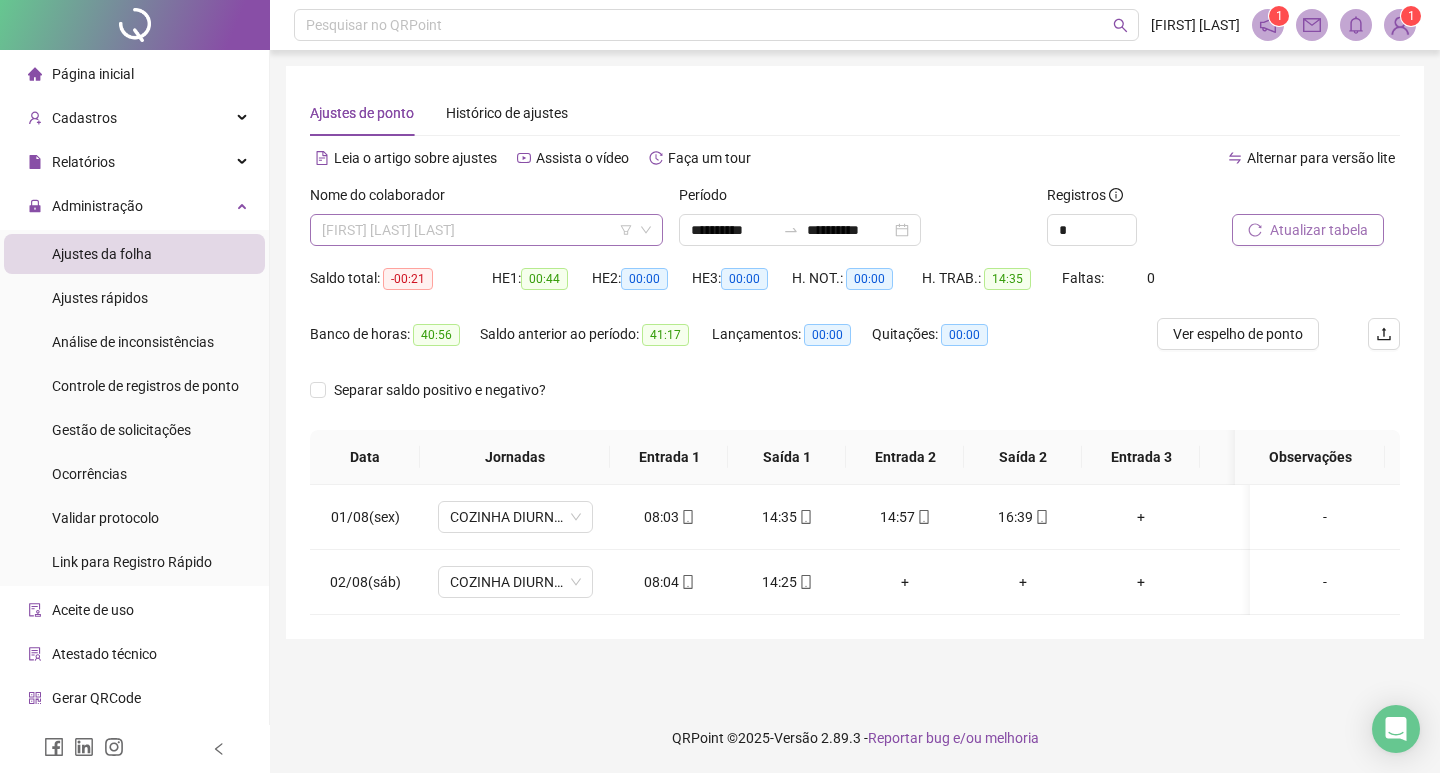 click on "[FIRST] [LAST] [LAST]" at bounding box center [486, 230] 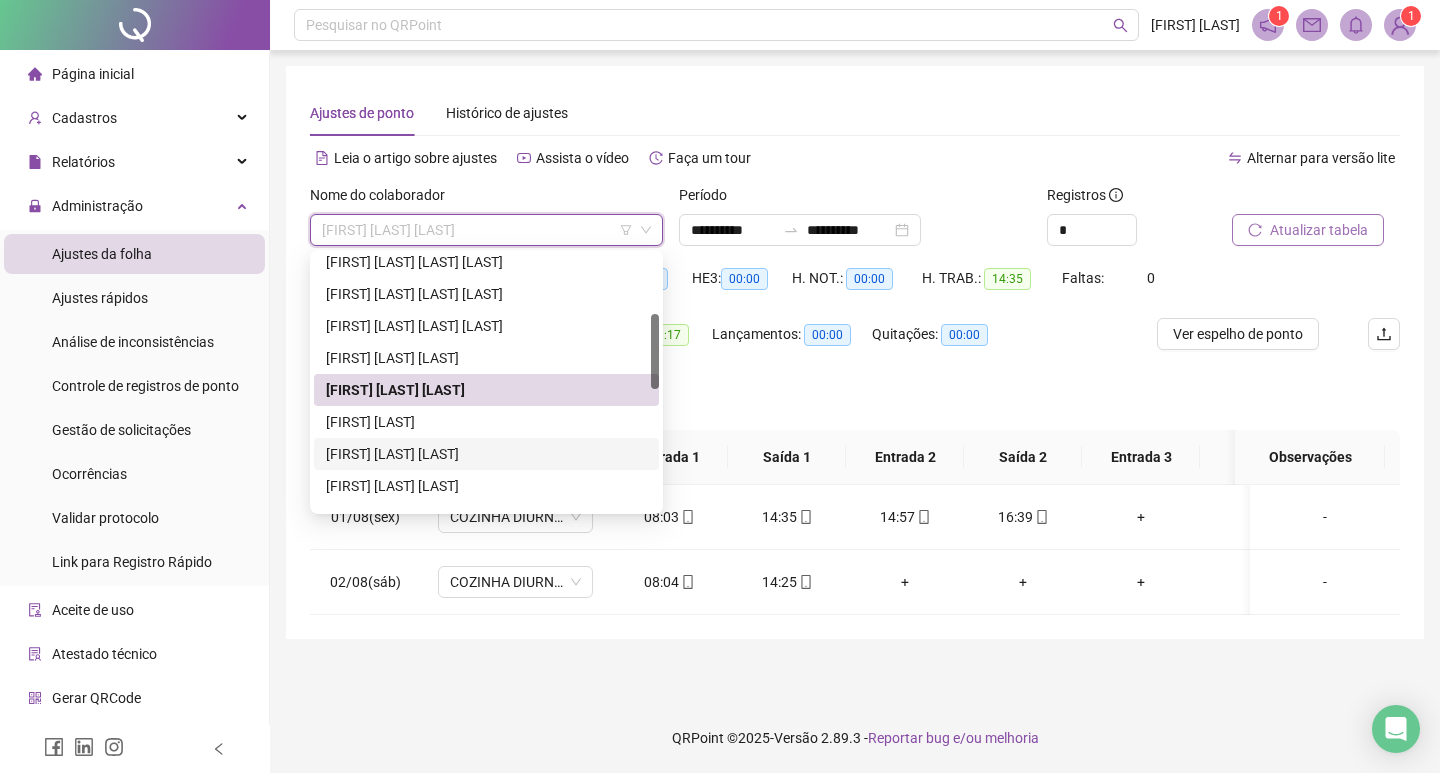 click on "[FIRST] [LAST] [LAST]" at bounding box center [486, 454] 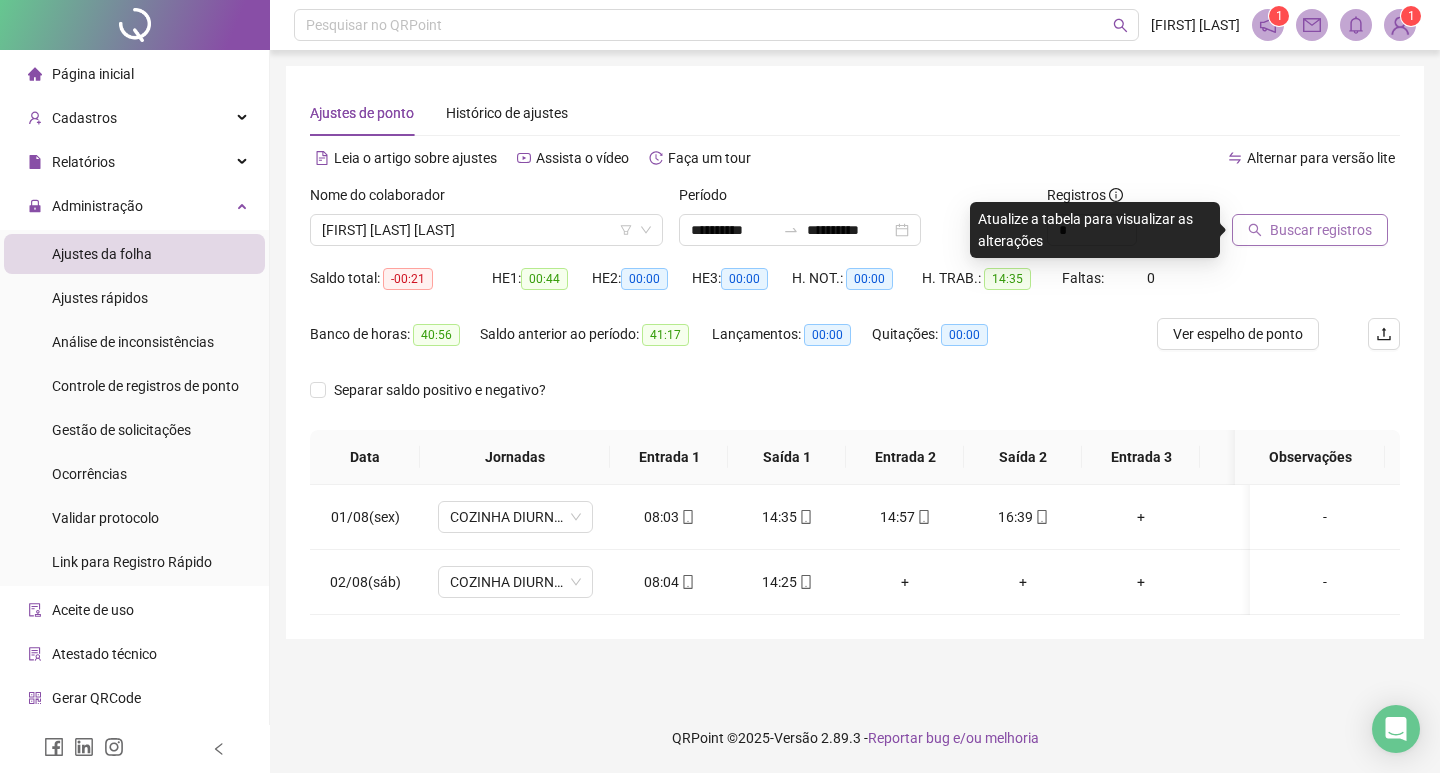 click on "Buscar registros" at bounding box center (1321, 230) 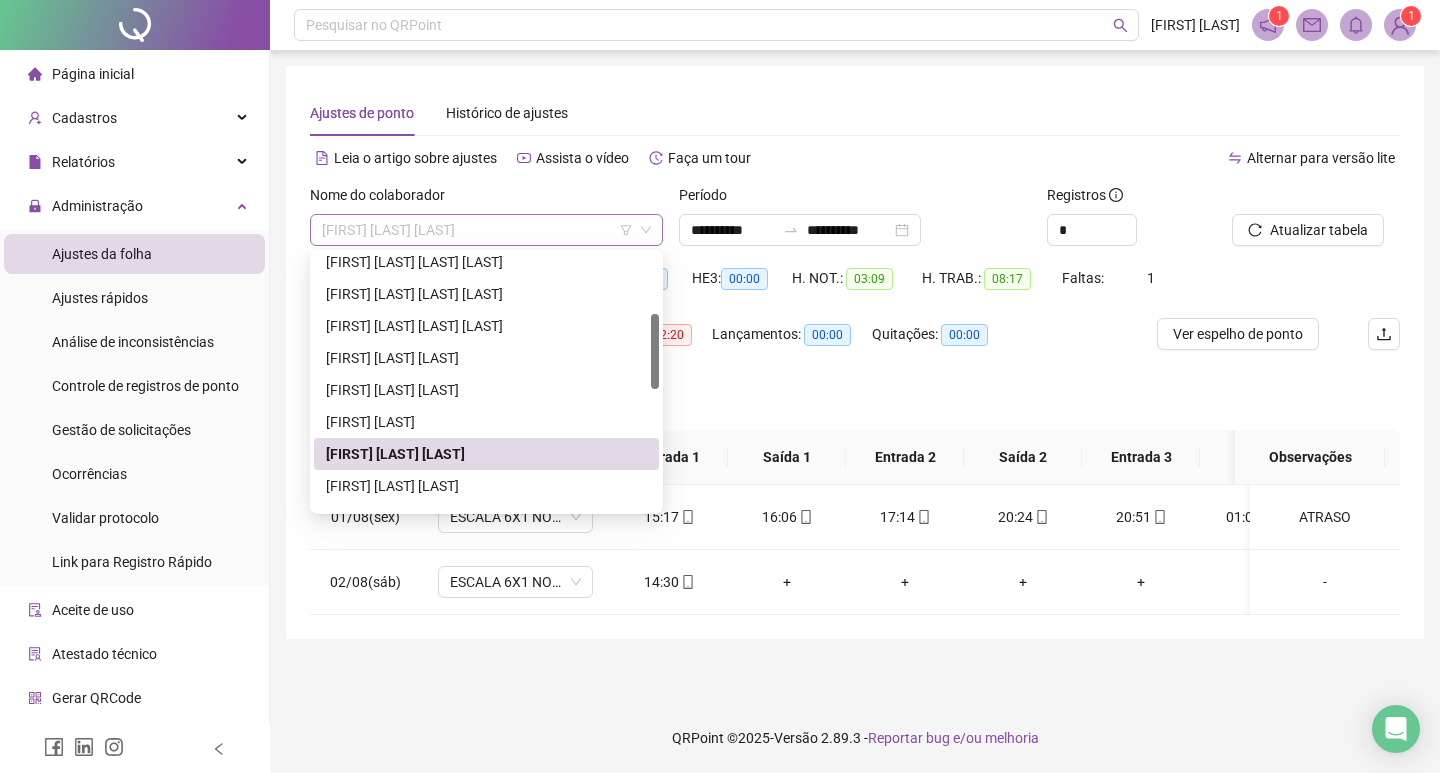 click on "[FIRST] [LAST] [LAST]" at bounding box center (486, 230) 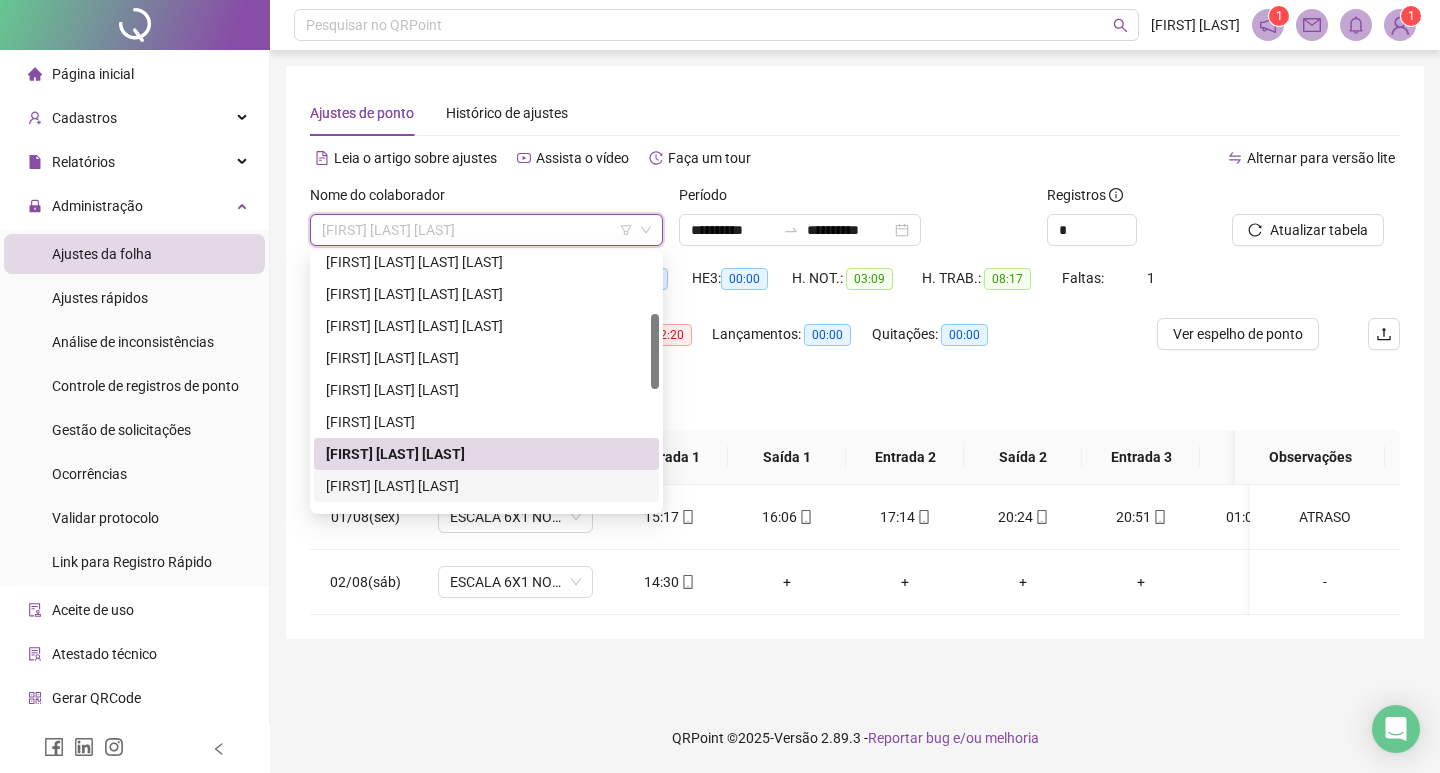 click on "[FIRST] [LAST] [LAST]" at bounding box center [486, 486] 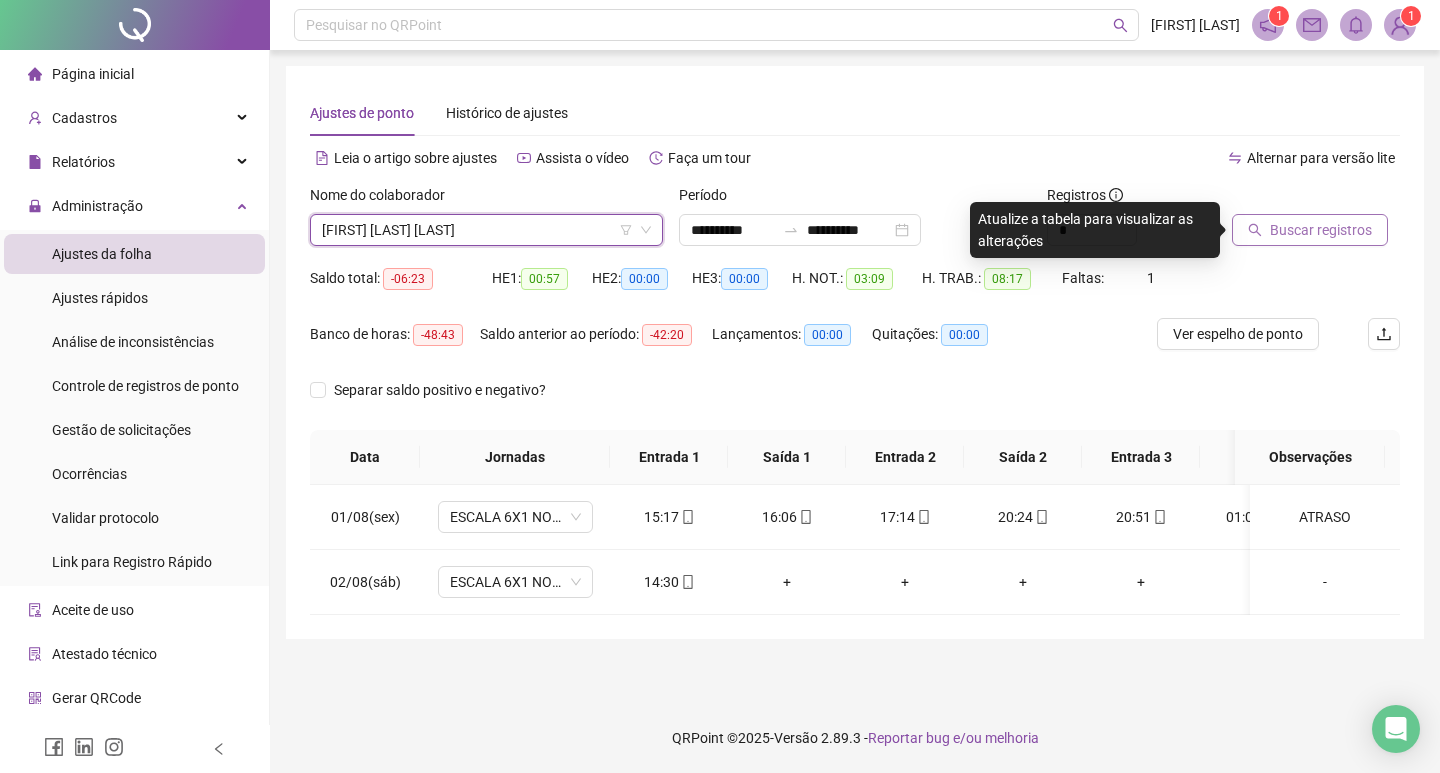 click on "Buscar registros" at bounding box center [1321, 230] 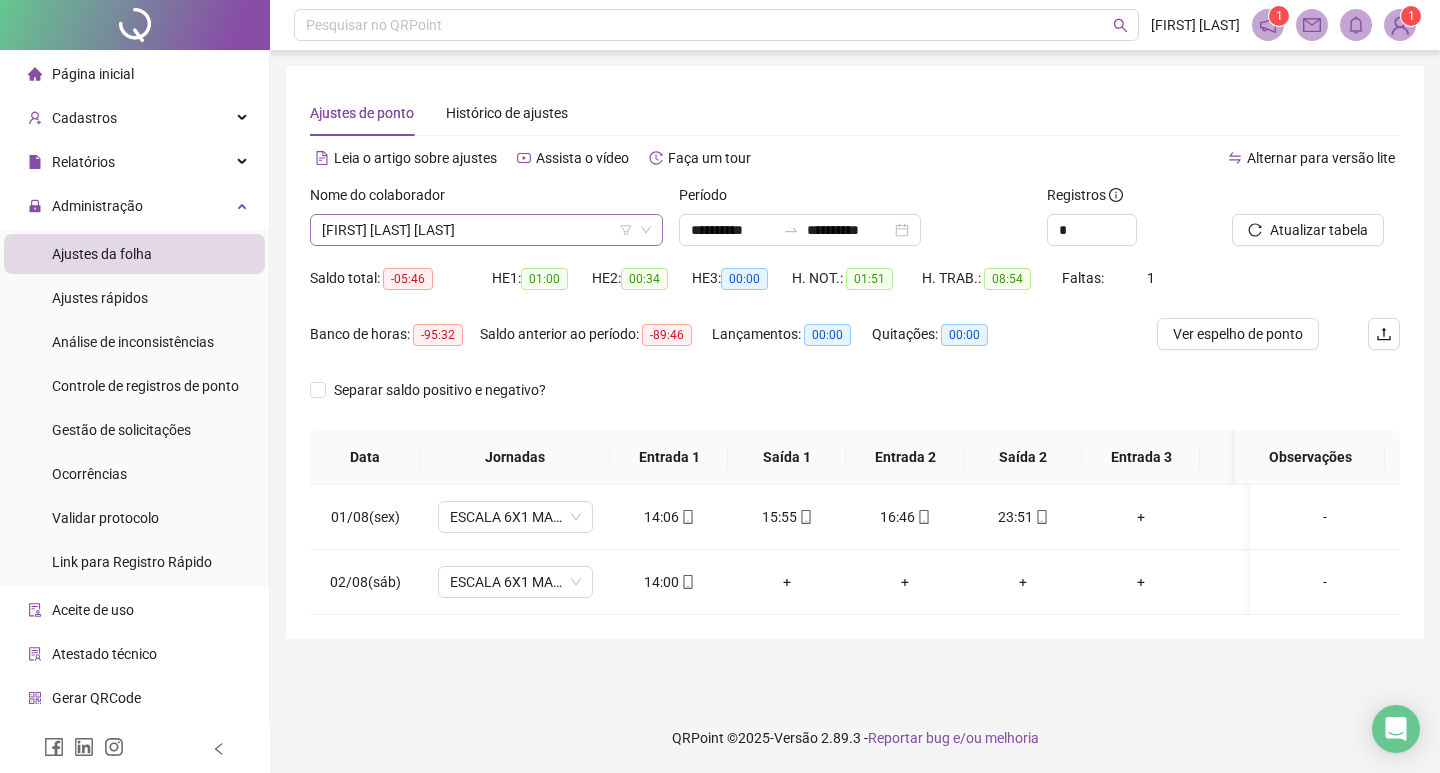 click on "[FIRST] [LAST] [LAST]" at bounding box center [486, 230] 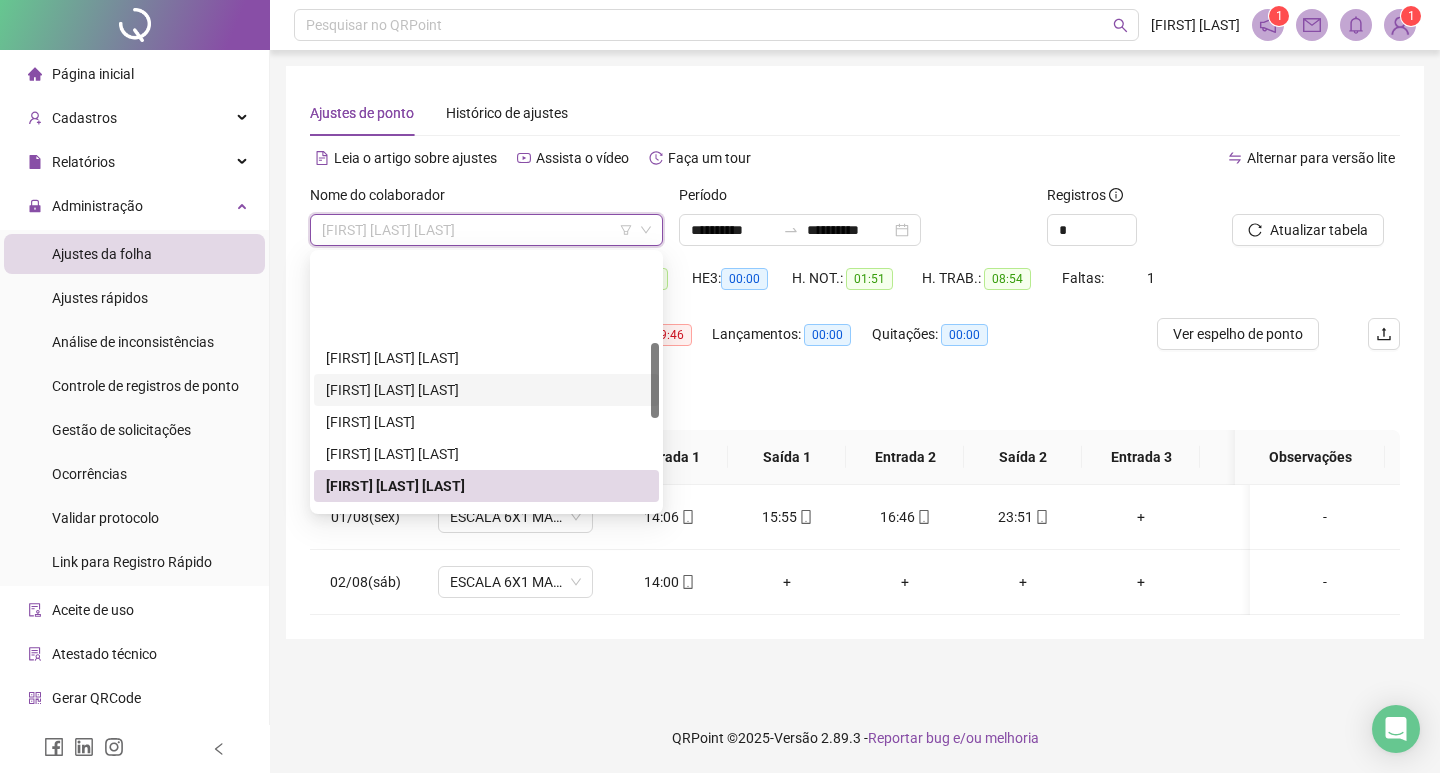 scroll, scrollTop: 300, scrollLeft: 0, axis: vertical 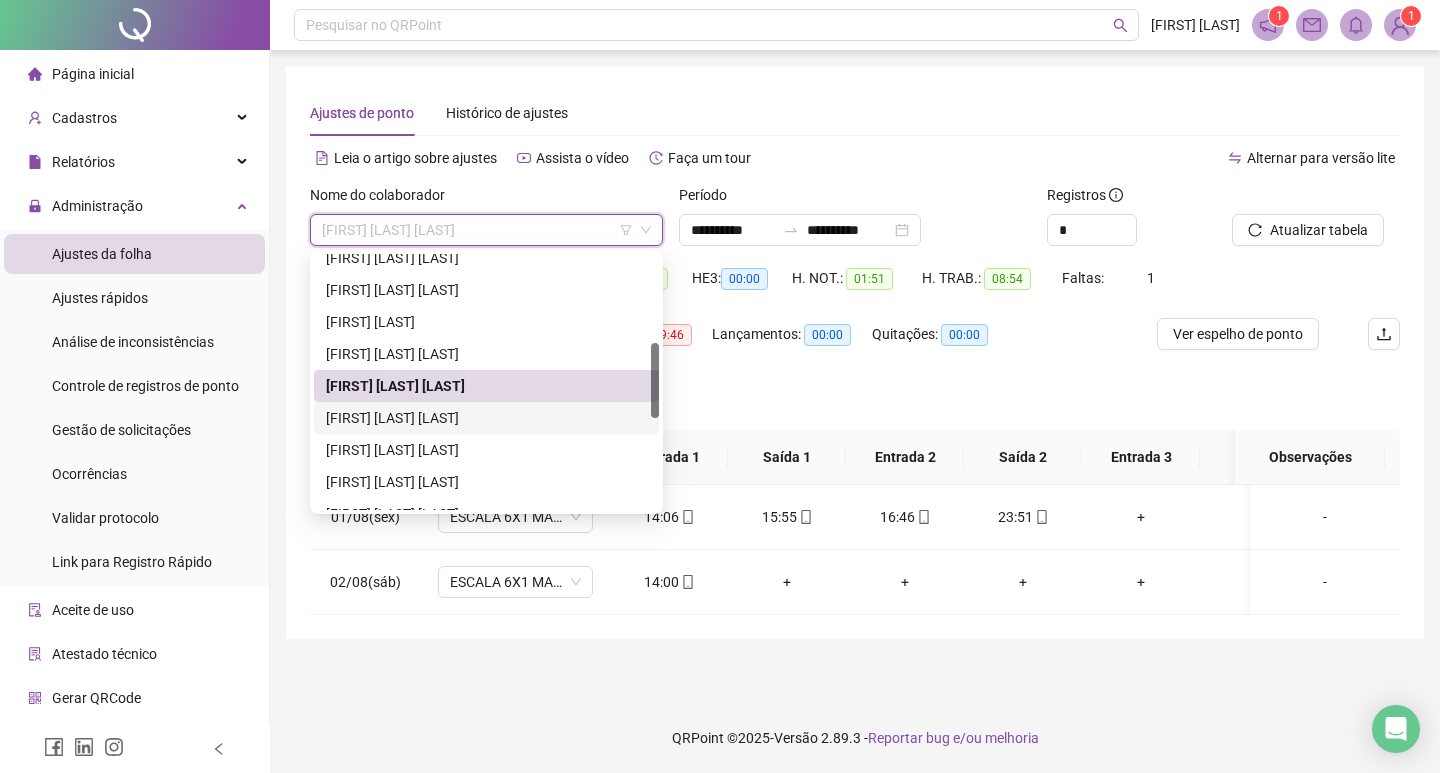 click on "[FIRST] [LAST] [LAST]" at bounding box center (486, 418) 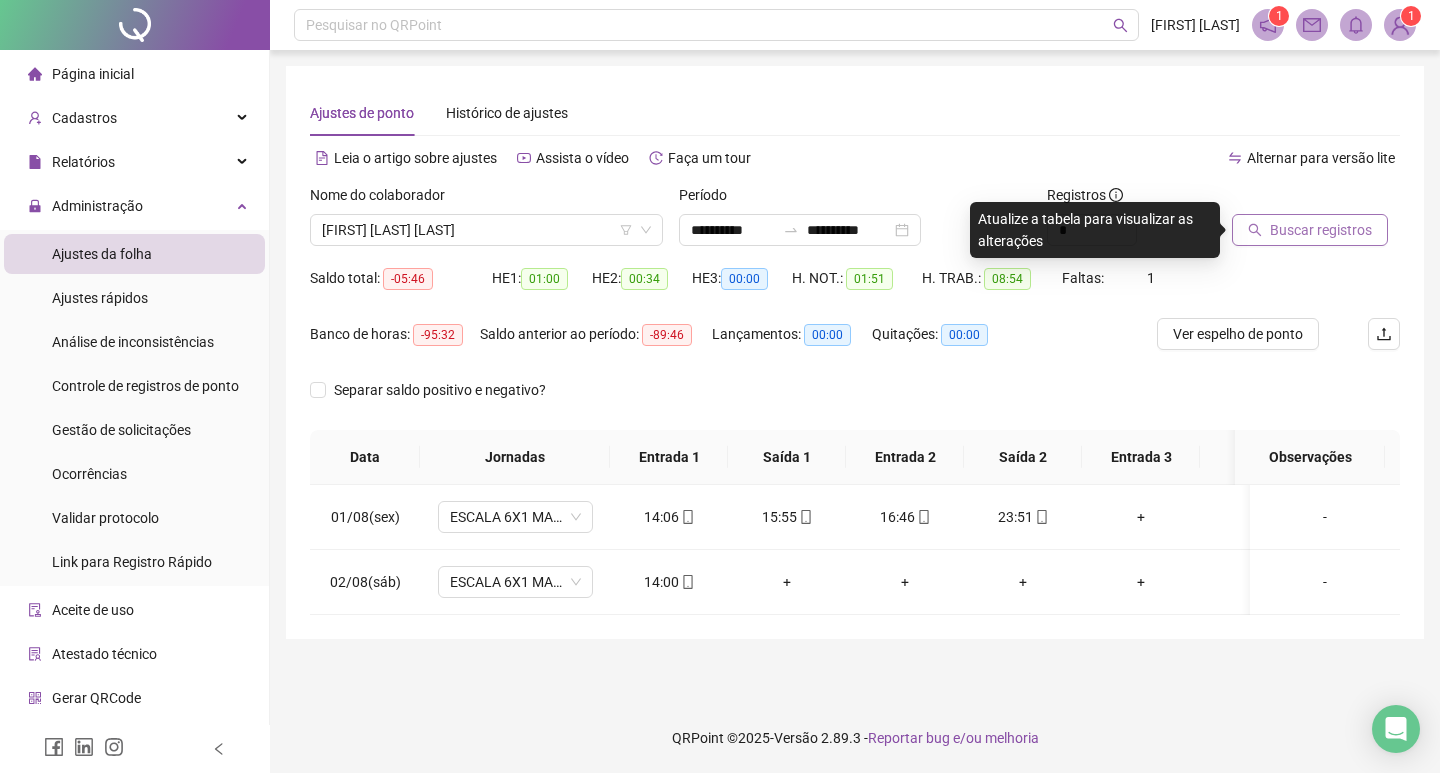 click on "Buscar registros" at bounding box center (1321, 230) 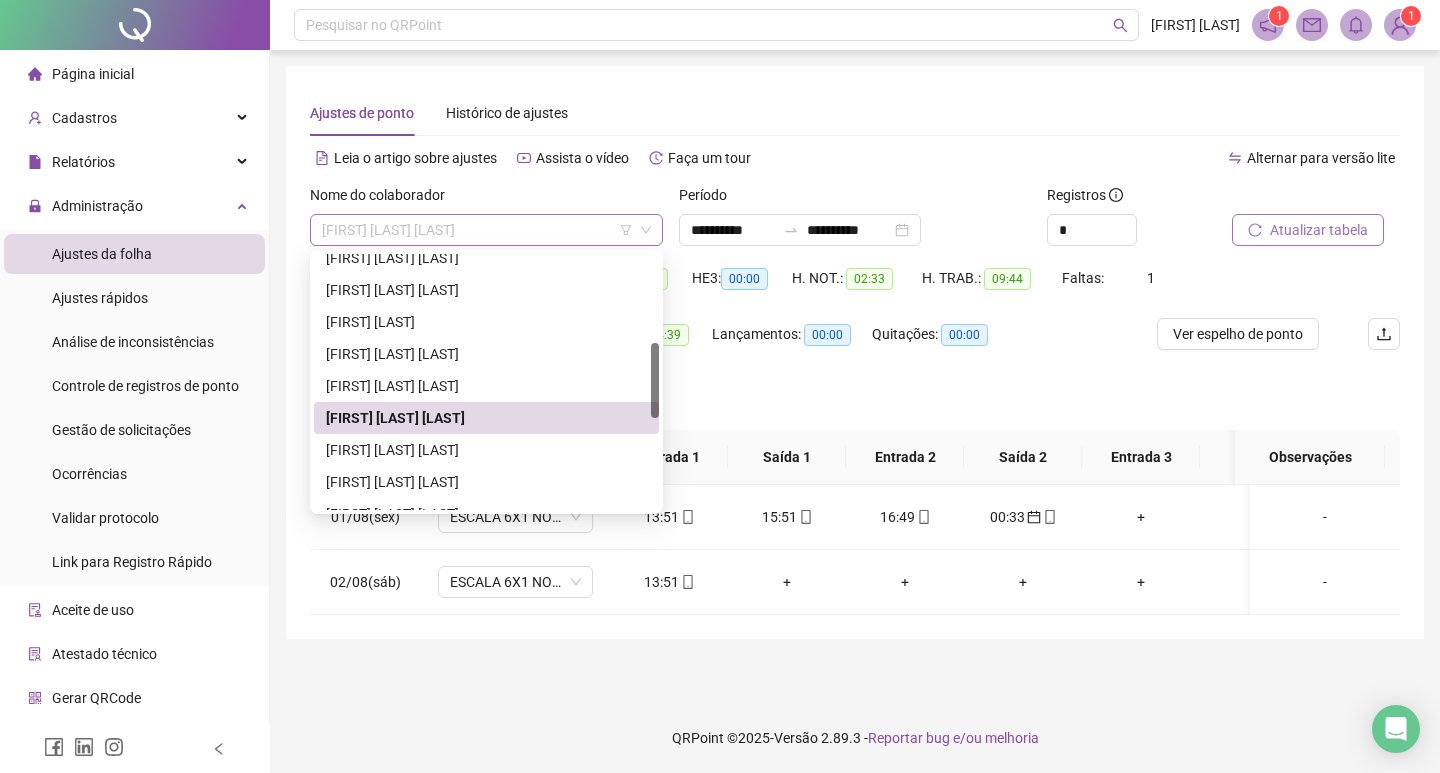 click on "[FIRST] [LAST] [LAST]" at bounding box center (486, 230) 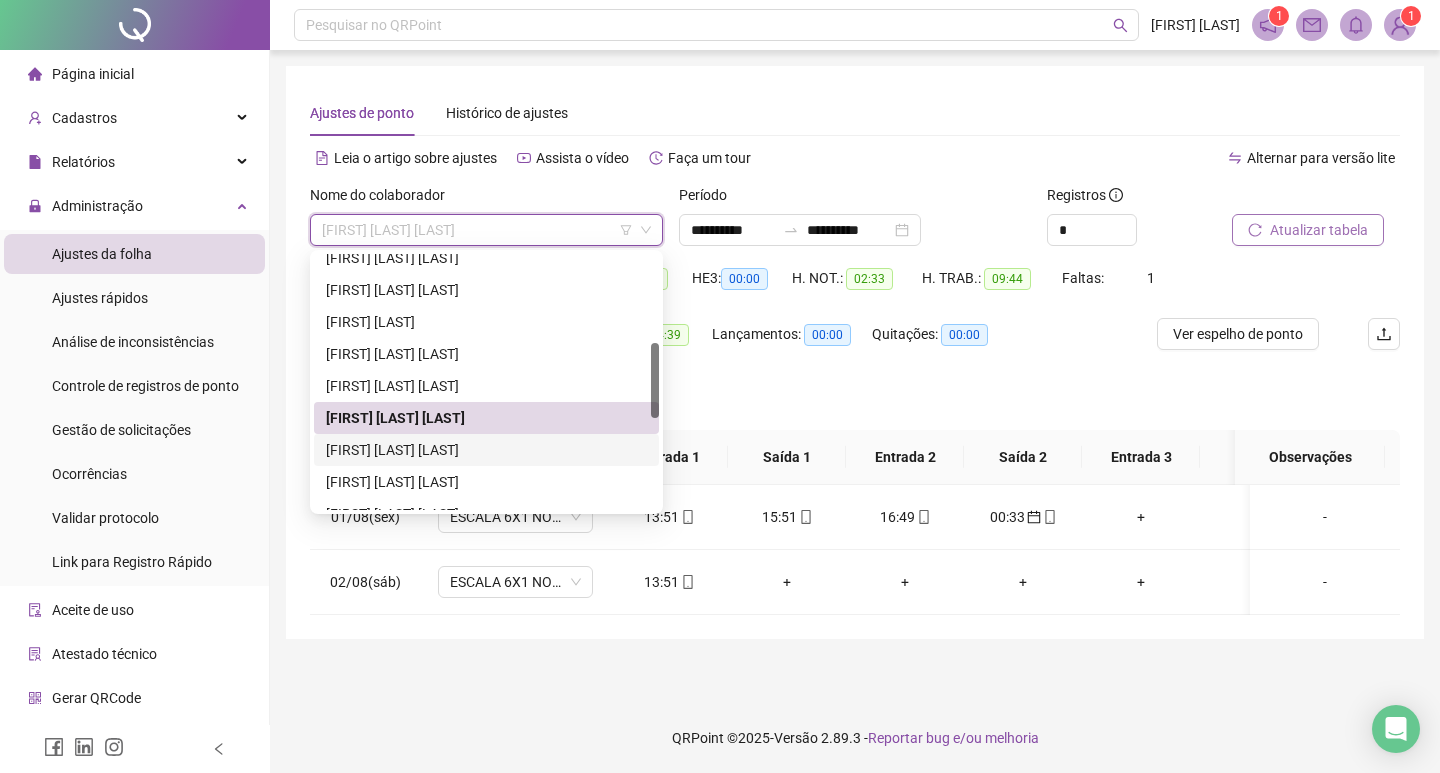 click on "[FIRST] [LAST] [LAST]" at bounding box center [486, 450] 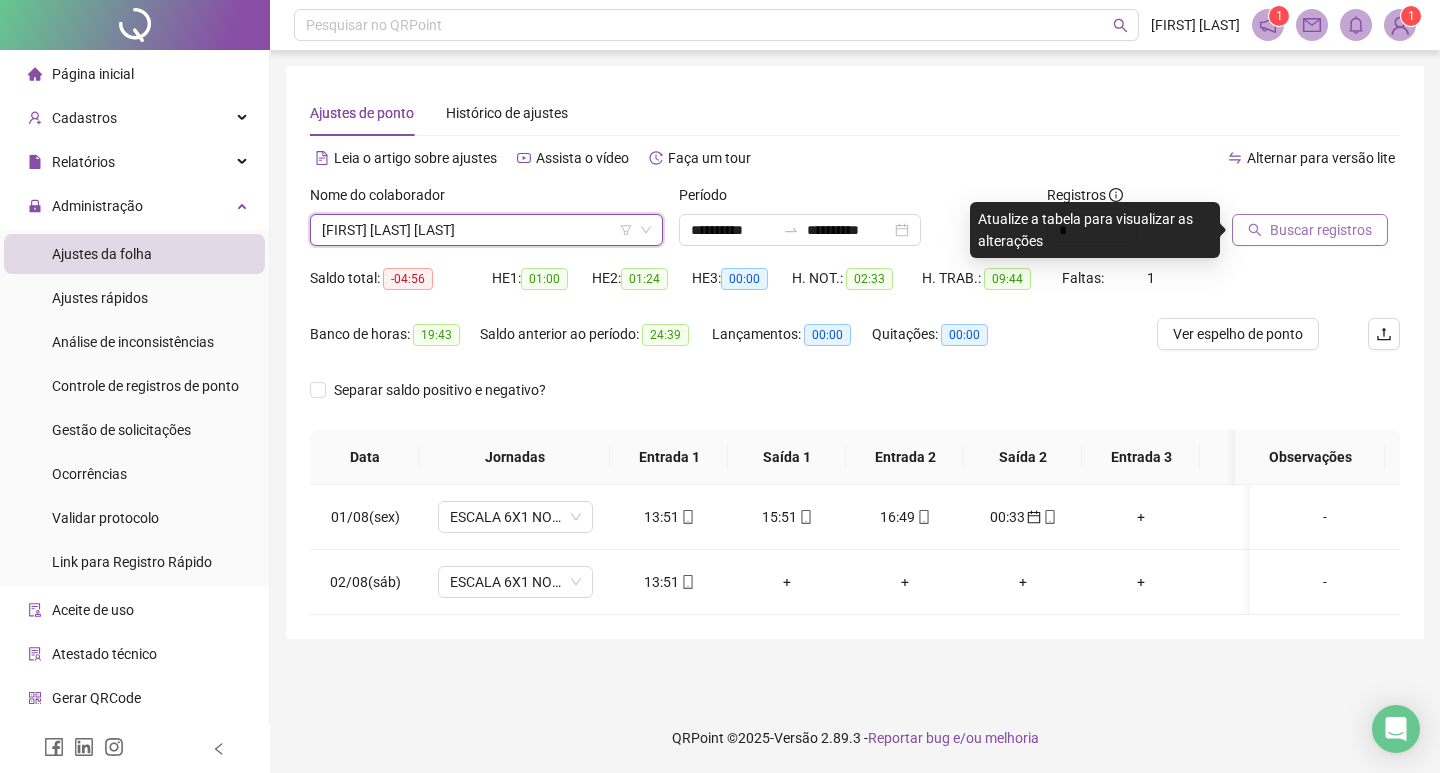 click on "Buscar registros" at bounding box center (1321, 230) 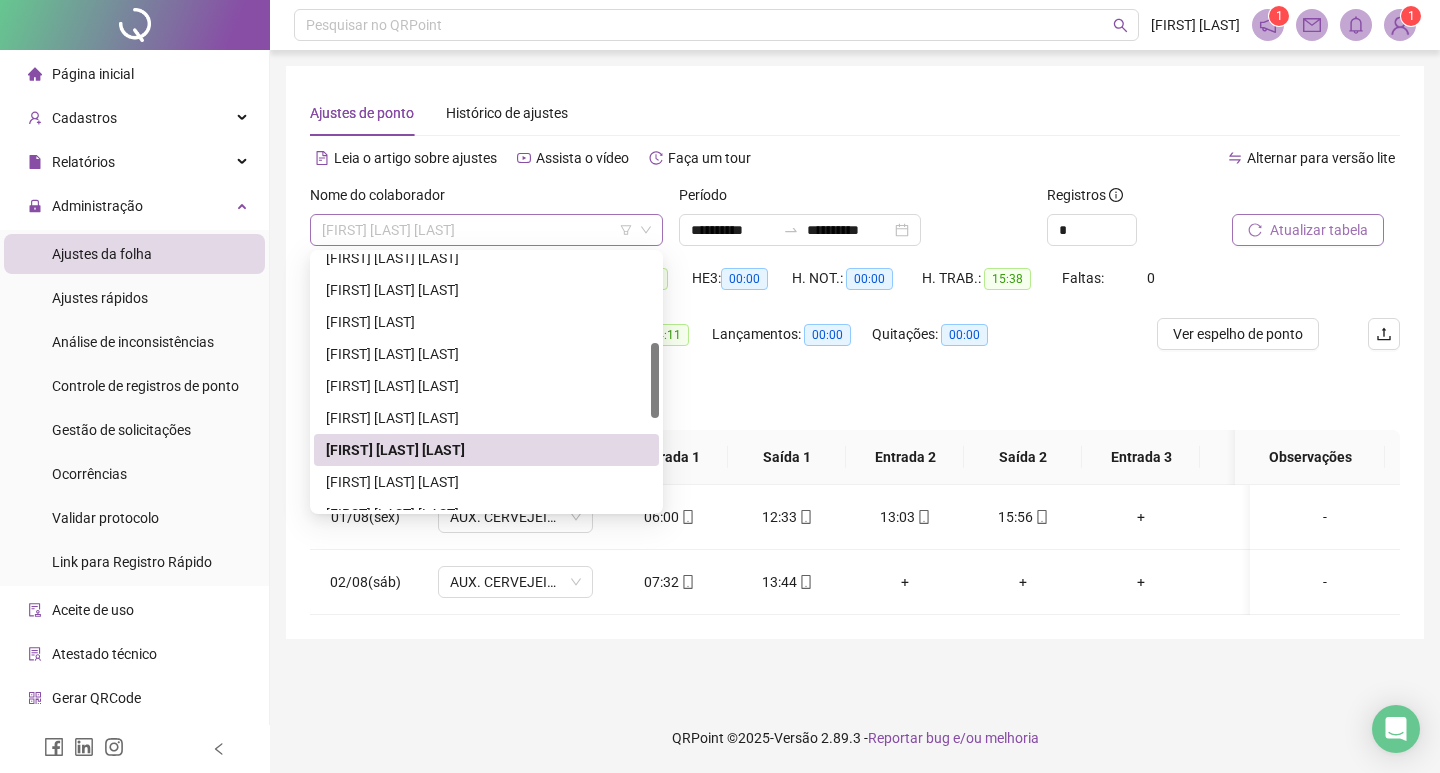 click on "[FIRST] [LAST] [LAST]" at bounding box center (486, 230) 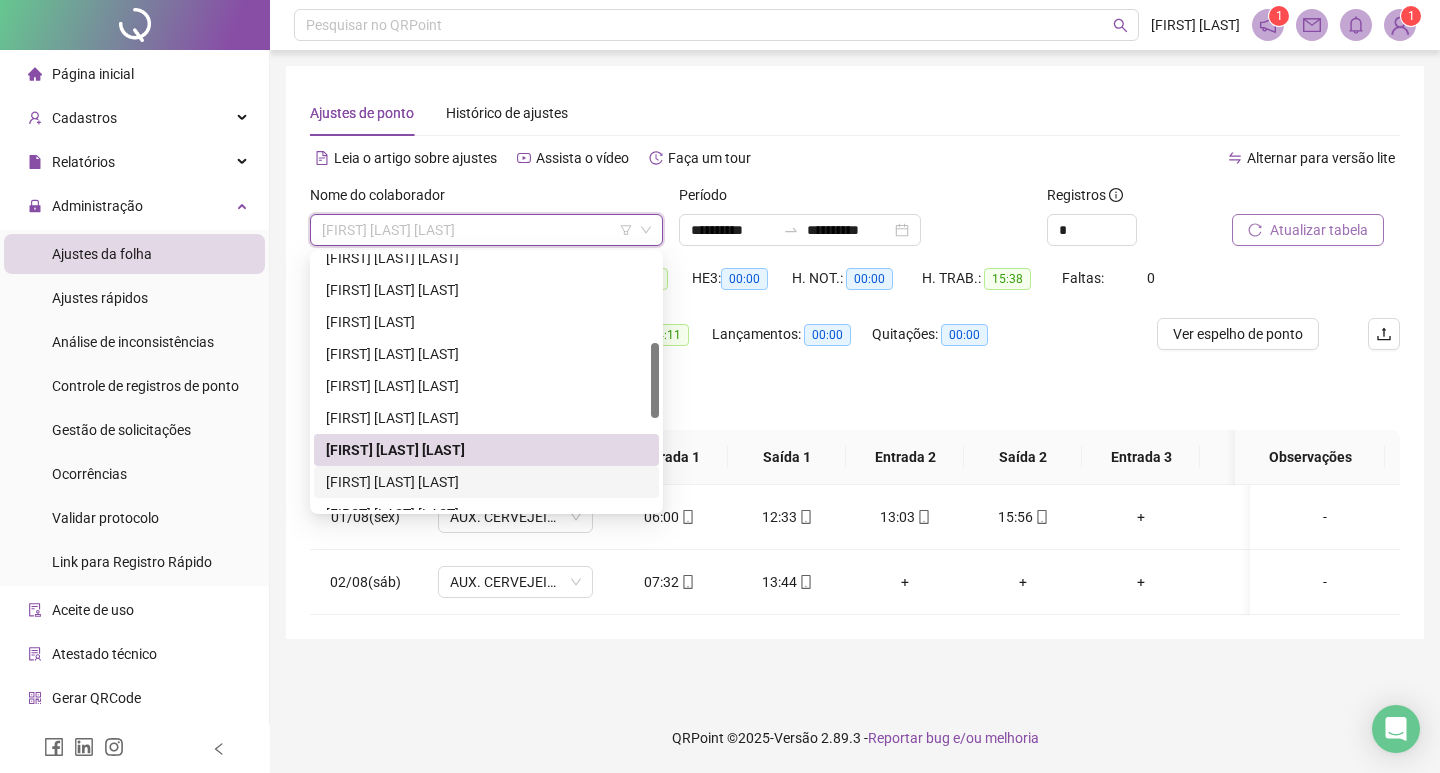 click on "[FIRST] [LAST] [LAST]" at bounding box center (486, 482) 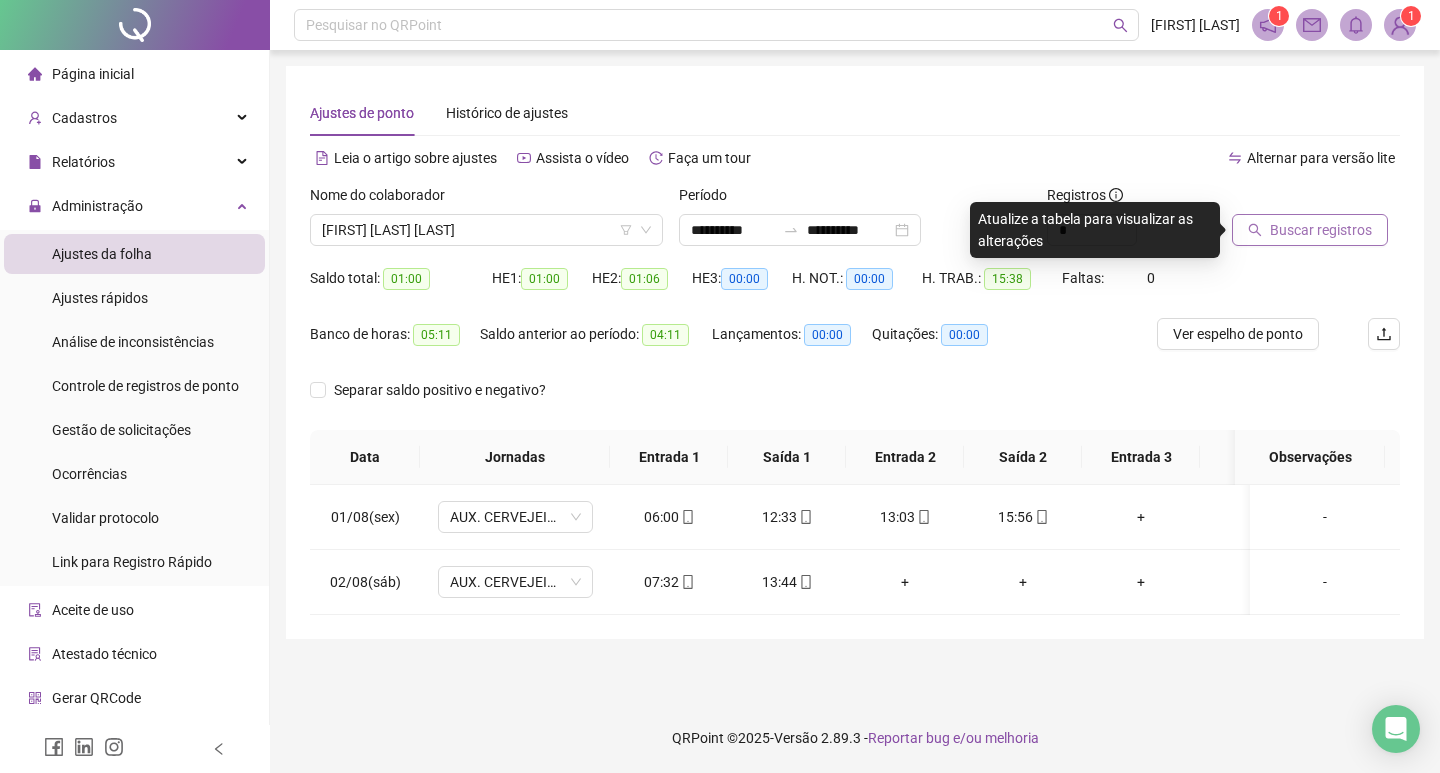 click on "Buscar registros" at bounding box center [1310, 230] 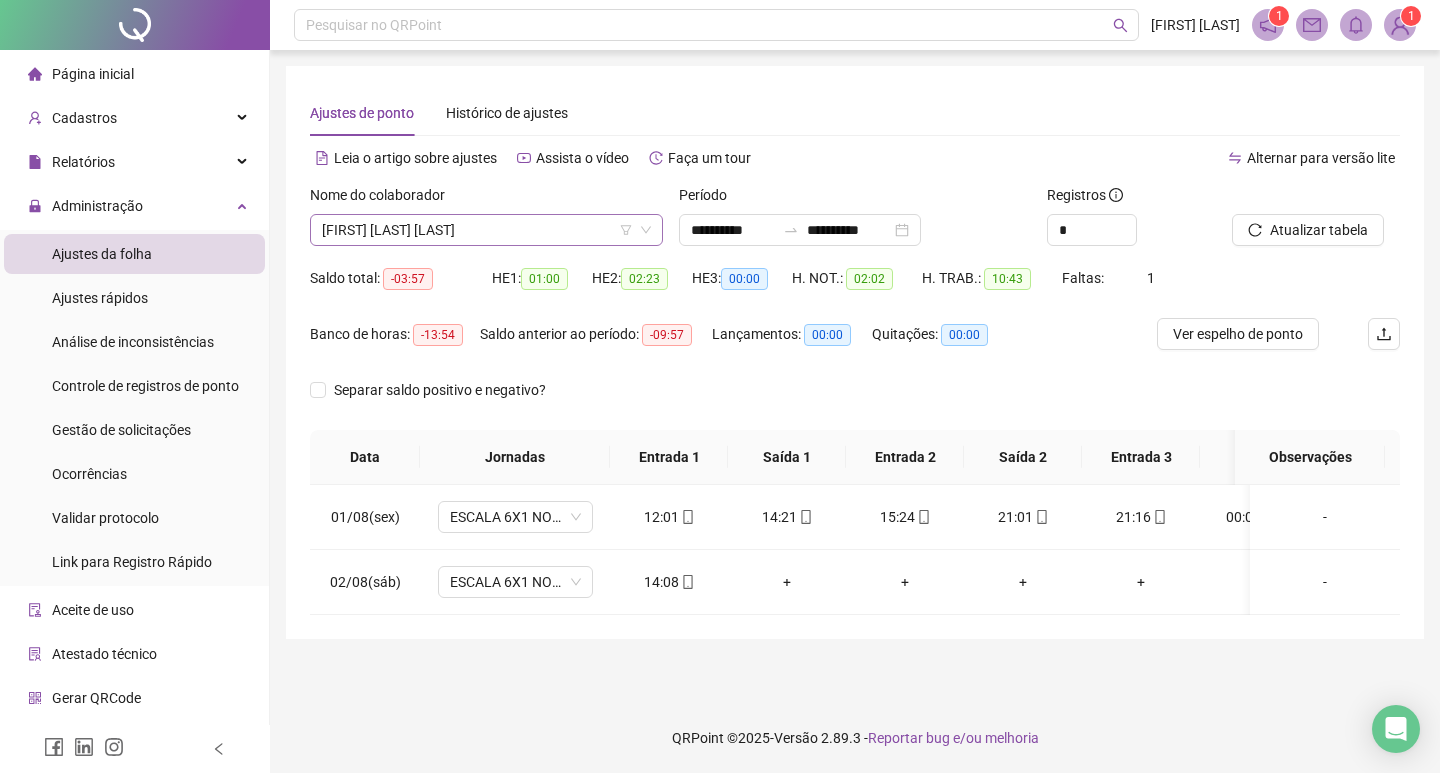 click on "[FIRST] [LAST] [LAST]" at bounding box center (486, 230) 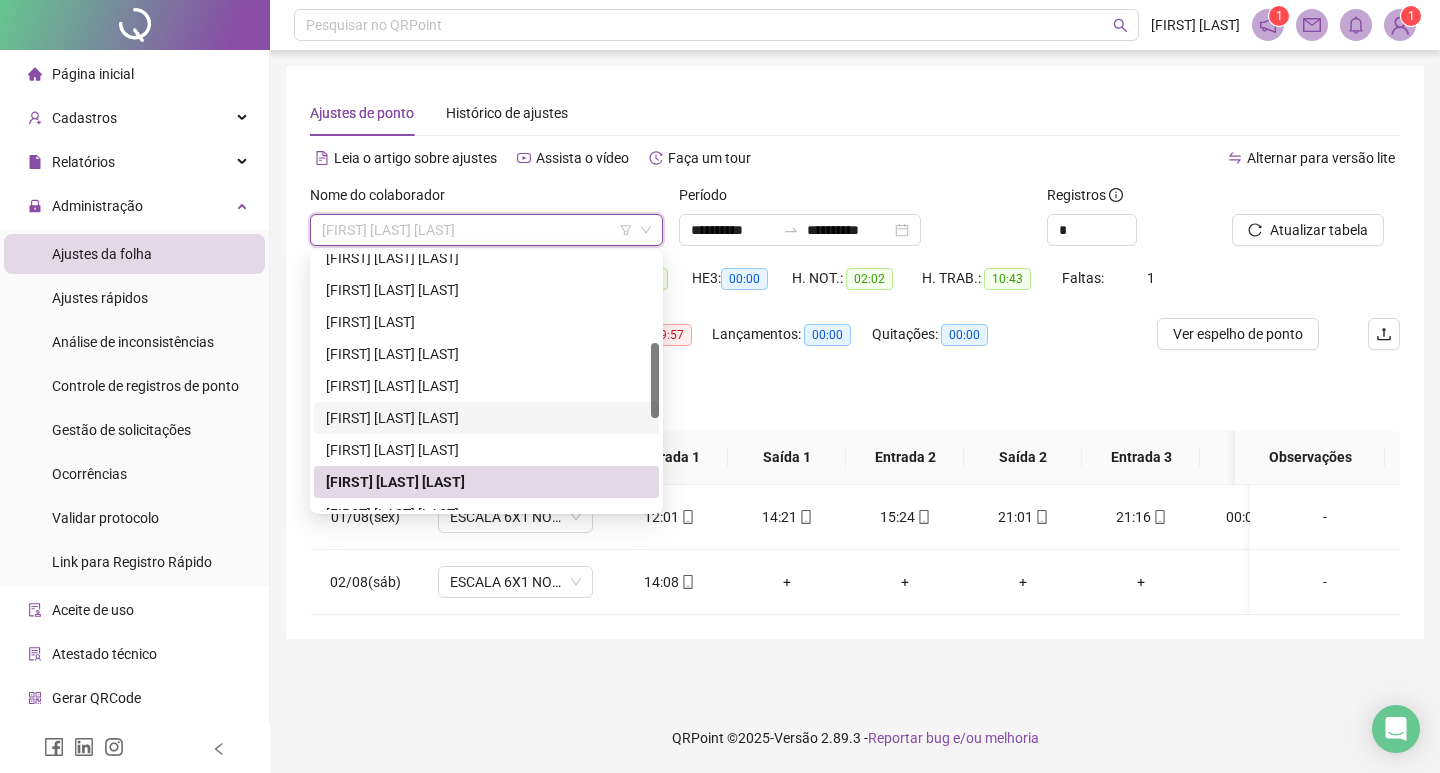 scroll, scrollTop: 500, scrollLeft: 0, axis: vertical 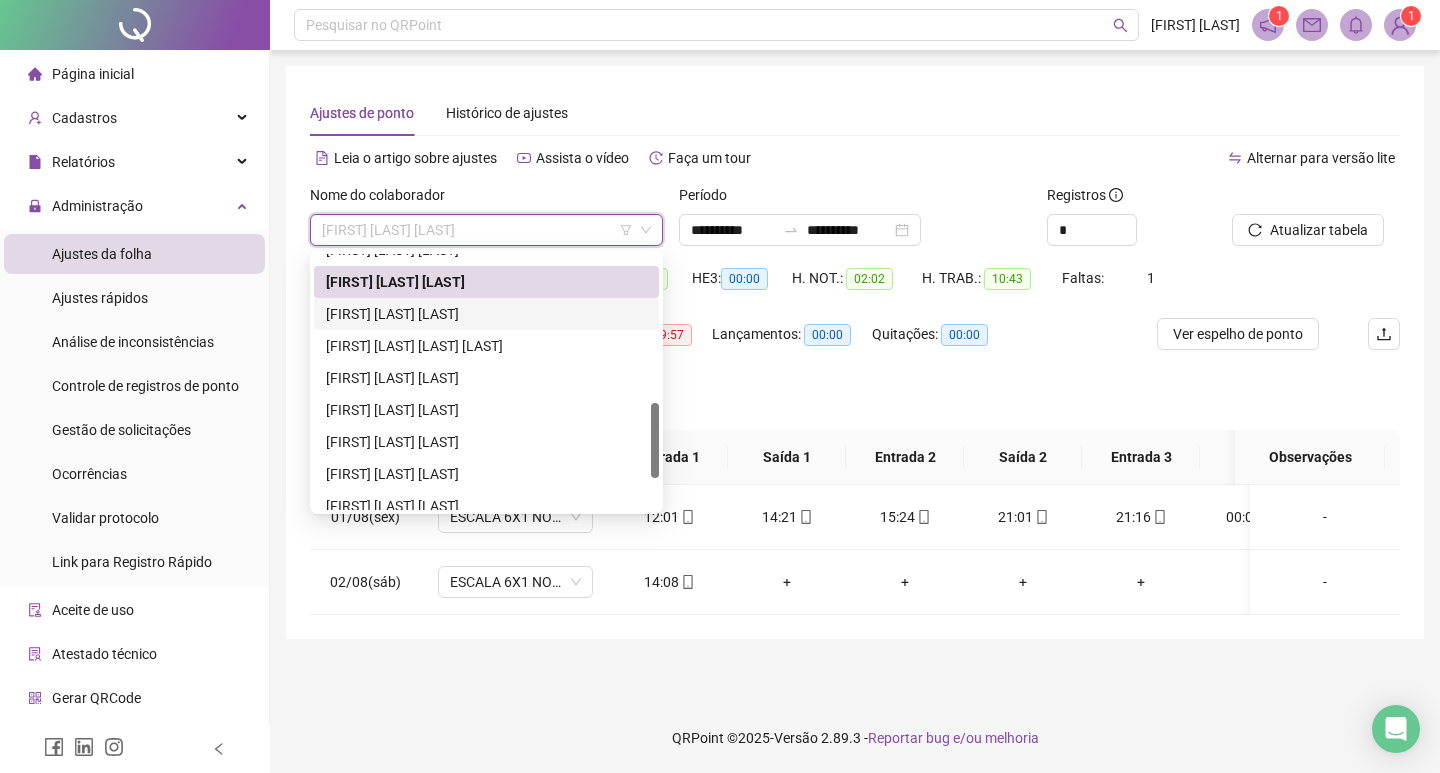 click on "[FIRST] [LAST] [LAST]" at bounding box center [486, 314] 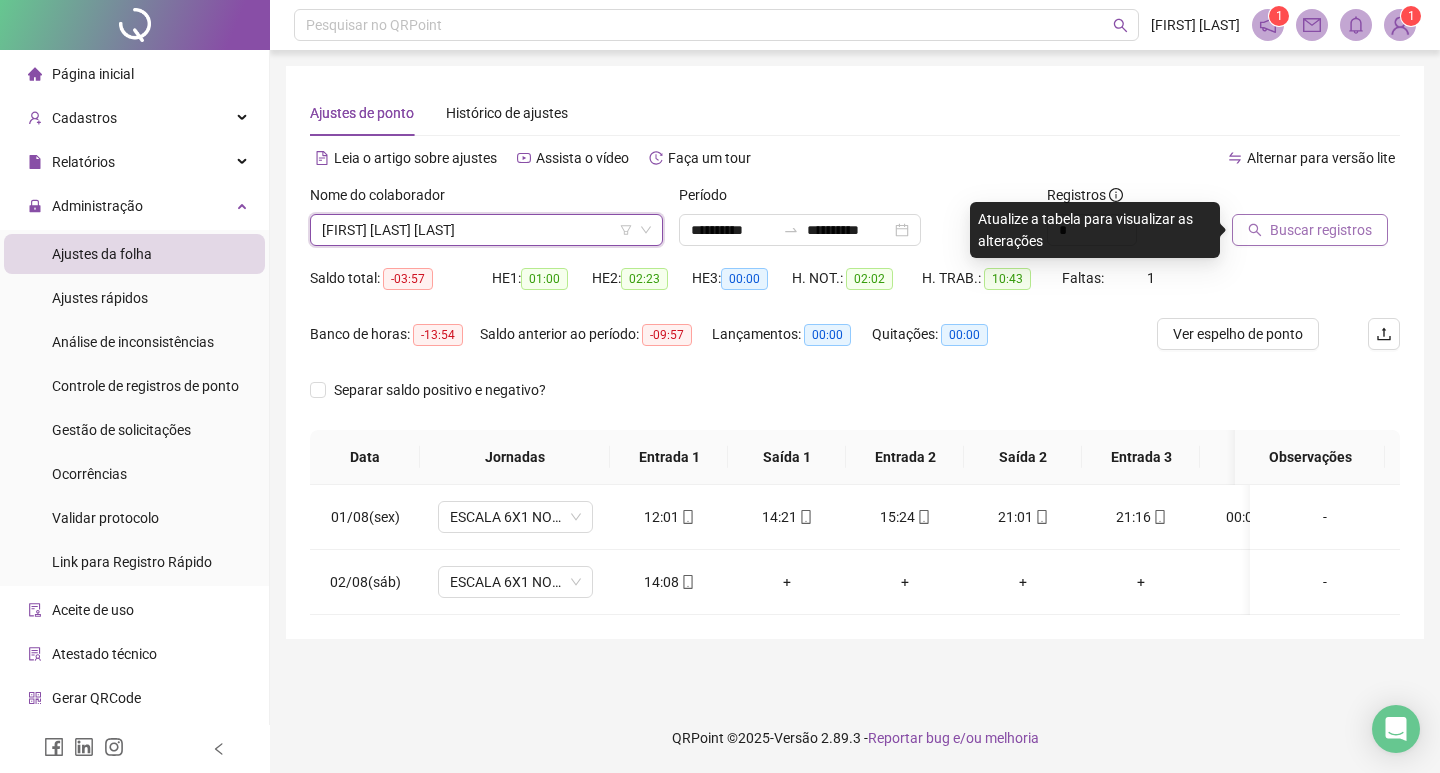 click on "Buscar registros" at bounding box center (1321, 230) 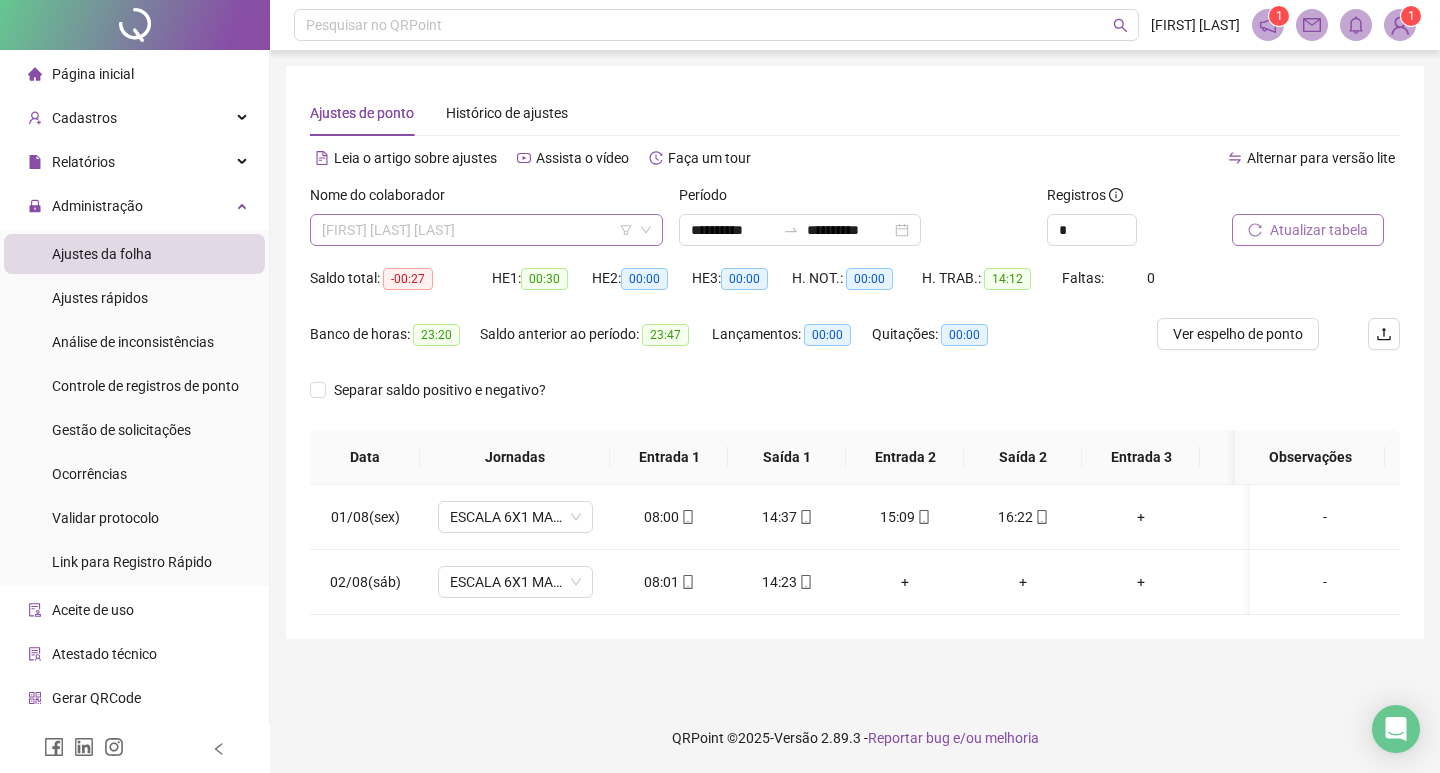 click on "[FIRST] [LAST] [LAST]" at bounding box center [486, 230] 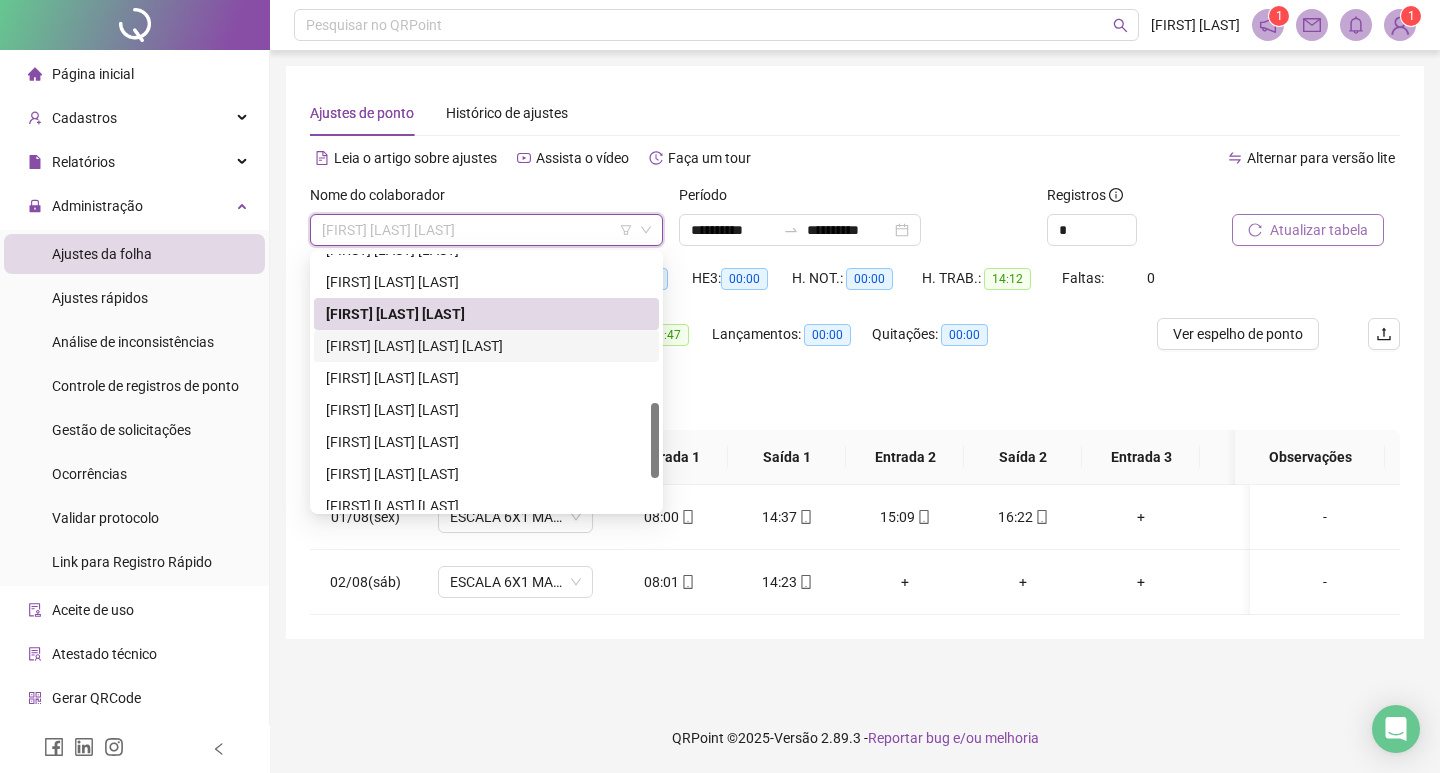click on "[FIRST] [LAST] [LAST] [LAST]" at bounding box center [486, 346] 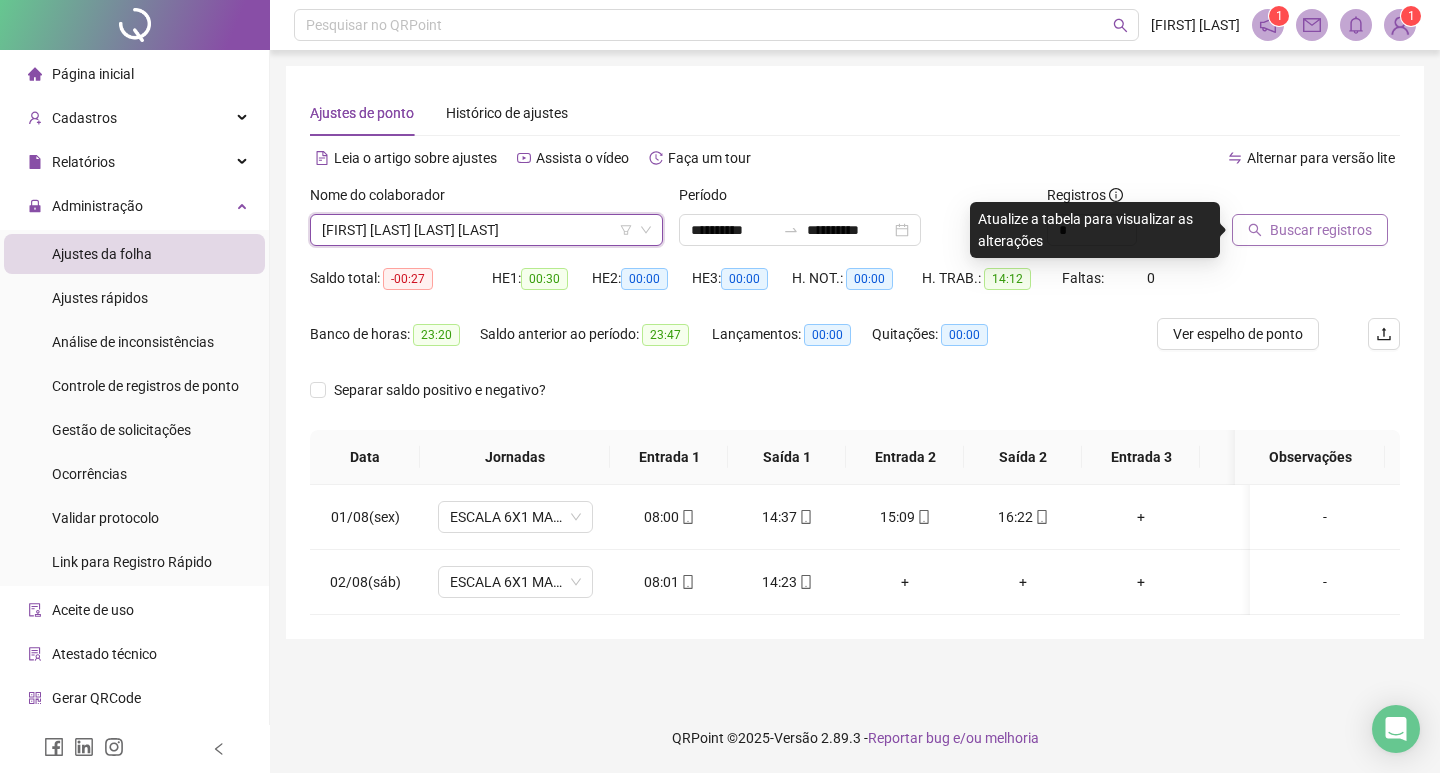 click on "Buscar registros" at bounding box center [1321, 230] 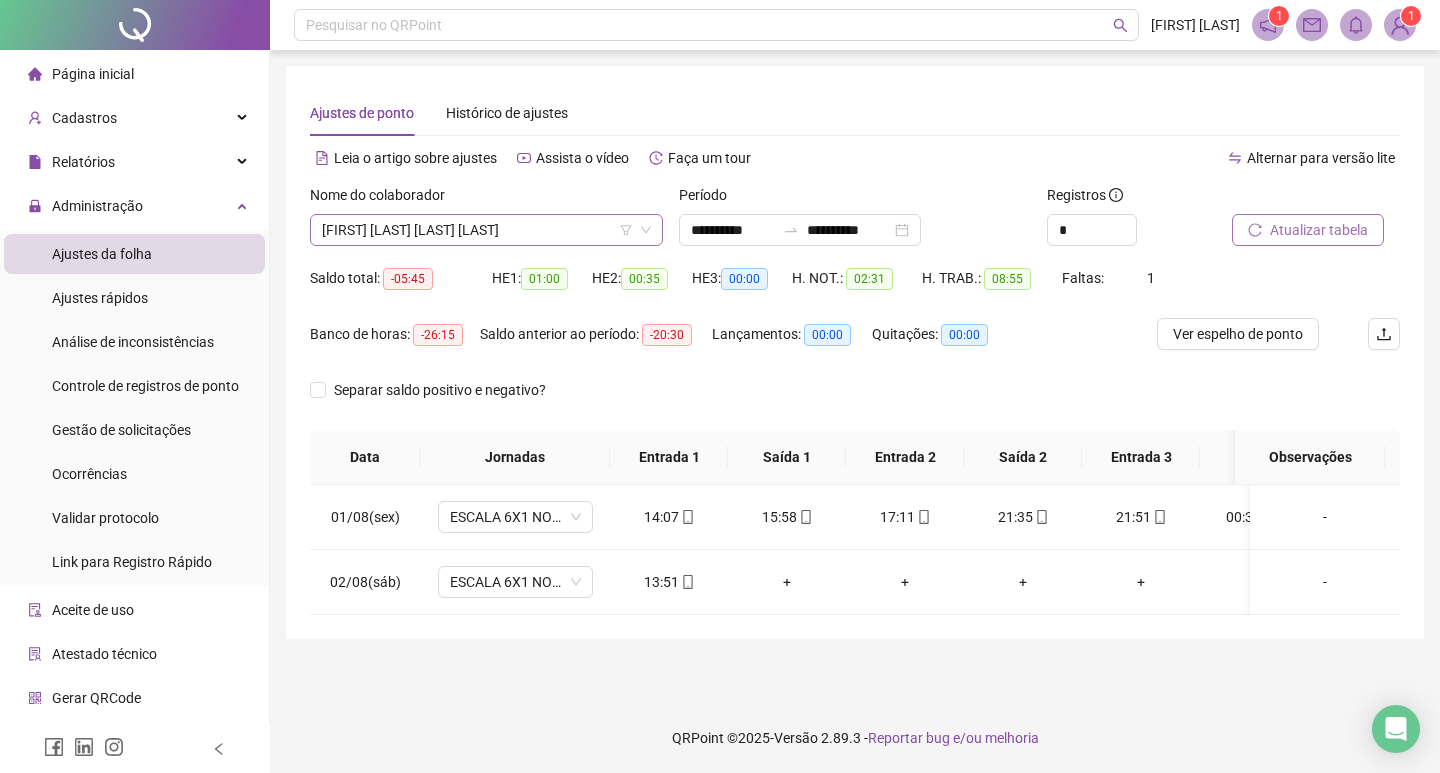 click on "[FIRST] [LAST] [LAST] [LAST]" at bounding box center (486, 230) 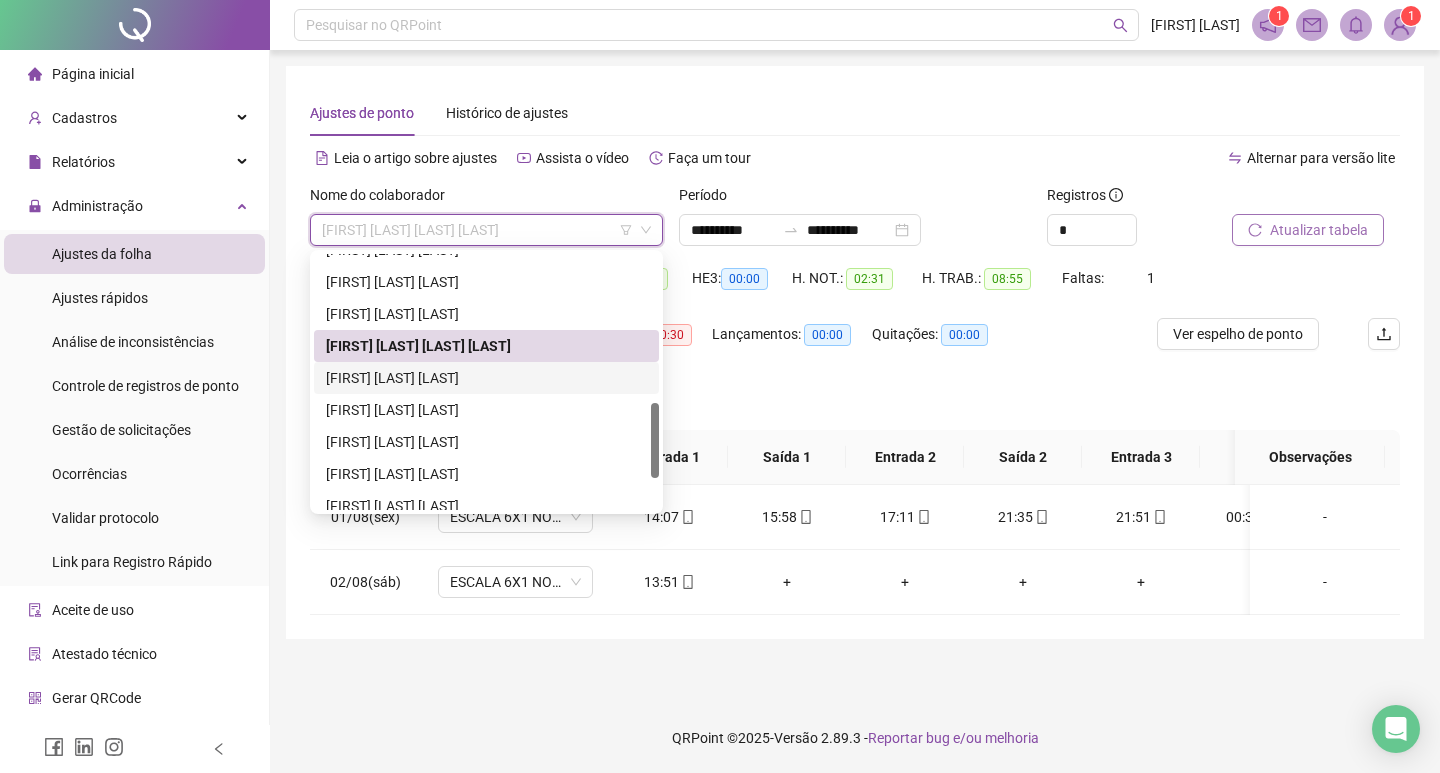 click on "[FIRST] [LAST] [LAST]" at bounding box center (486, 378) 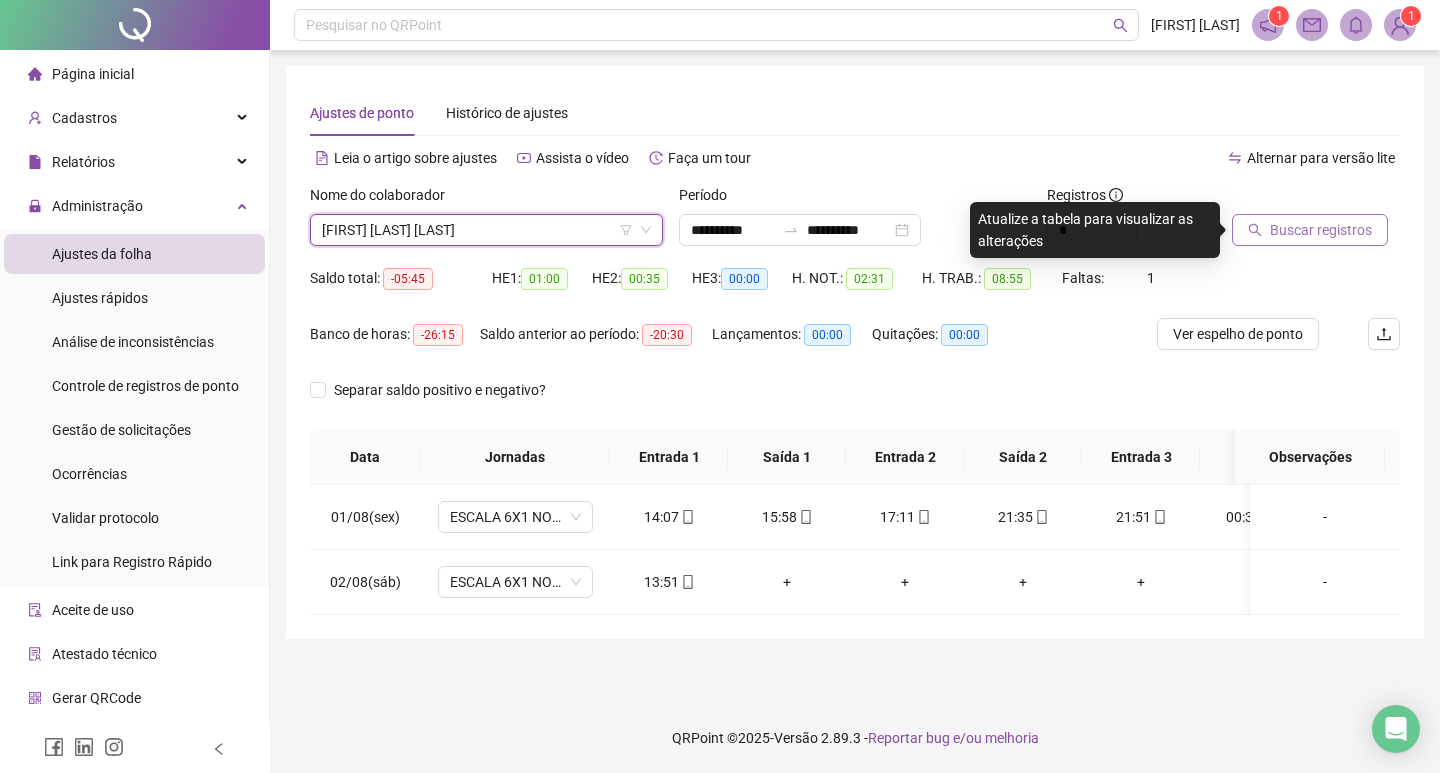 click on "Buscar registros" at bounding box center [1321, 230] 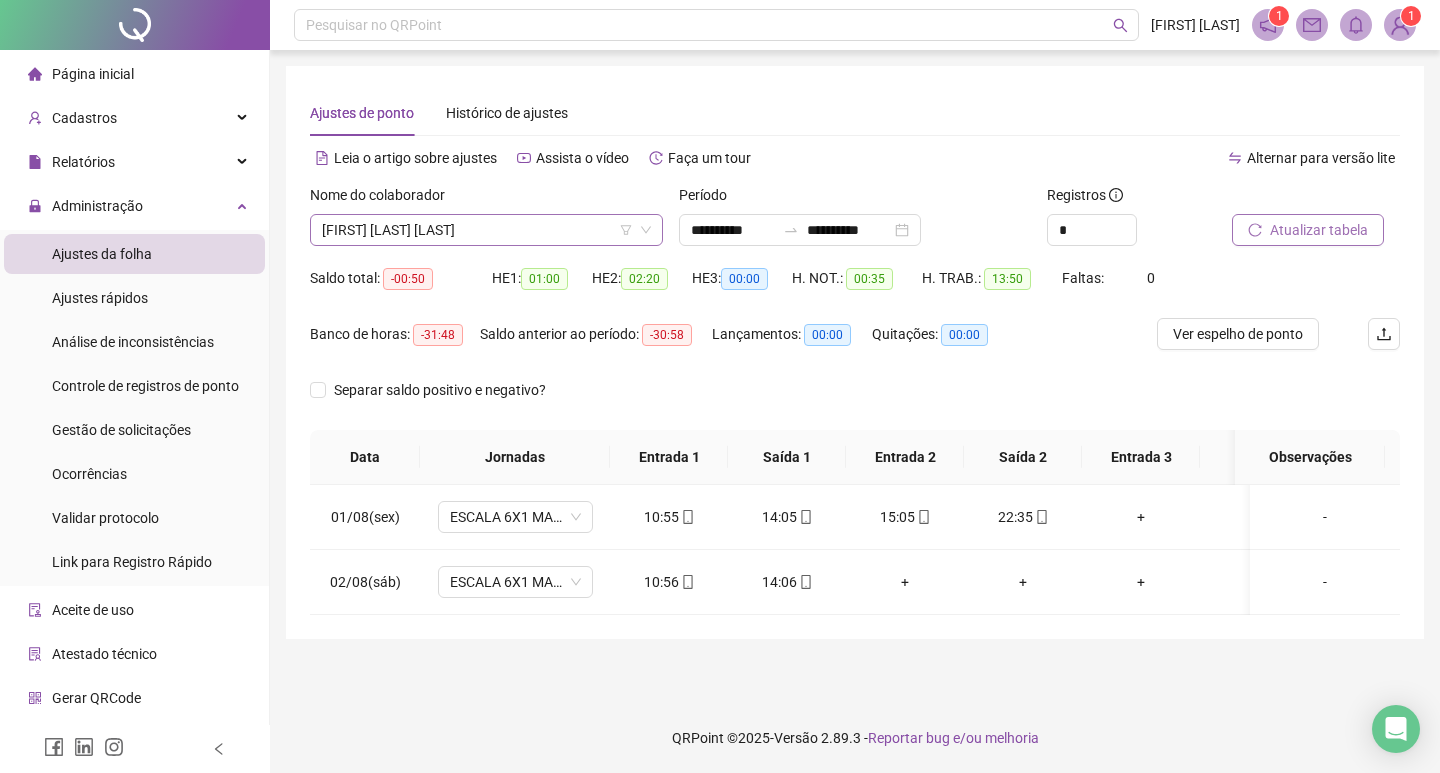 click on "[FIRST] [LAST] [LAST]" at bounding box center (486, 230) 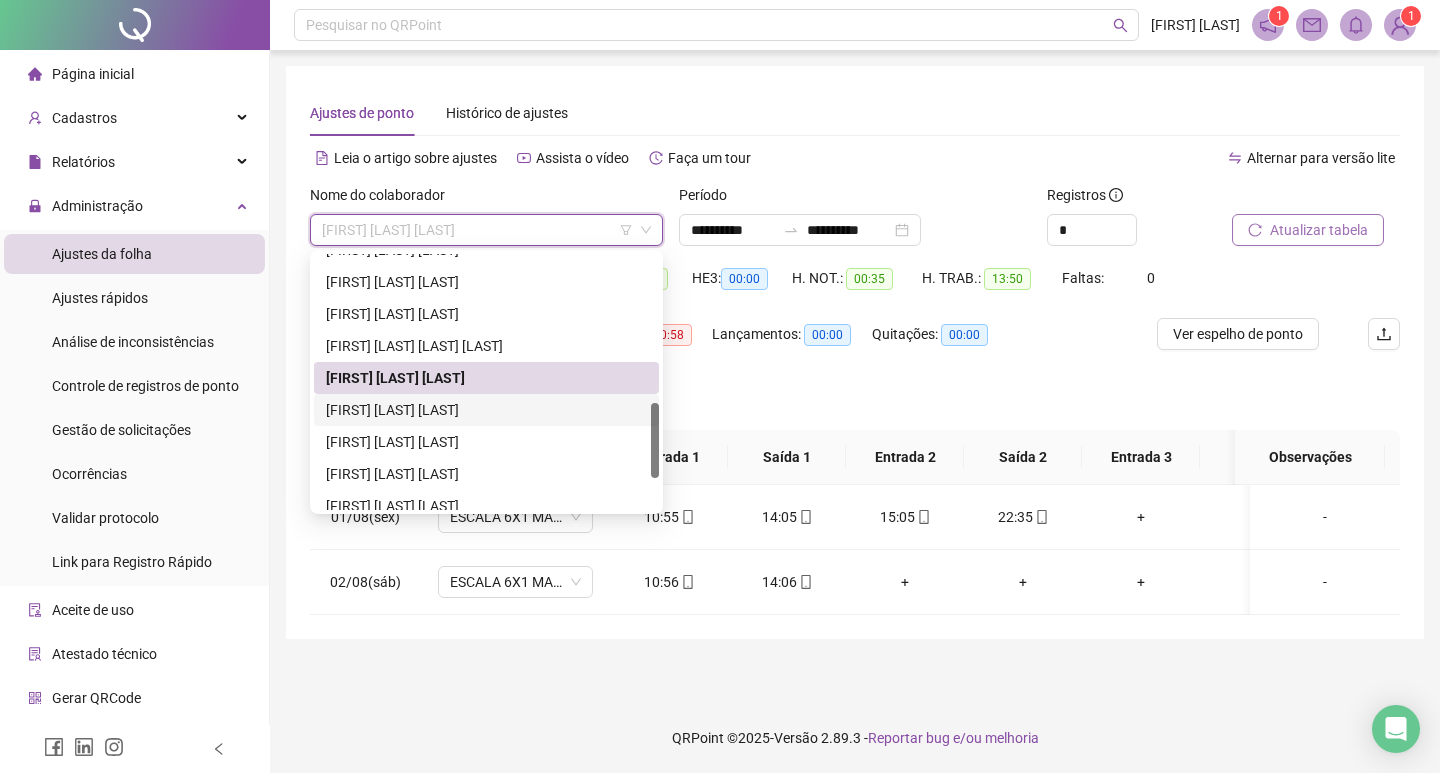 click on "[FIRST] [LAST] [LAST]" at bounding box center [486, 410] 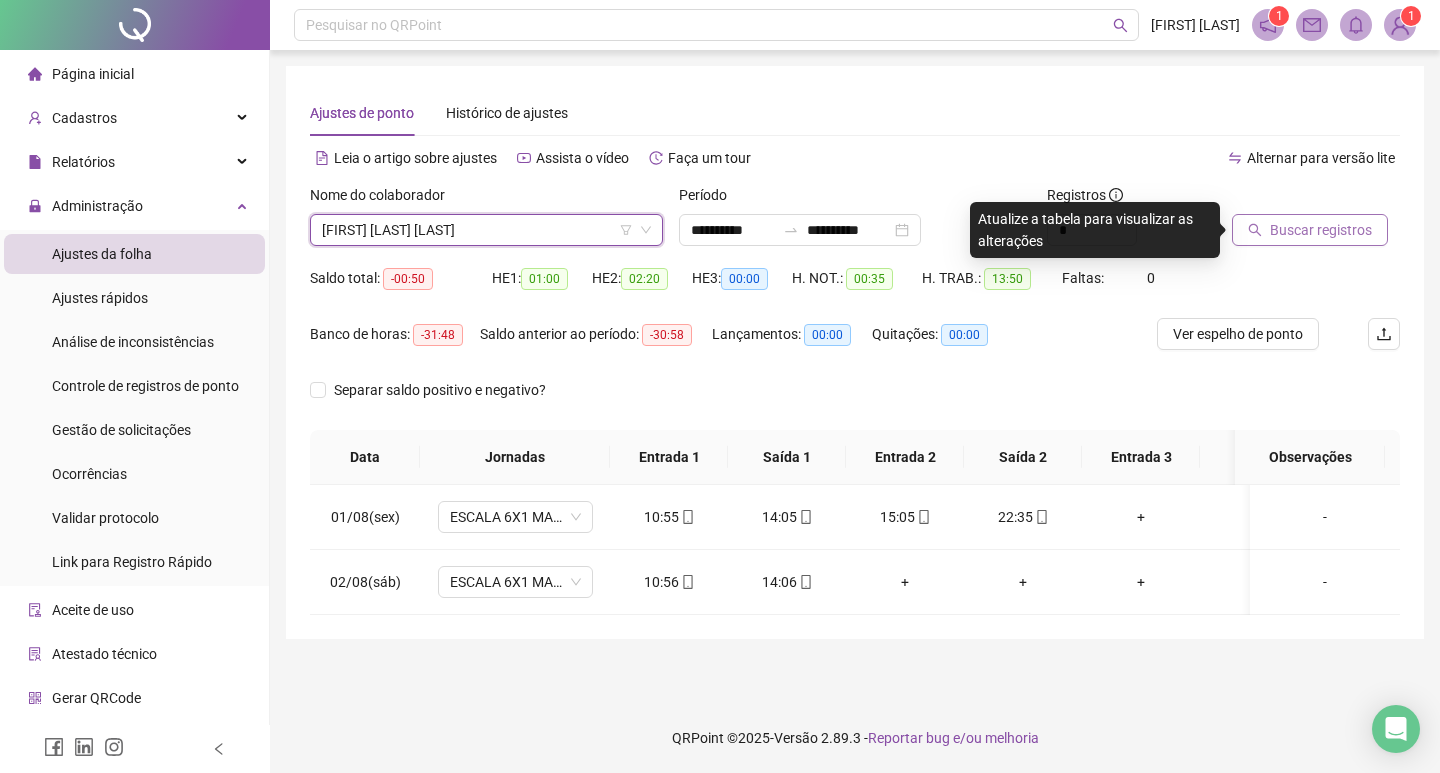 click on "Buscar registros" at bounding box center (1321, 230) 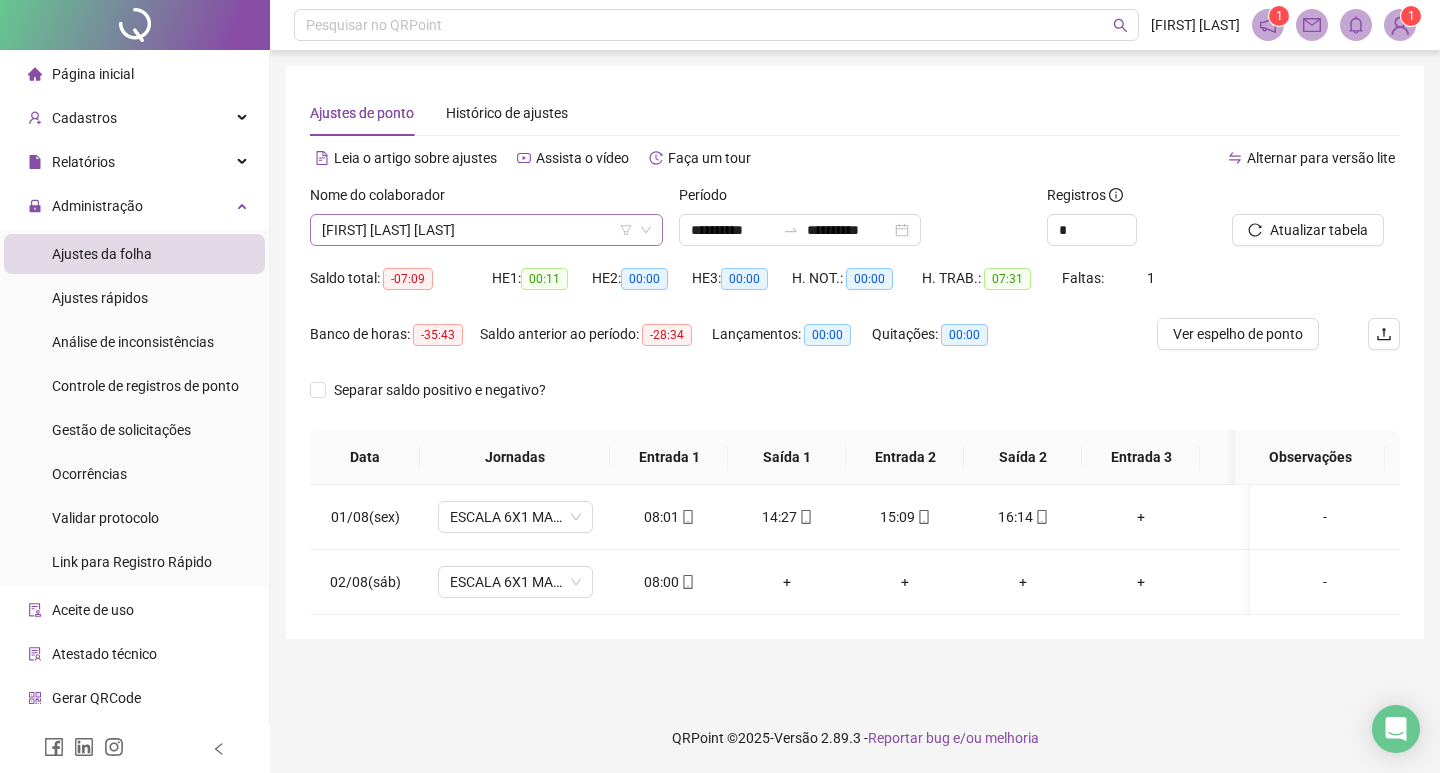 click on "[FIRST] [LAST] [LAST]" at bounding box center [486, 230] 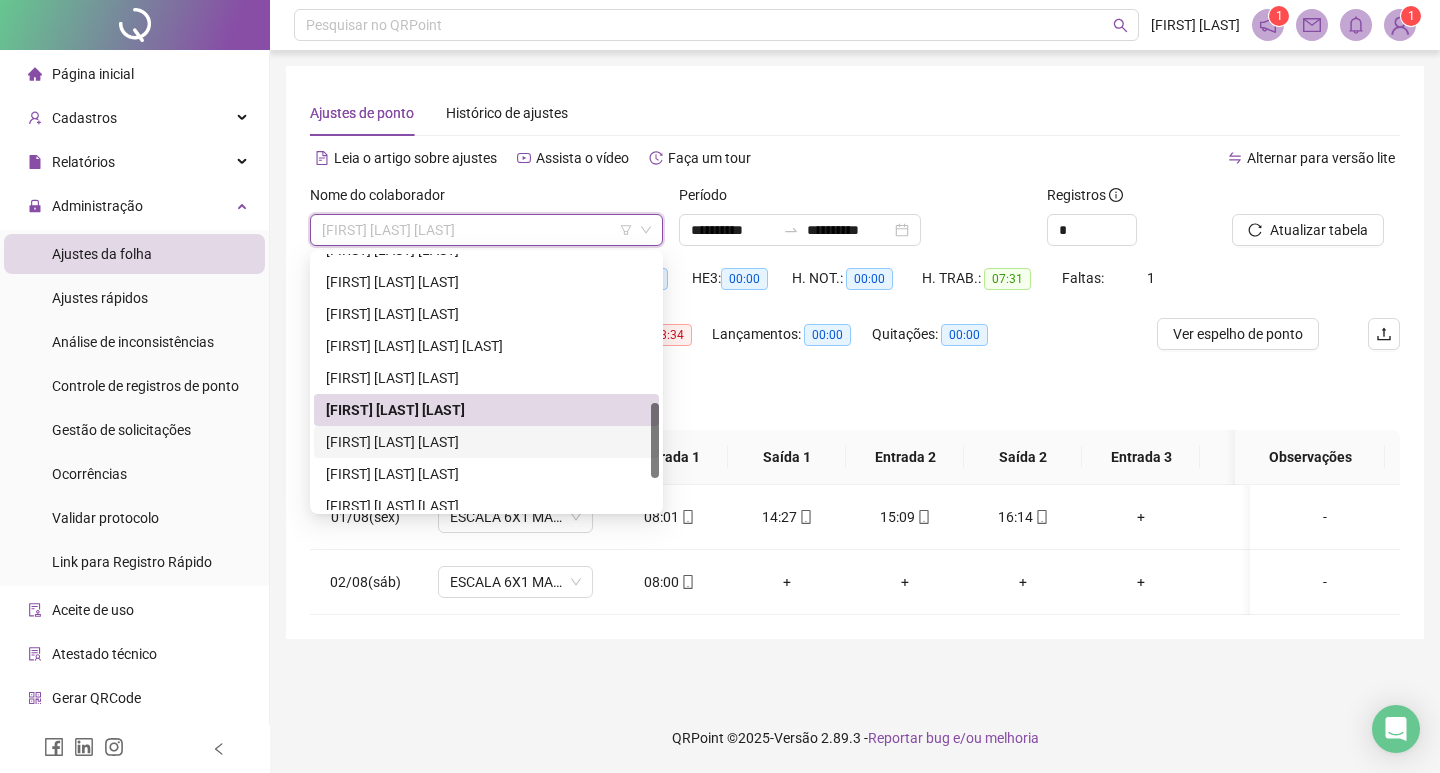 click on "[FIRST] [LAST] [LAST]" at bounding box center (486, 442) 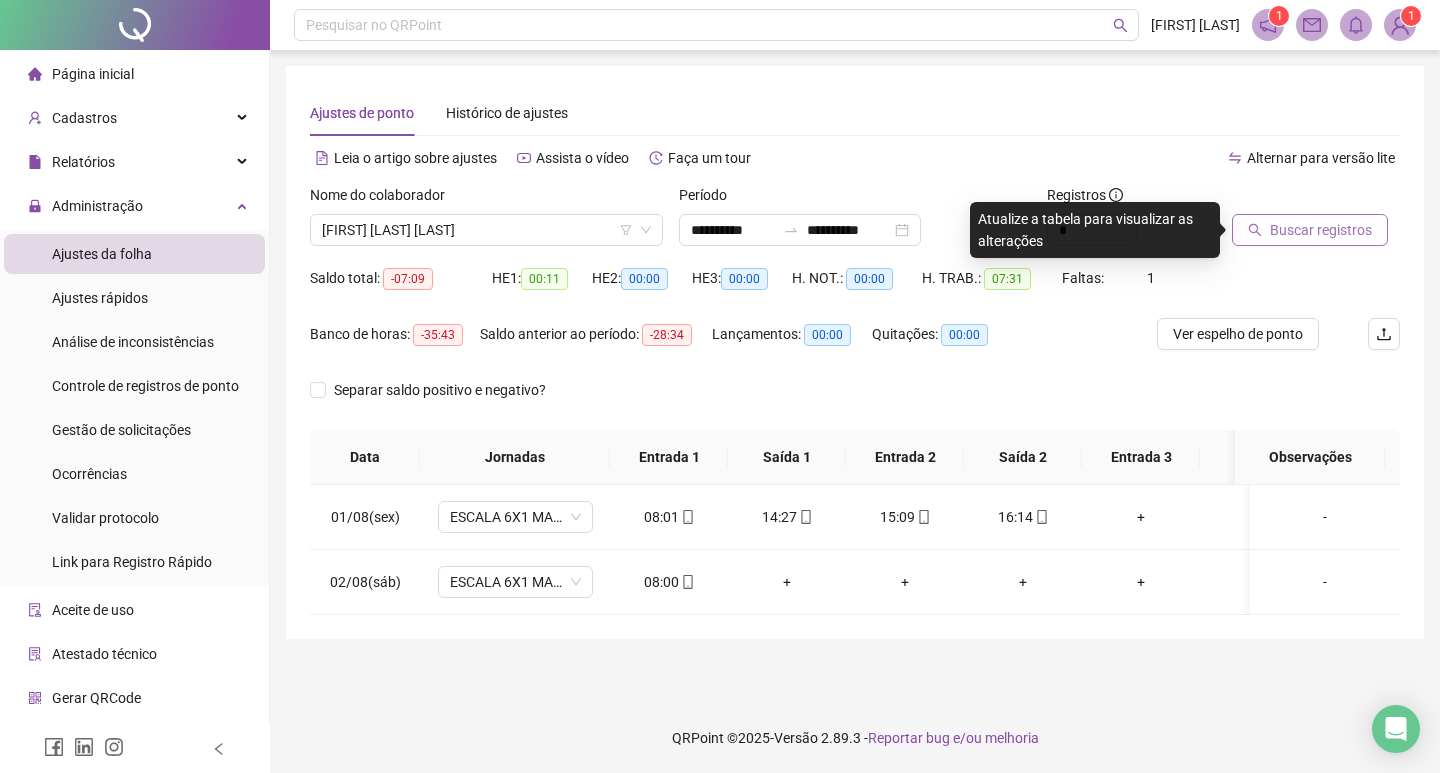 click on "Buscar registros" at bounding box center (1321, 230) 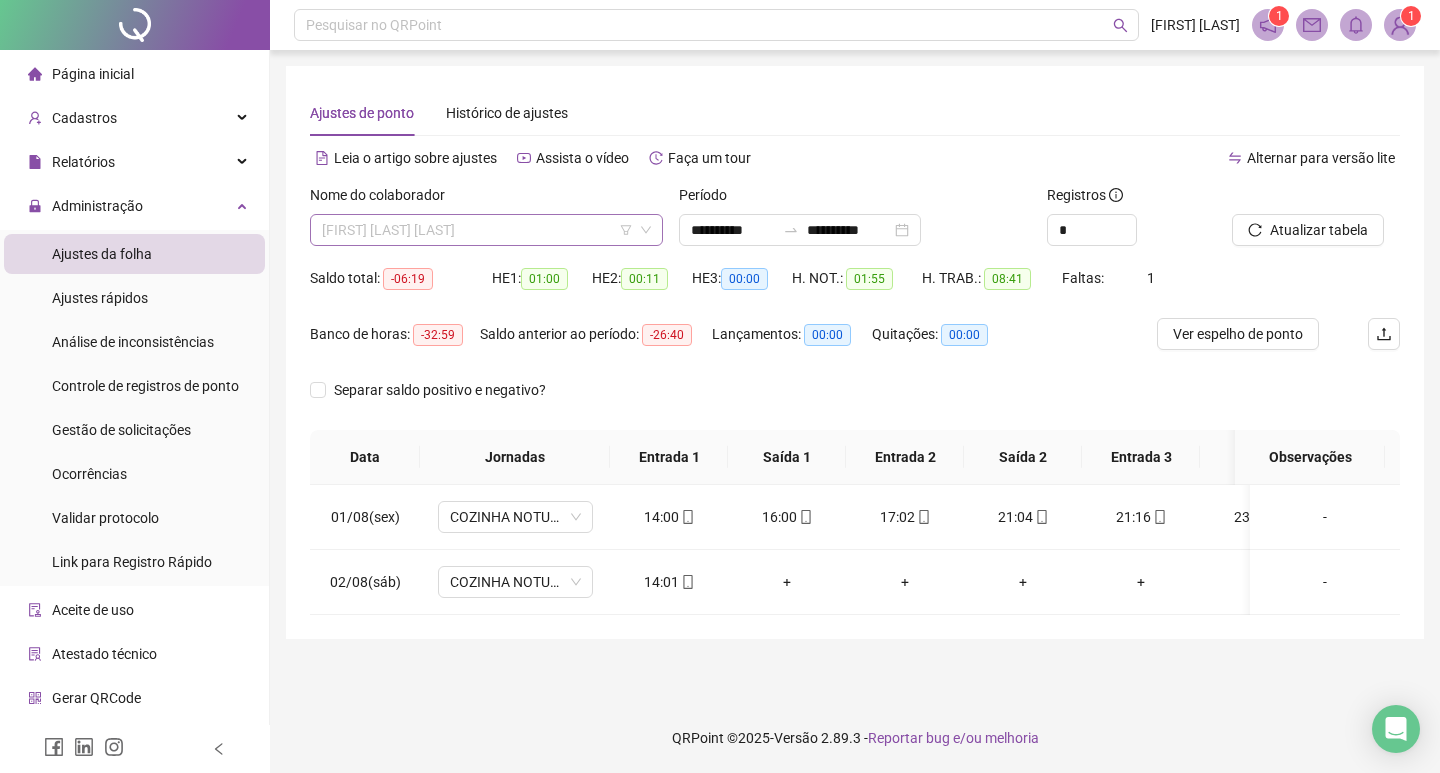 click on "[FIRST] [LAST] [LAST]" at bounding box center (486, 230) 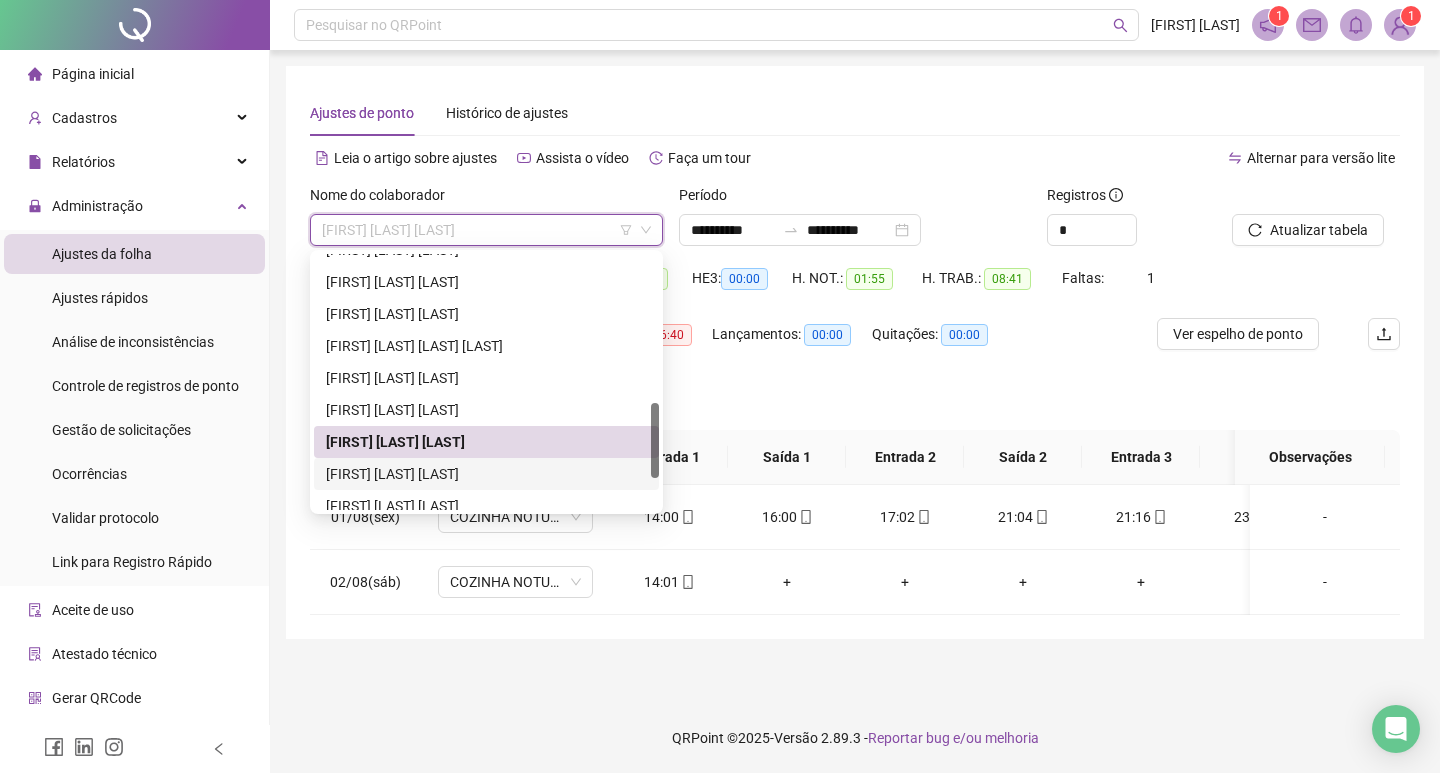 click on "[FIRST] [LAST] [LAST]" at bounding box center [486, 474] 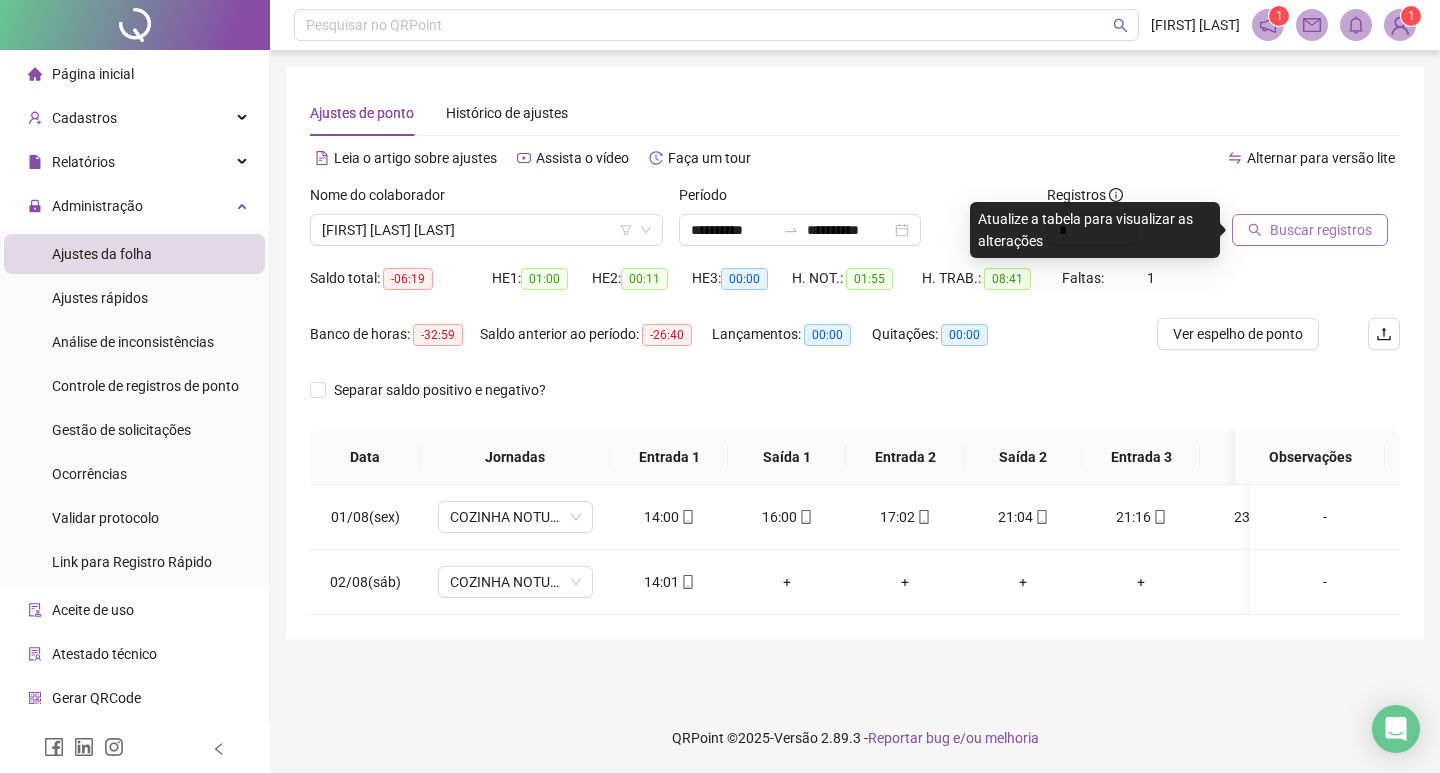 click on "Buscar registros" at bounding box center [1321, 230] 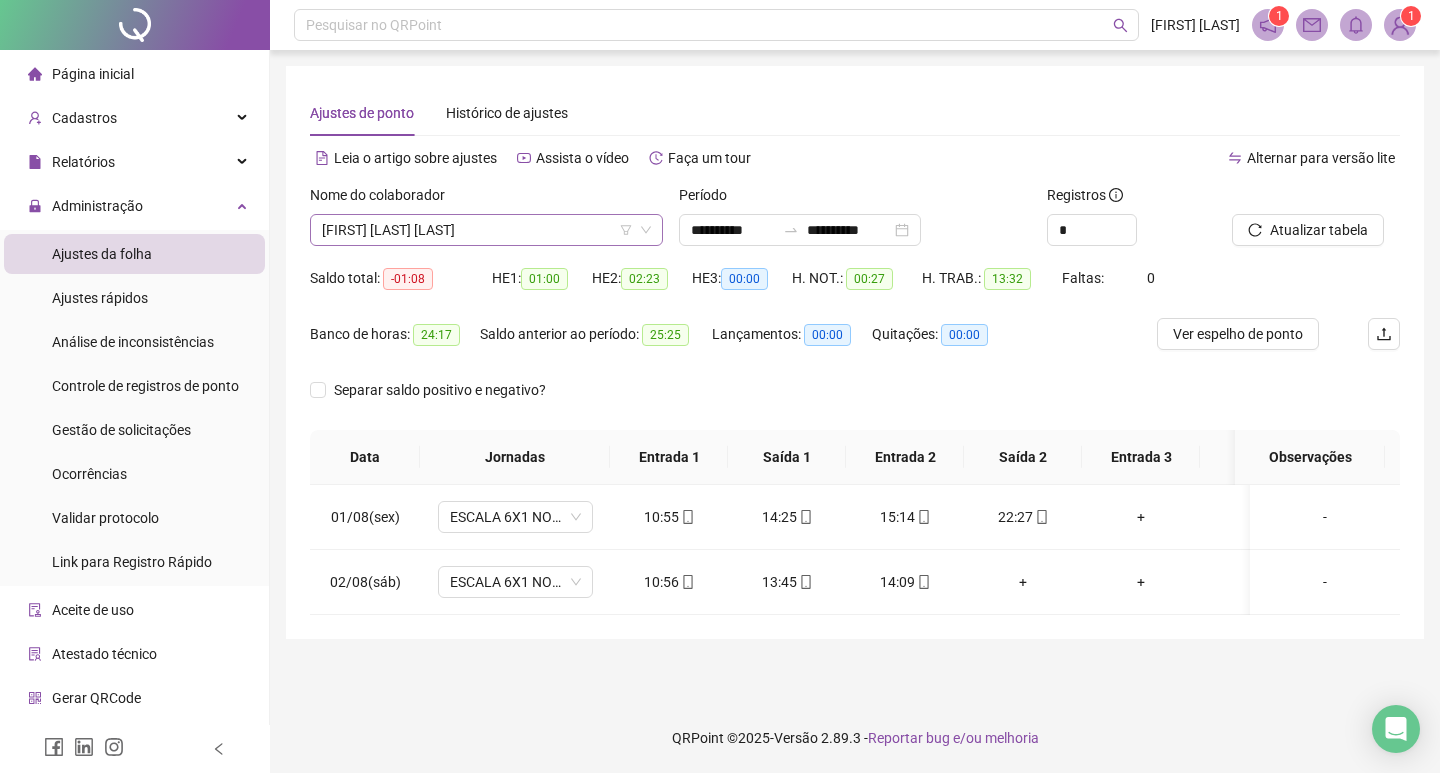 click on "[FIRST] [LAST] [LAST]" at bounding box center (486, 230) 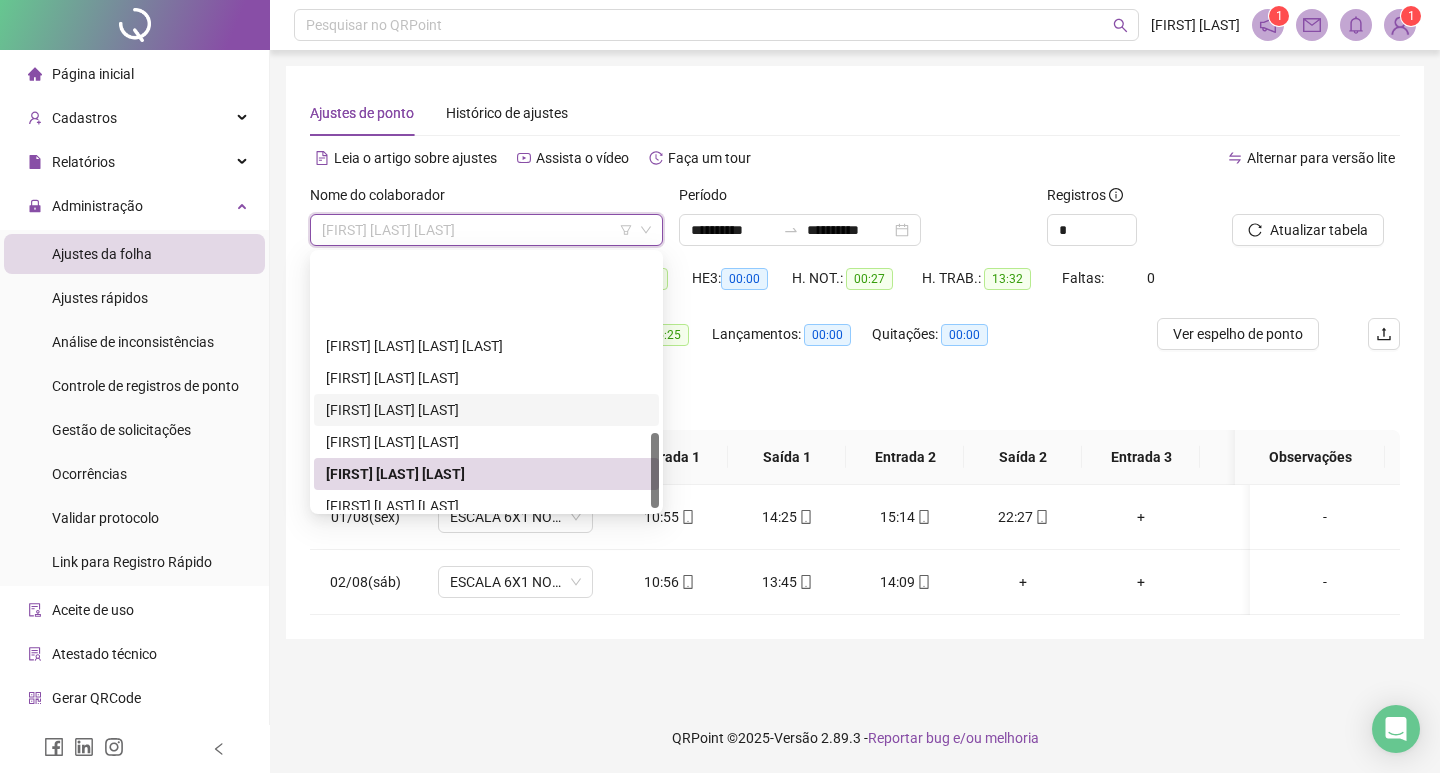 scroll, scrollTop: 600, scrollLeft: 0, axis: vertical 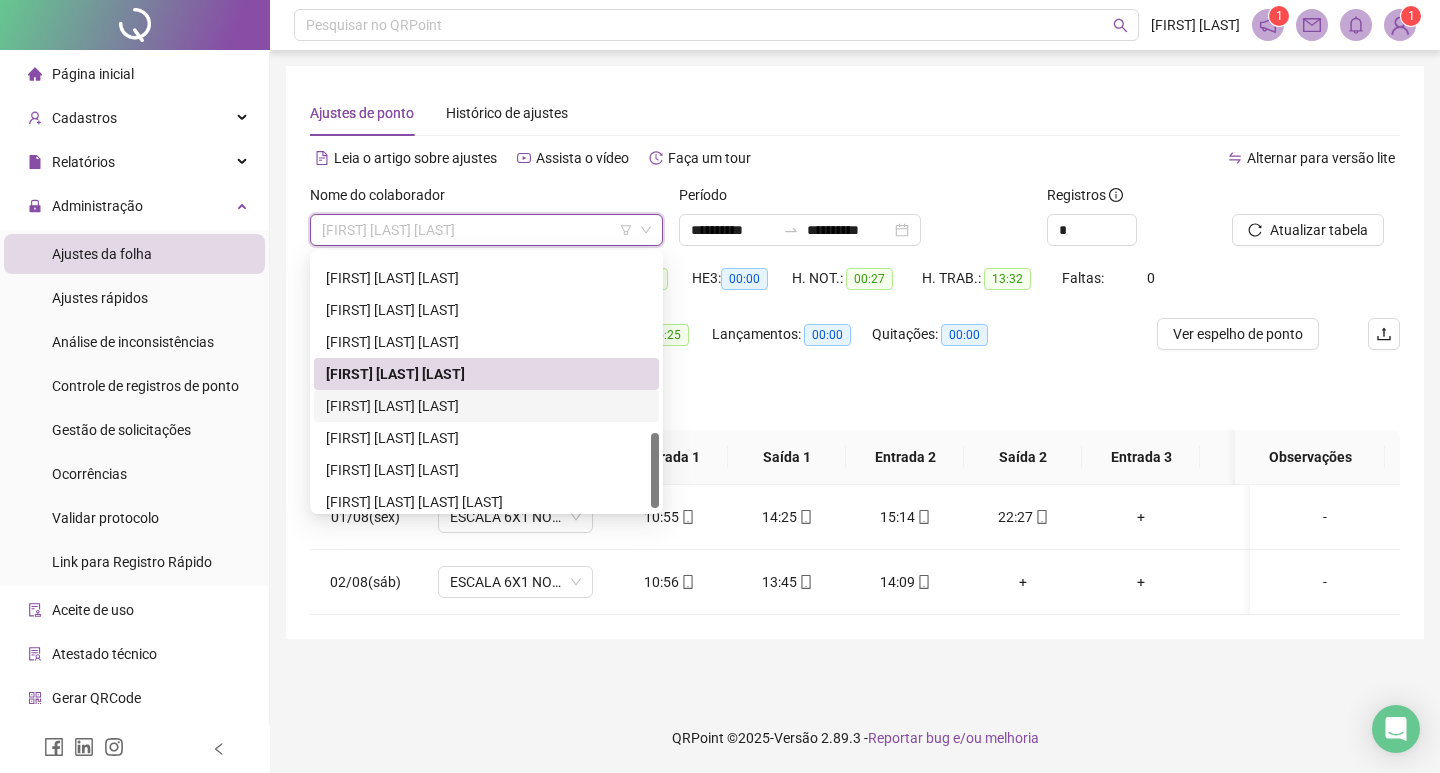 click on "[FIRST] [LAST] [LAST]" at bounding box center [486, 406] 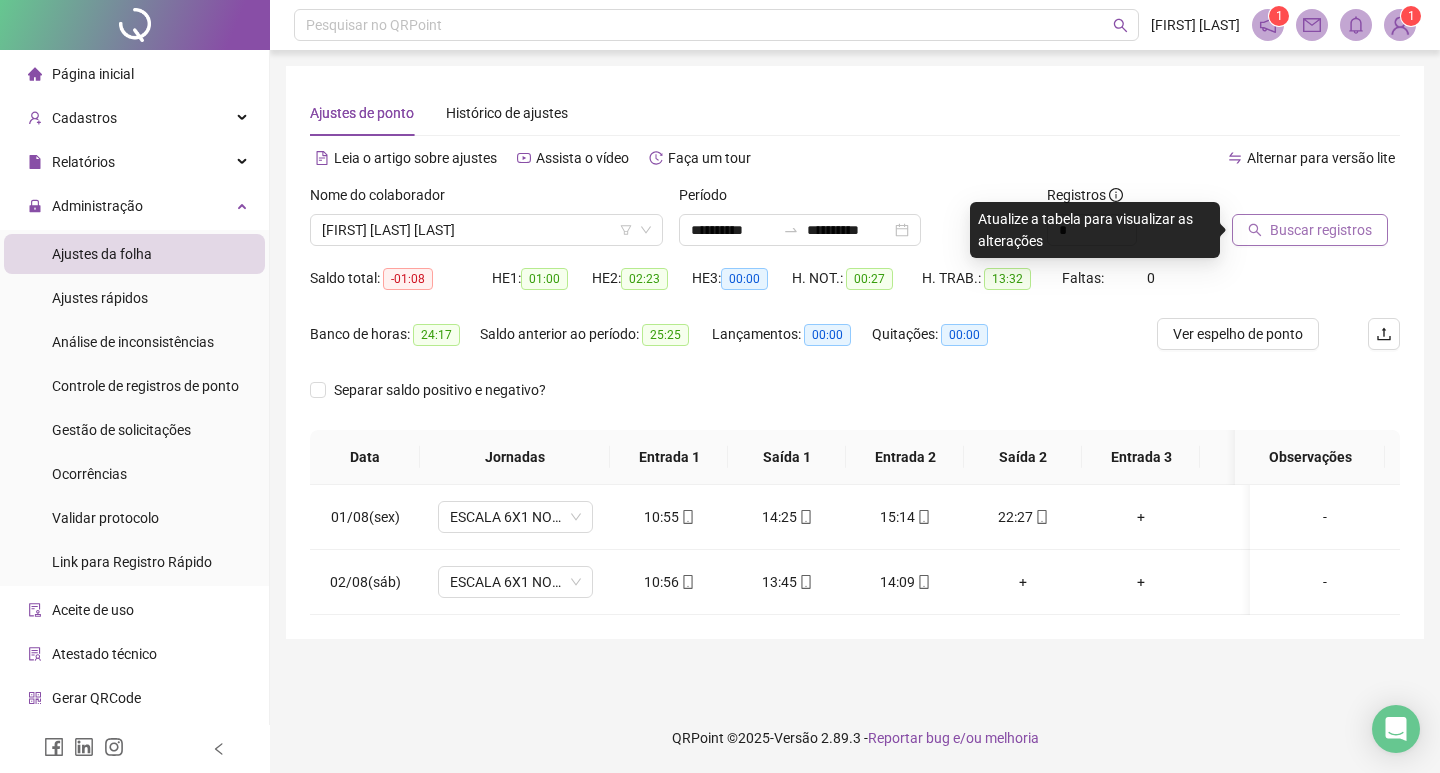 click on "Buscar registros" at bounding box center (1321, 230) 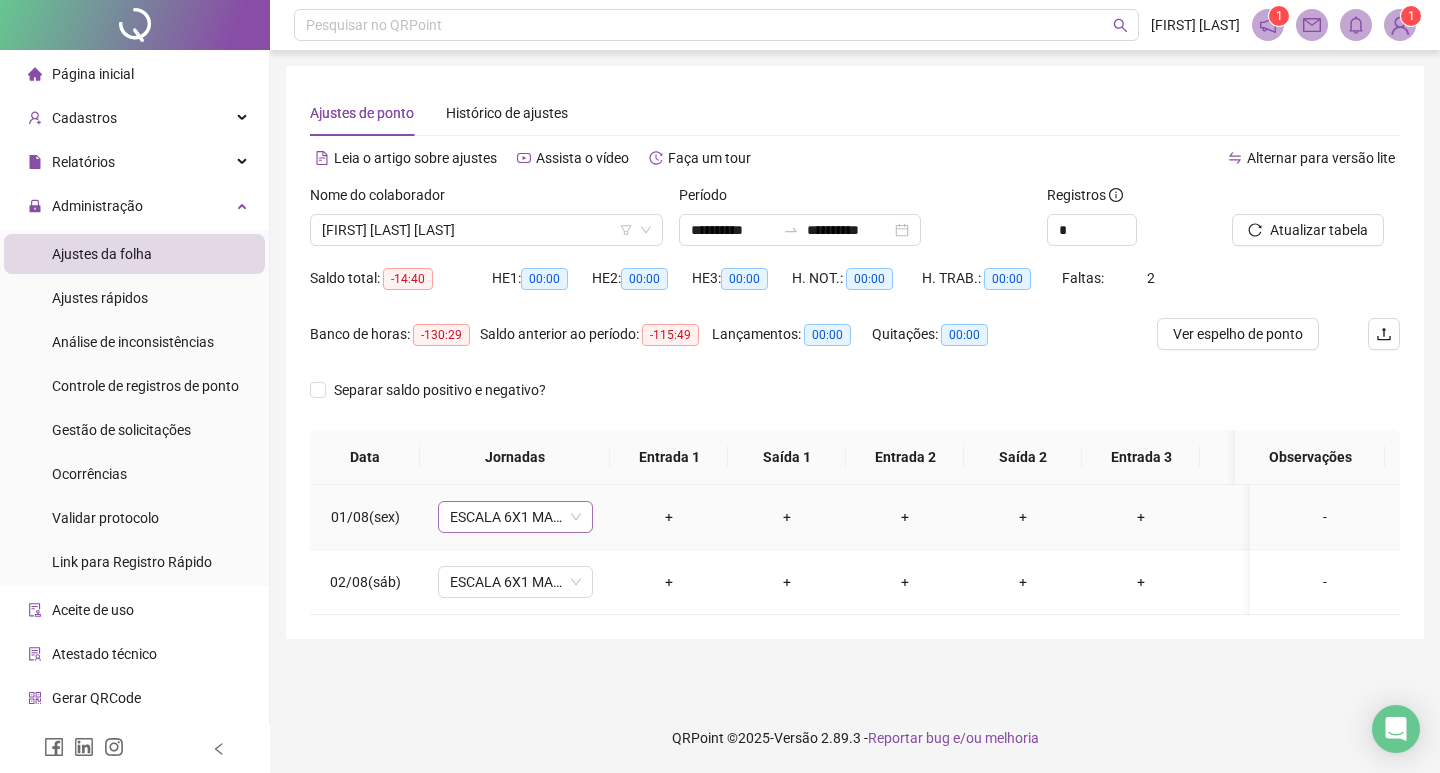 click on "ESCALA 6X1 MANHA 4PONTOS" at bounding box center [515, 517] 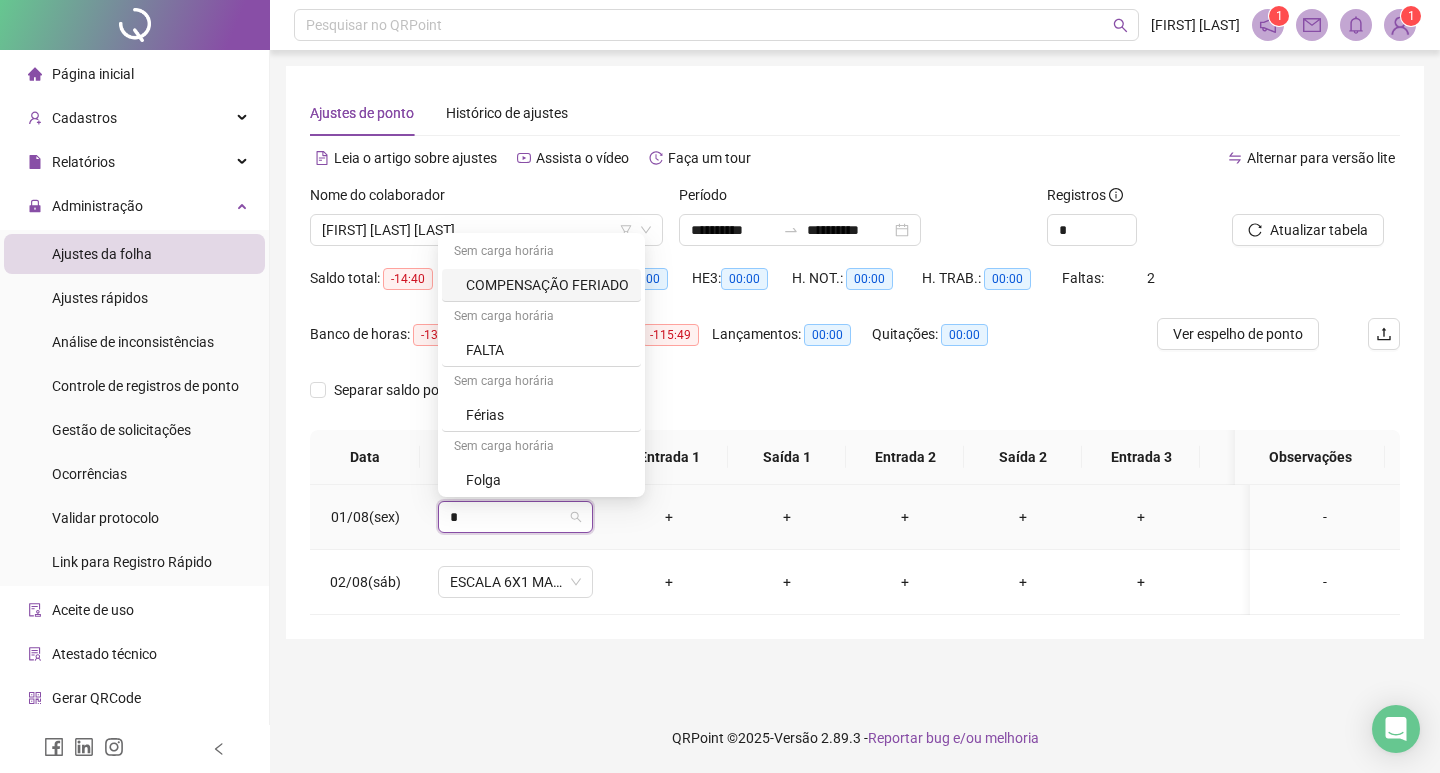 type on "**" 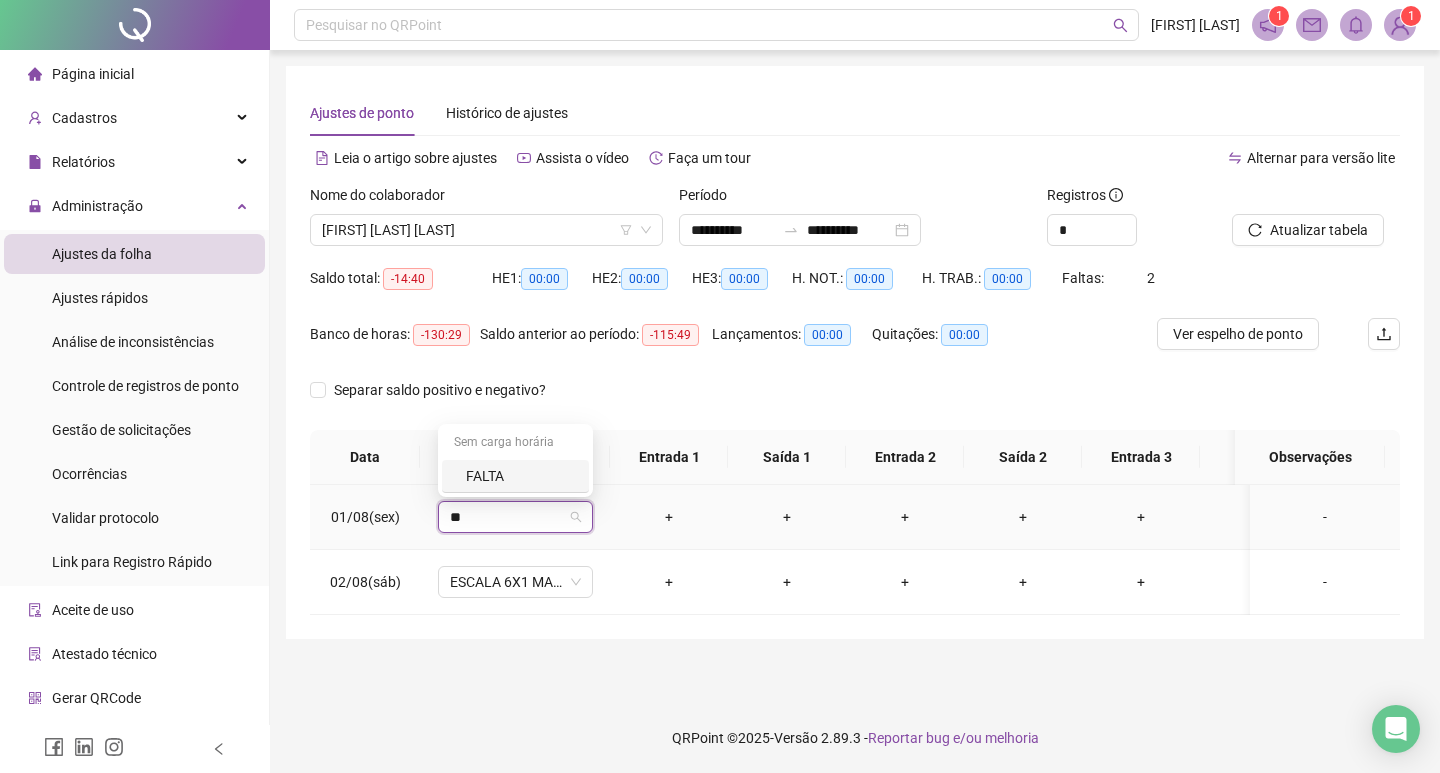 click on "FALTA" at bounding box center [521, 476] 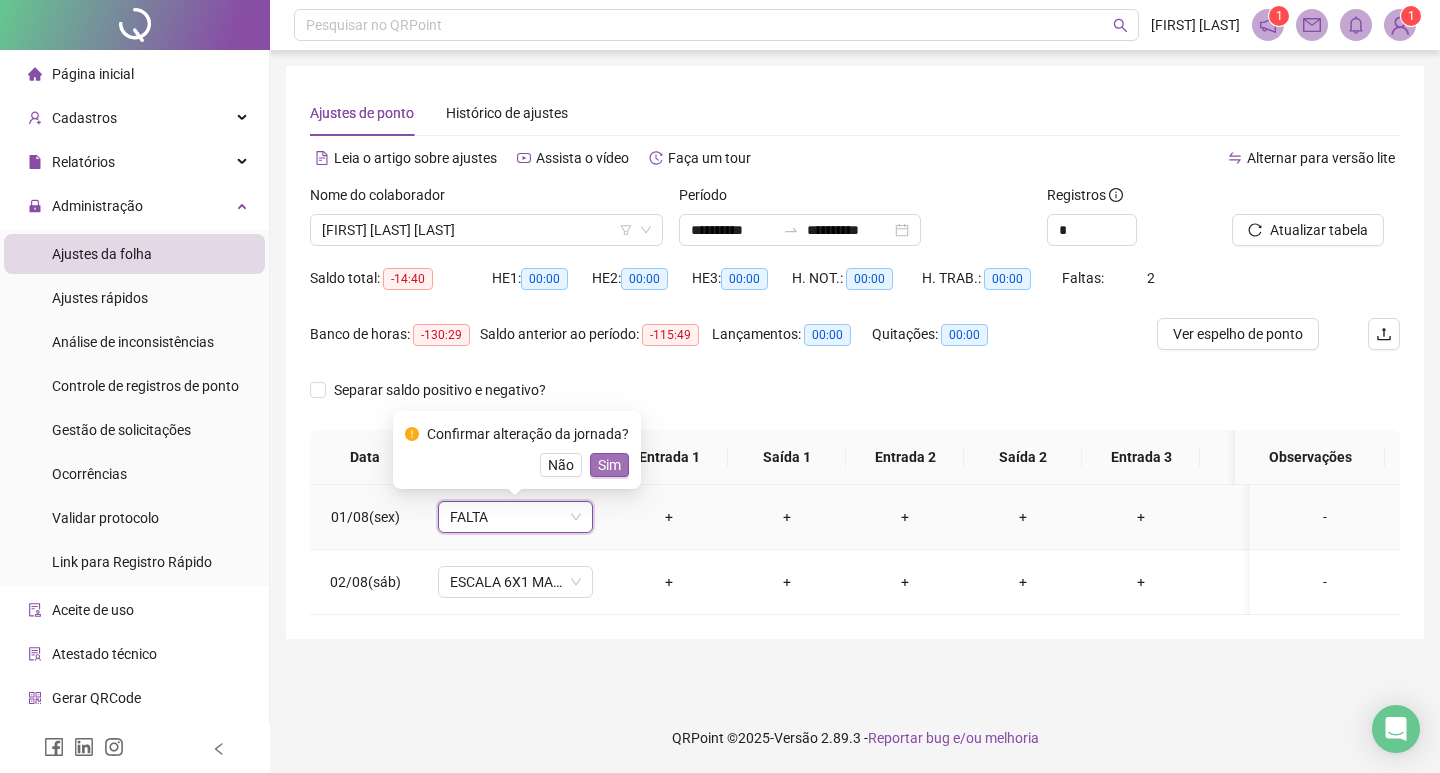 click on "Sim" at bounding box center (609, 465) 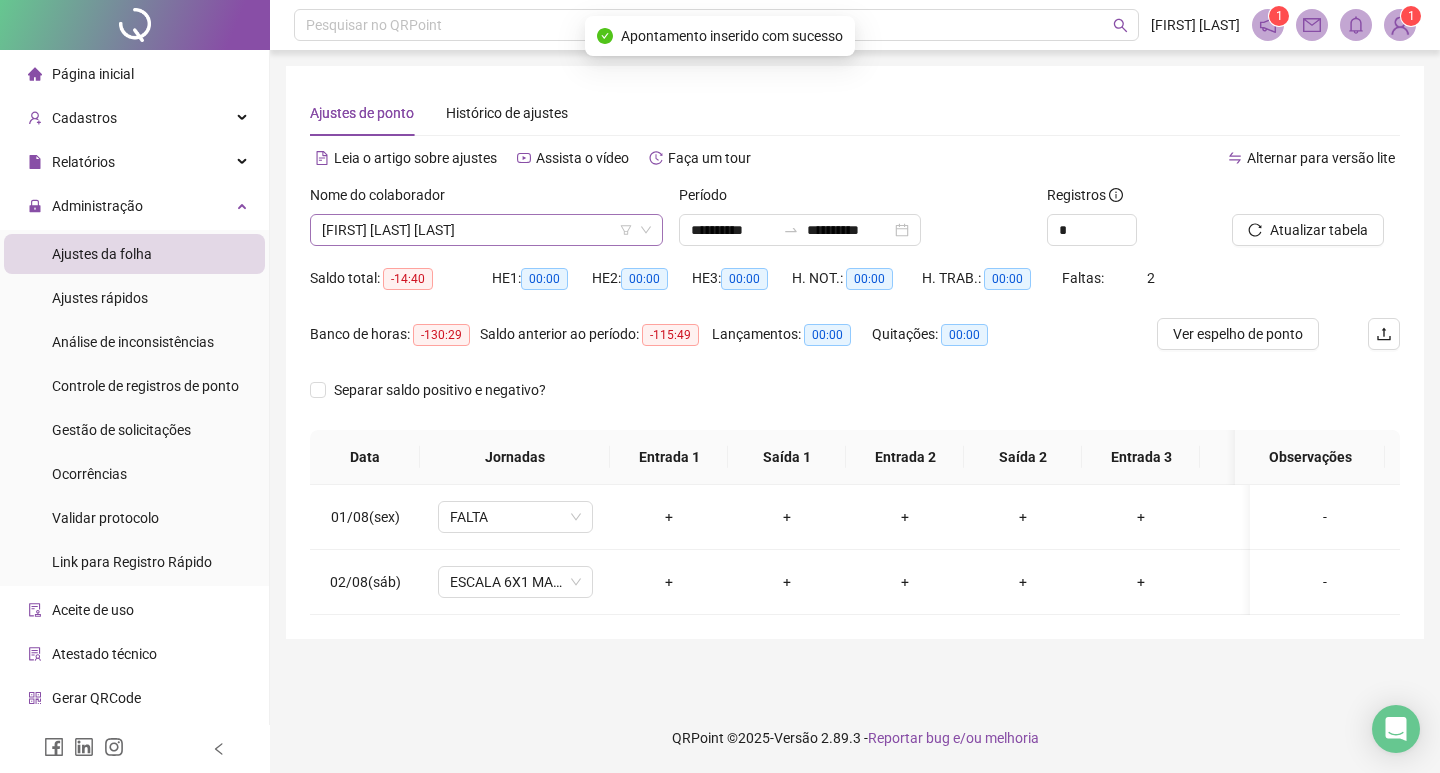 click on "[FIRST] [LAST] [LAST]" at bounding box center [486, 230] 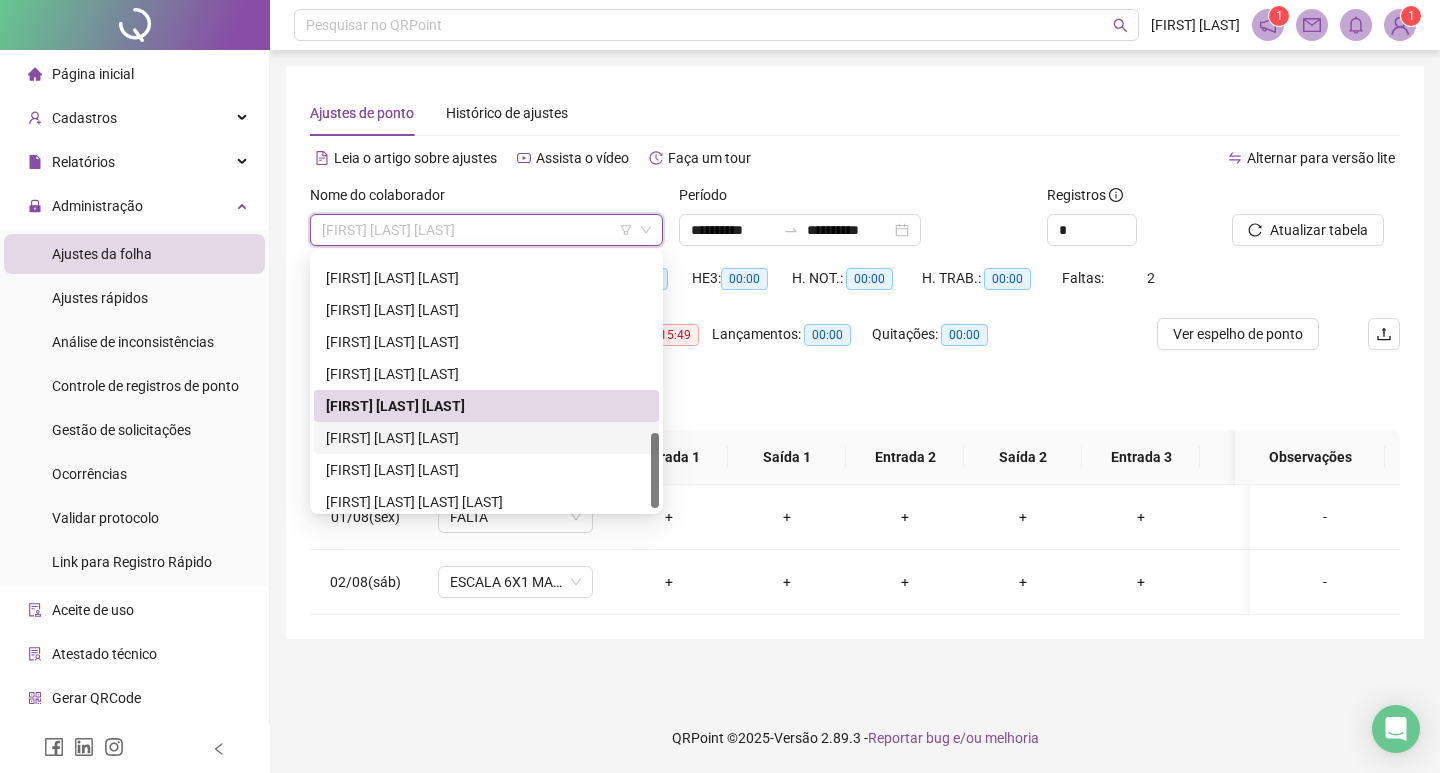 click on "[FIRST] [LAST] [LAST]" at bounding box center (486, 438) 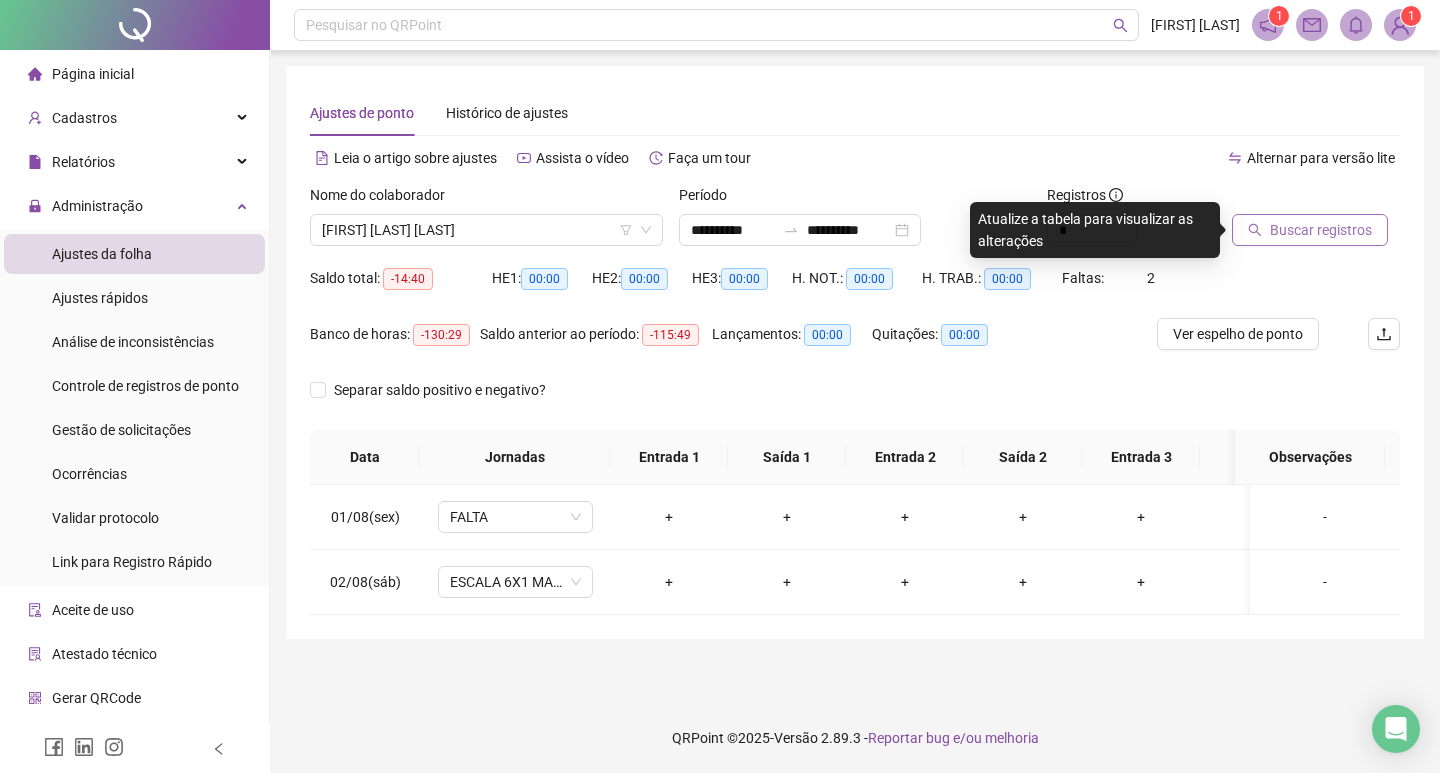 click on "Buscar registros" at bounding box center (1310, 230) 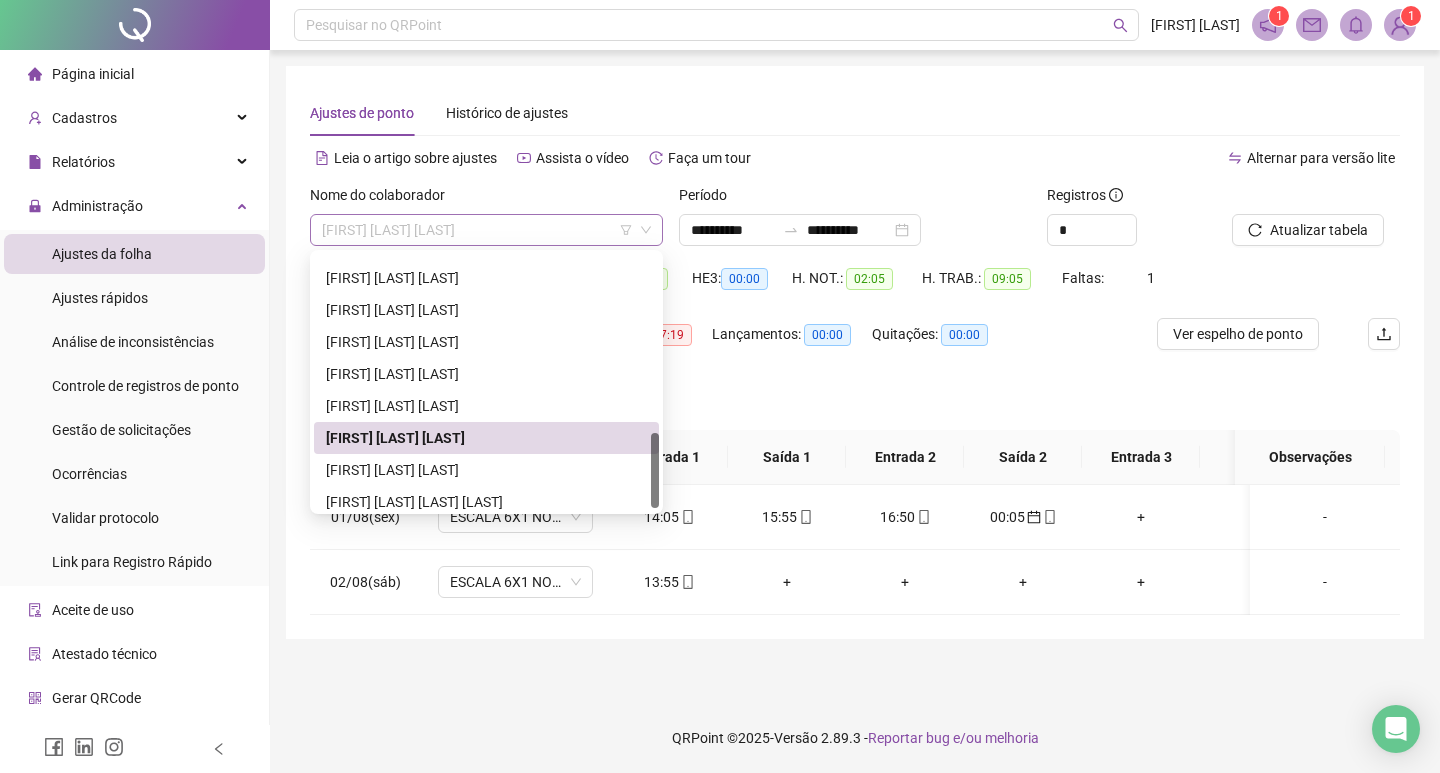 click on "[FIRST] [LAST] [LAST]" at bounding box center (486, 230) 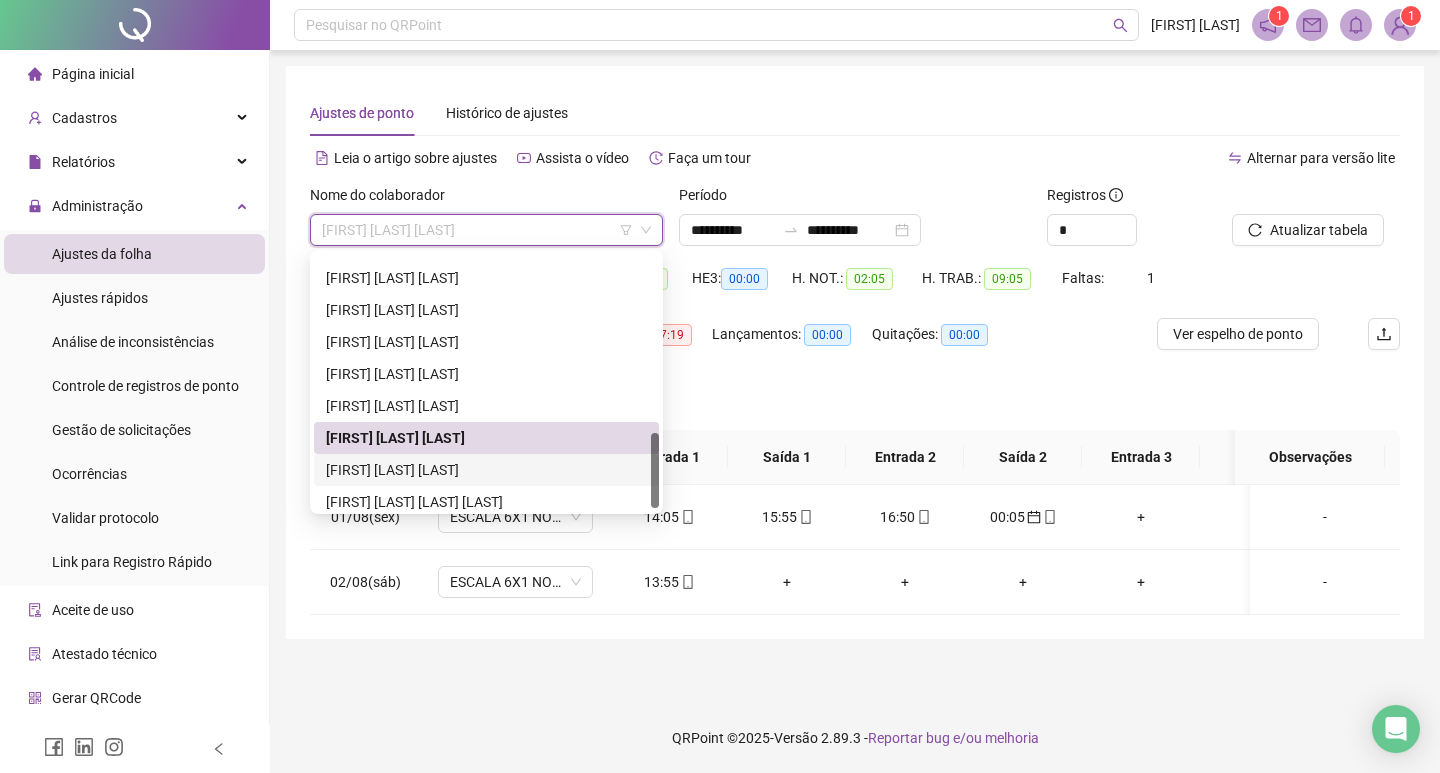 click on "[FIRST] [LAST] [LAST]" at bounding box center (486, 470) 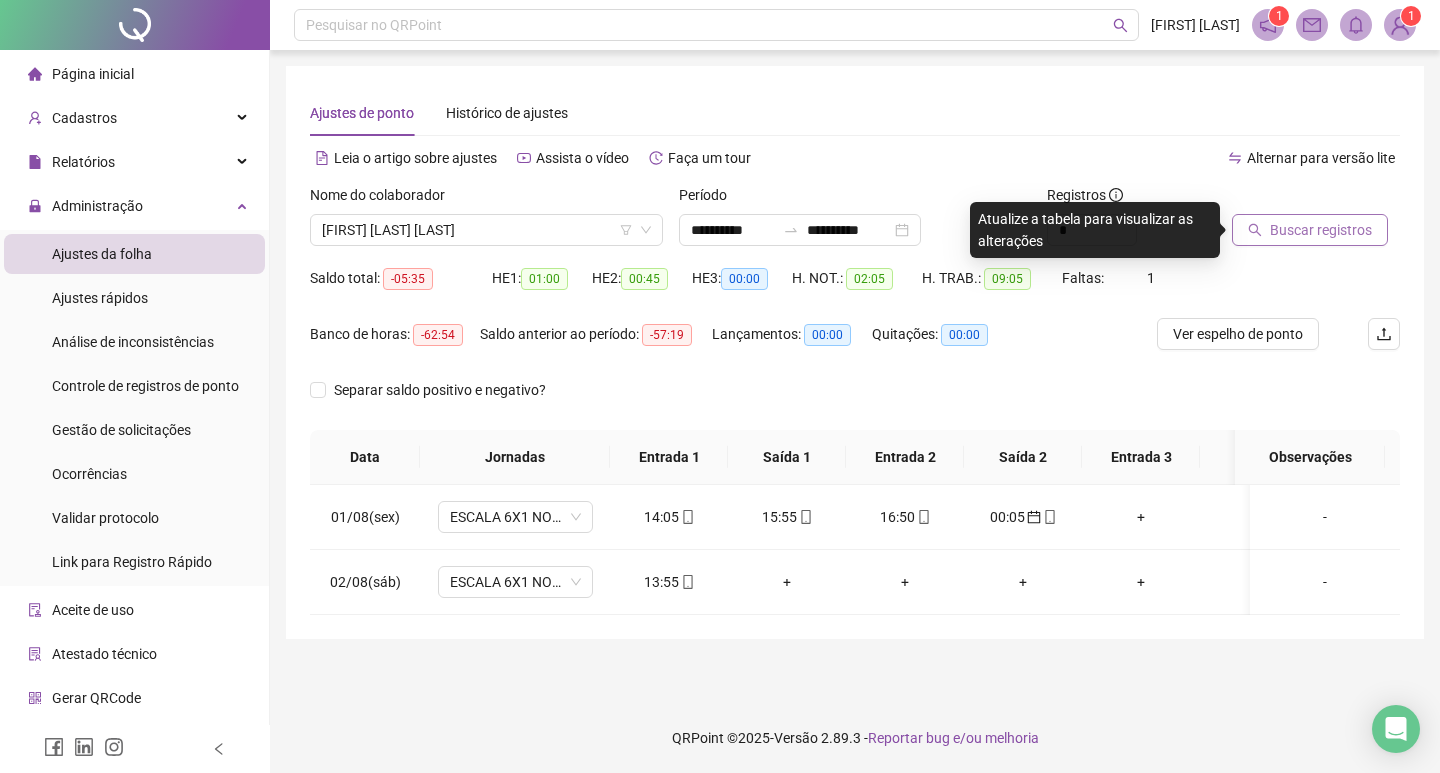 click on "Buscar registros" at bounding box center [1321, 230] 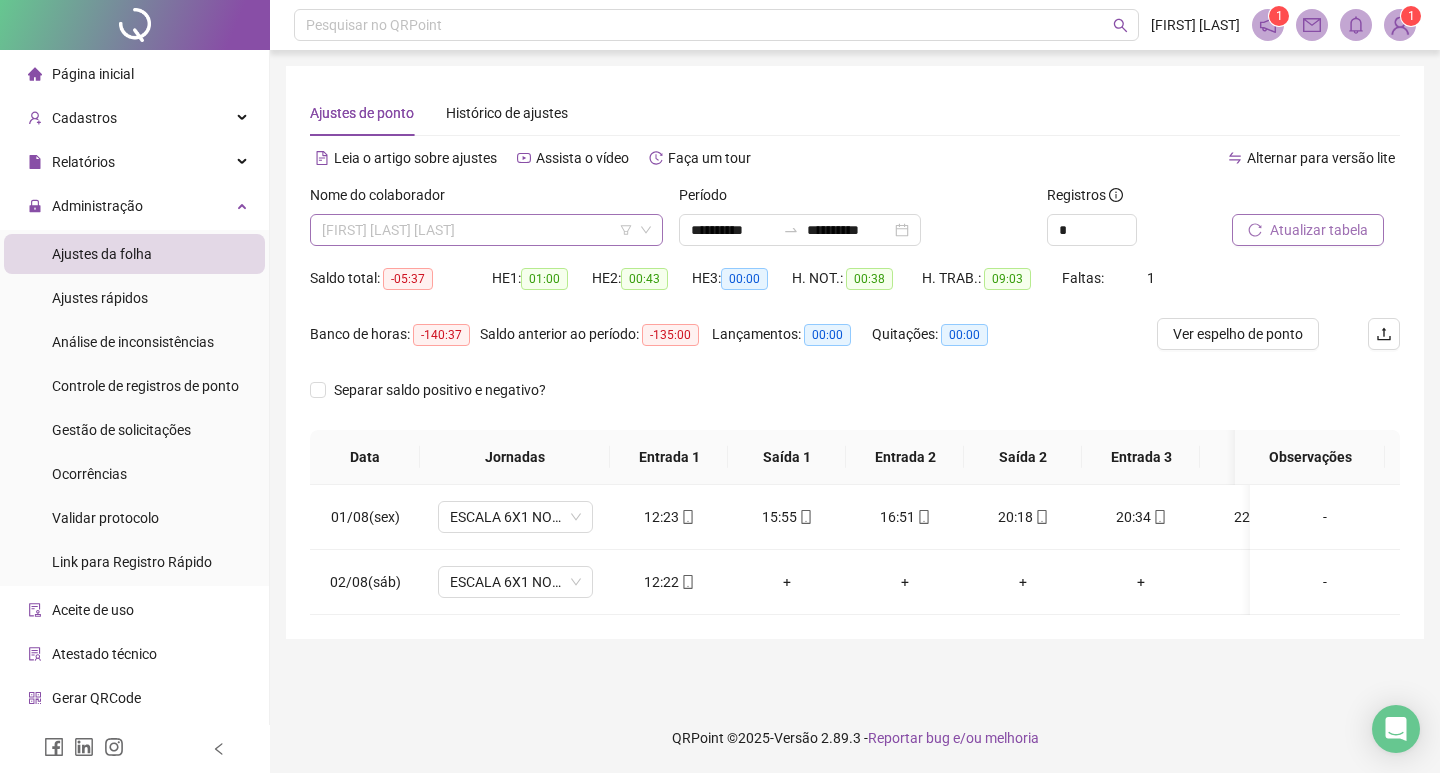 click on "[FIRST] [LAST] [LAST]" at bounding box center [486, 230] 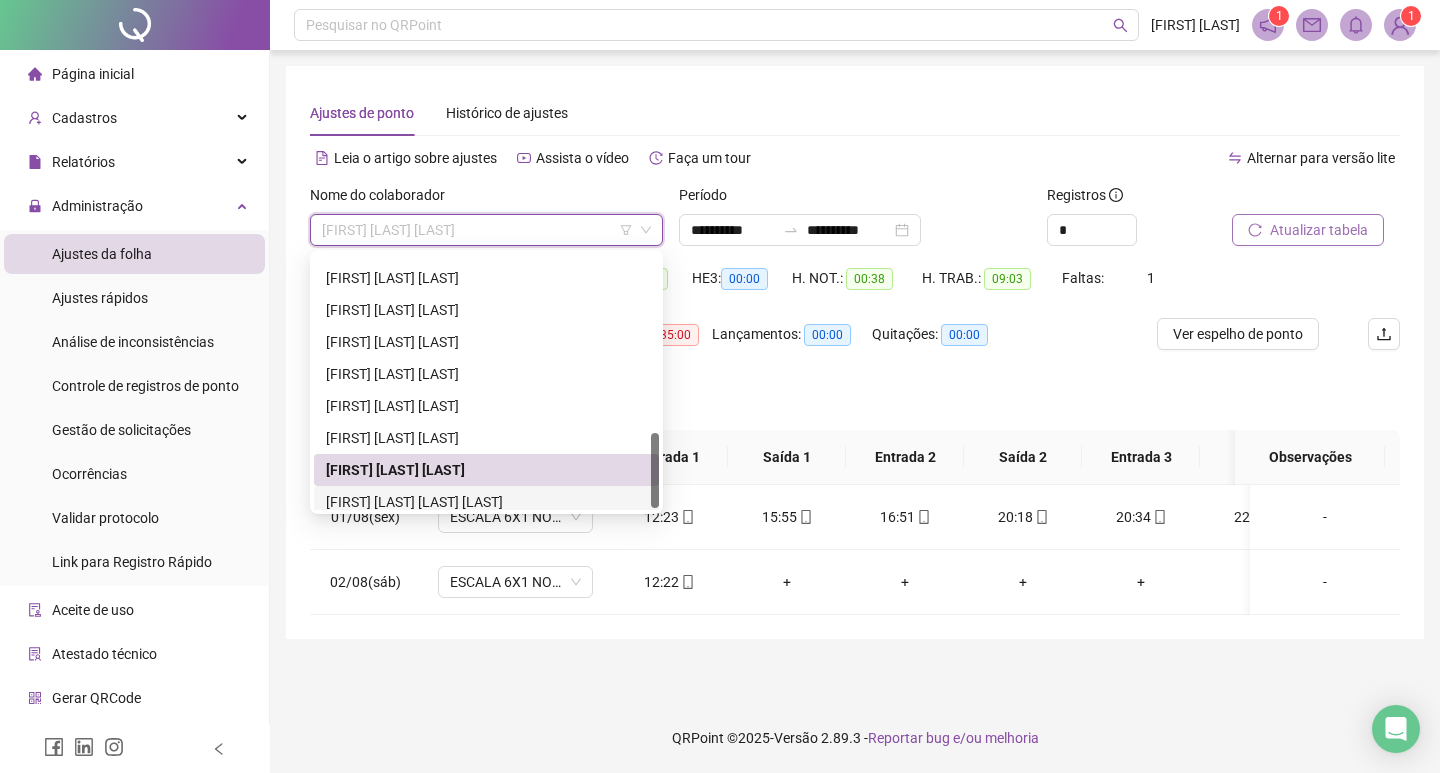 click on "[FIRST] [LAST] [LAST] [LAST]" at bounding box center [486, 502] 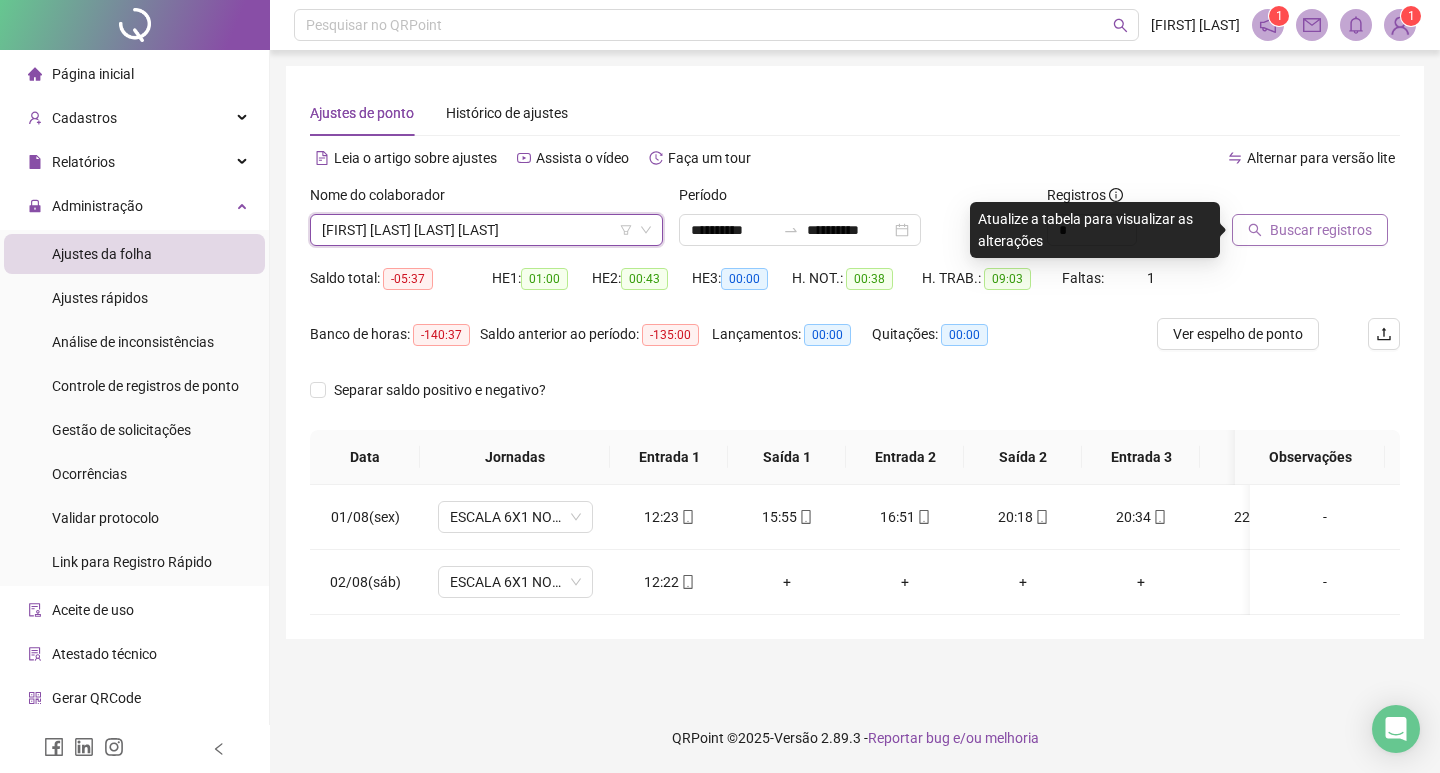 click on "Buscar registros" at bounding box center [1321, 230] 